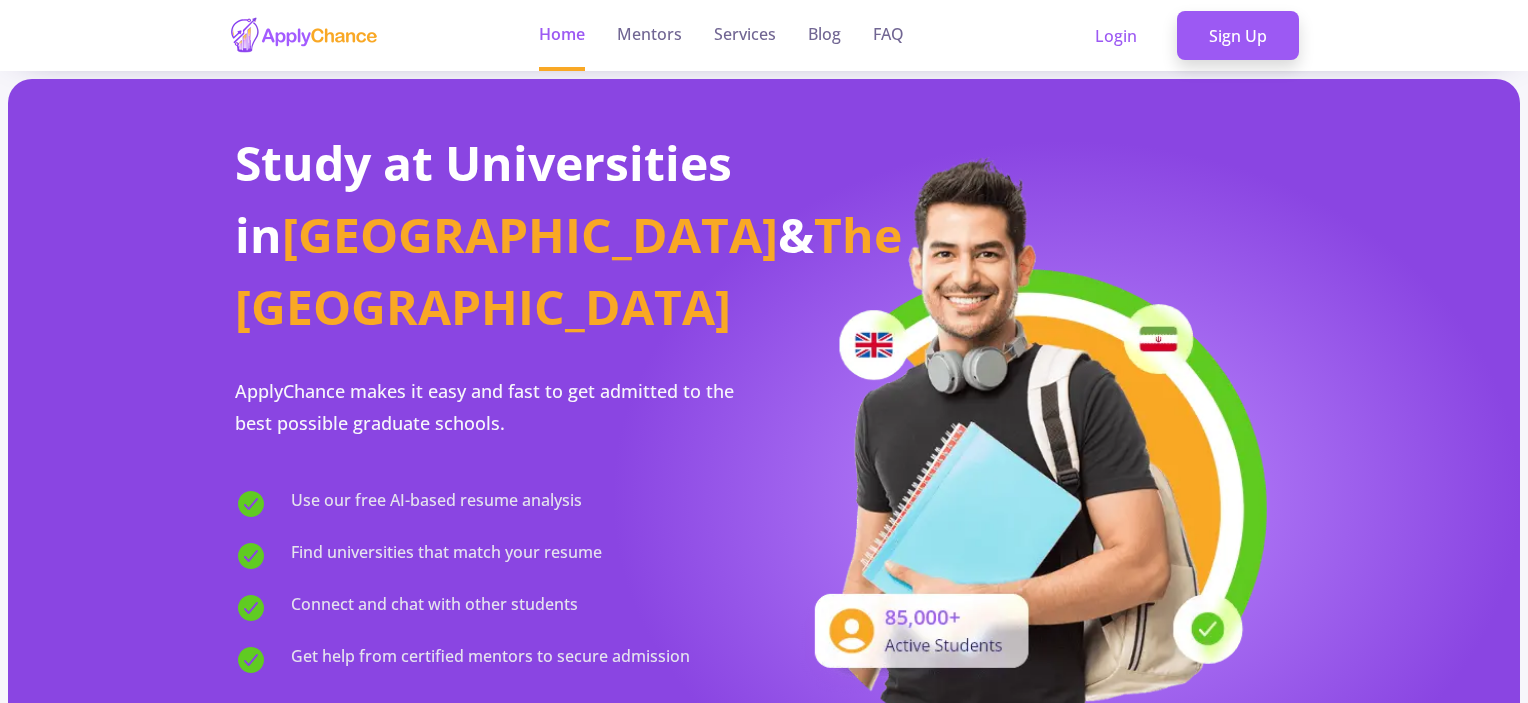 click on "Sign Up" 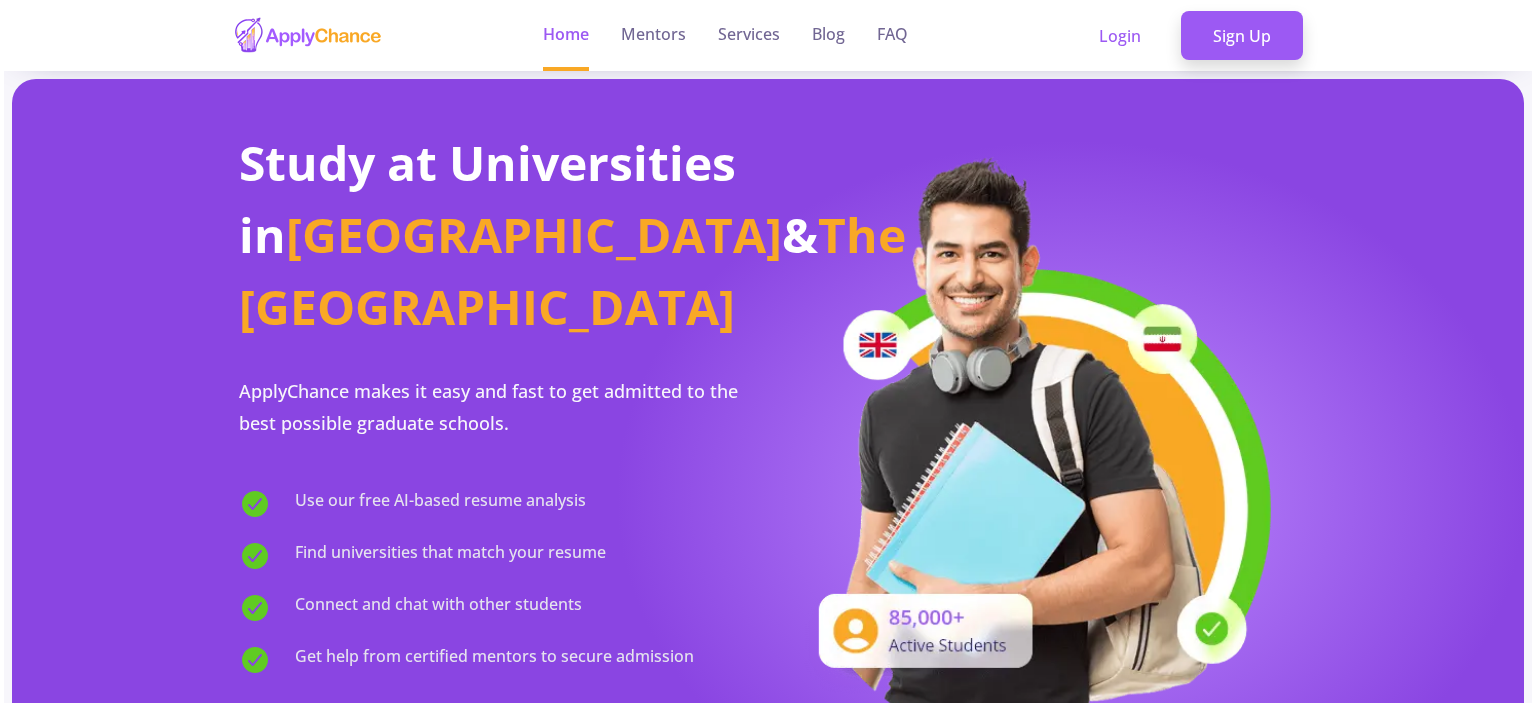 scroll, scrollTop: 0, scrollLeft: 0, axis: both 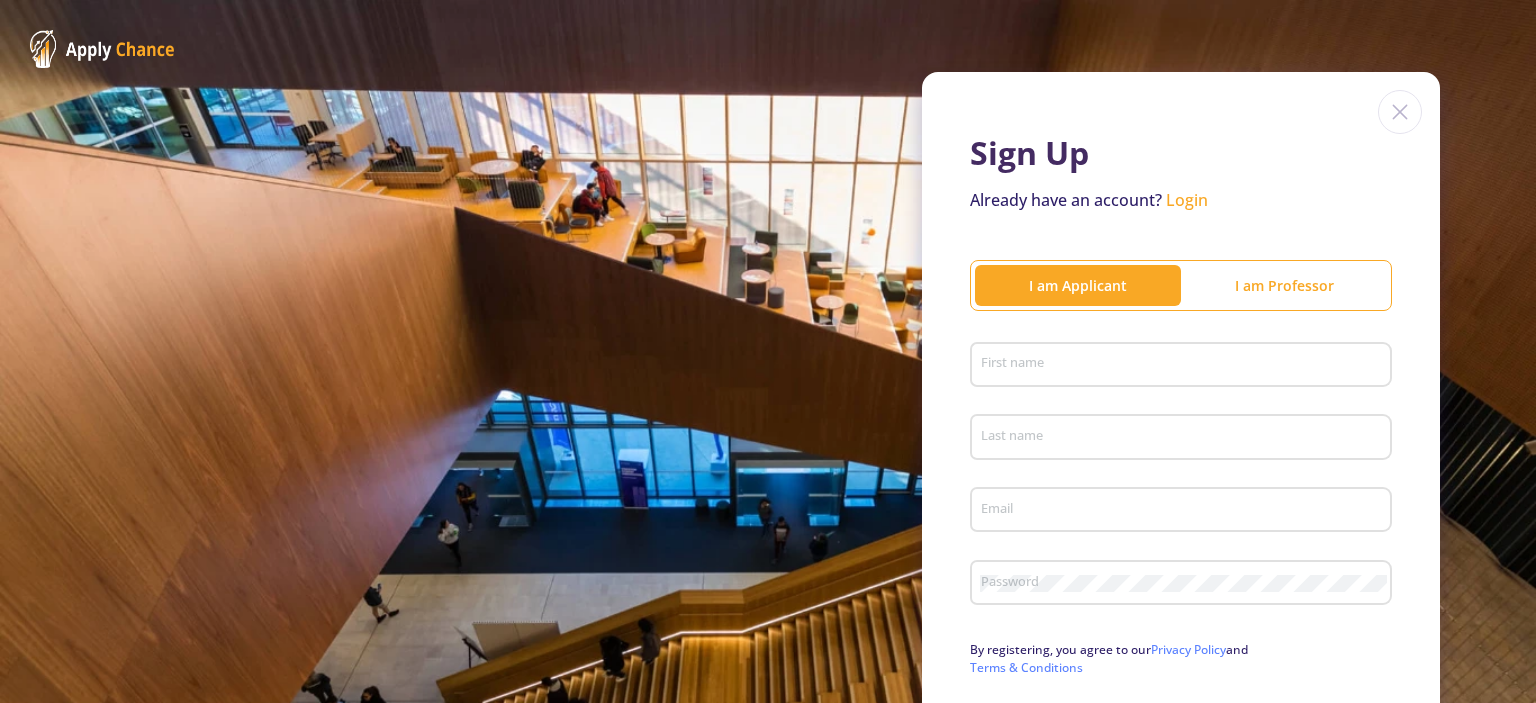 type on "[EMAIL_ADDRESS][DOMAIN_NAME]" 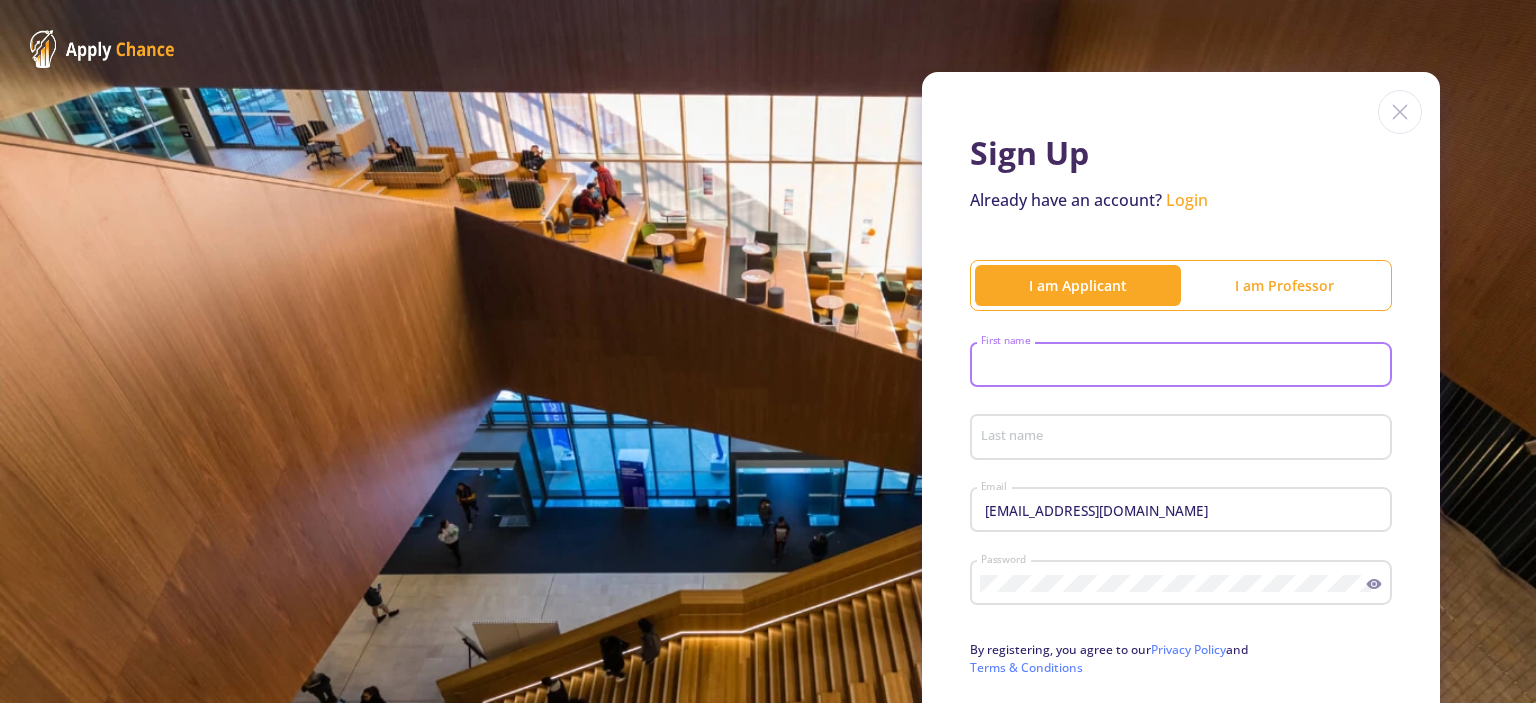 click on "First name" at bounding box center [1184, 366] 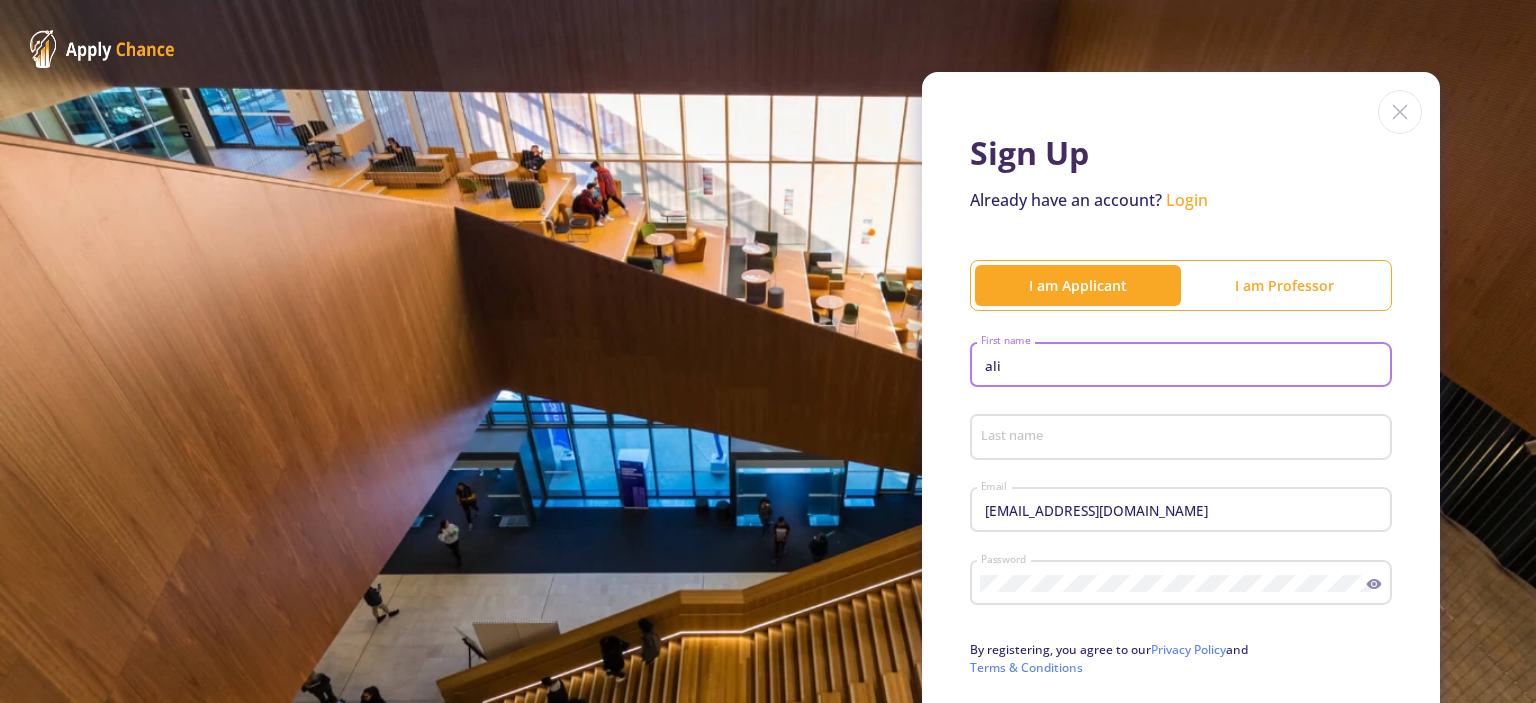 type on "ali" 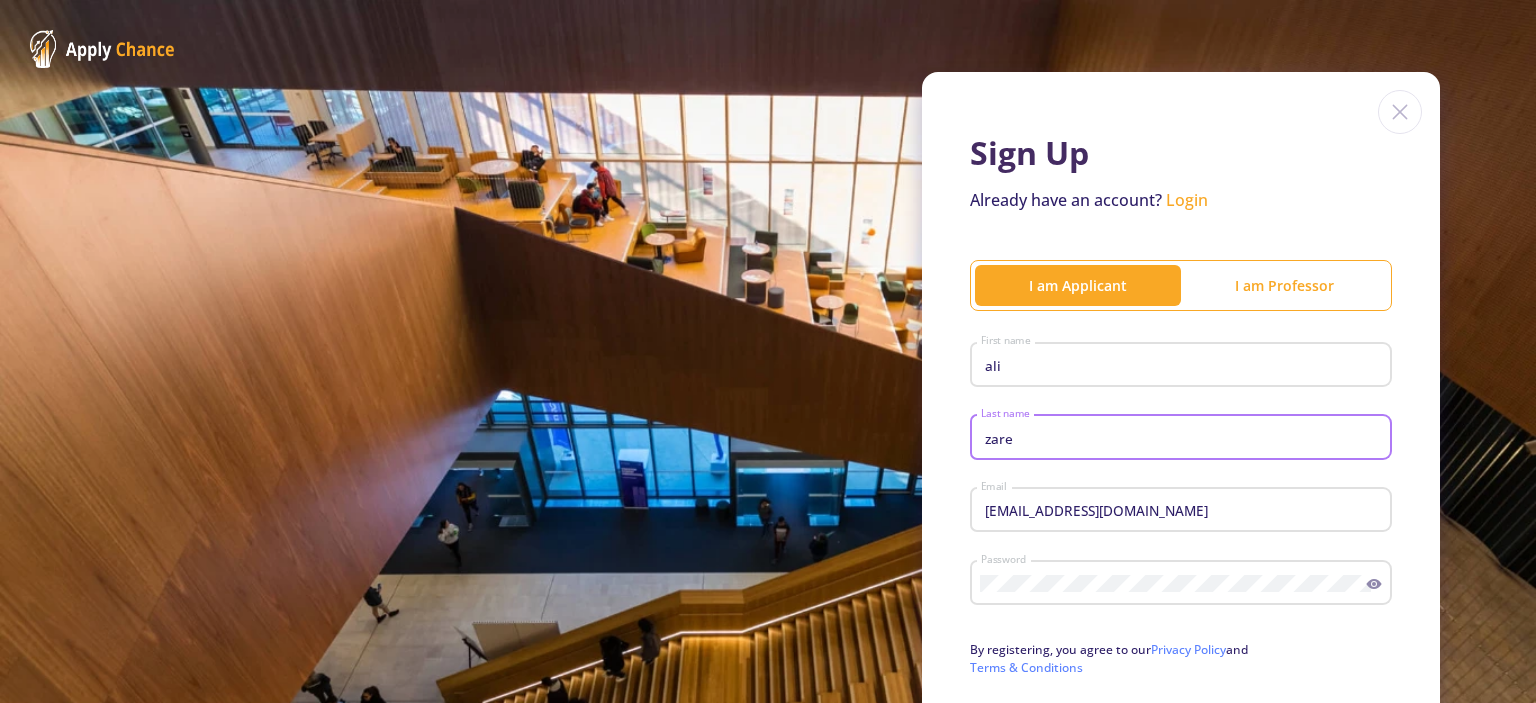 type on "zare" 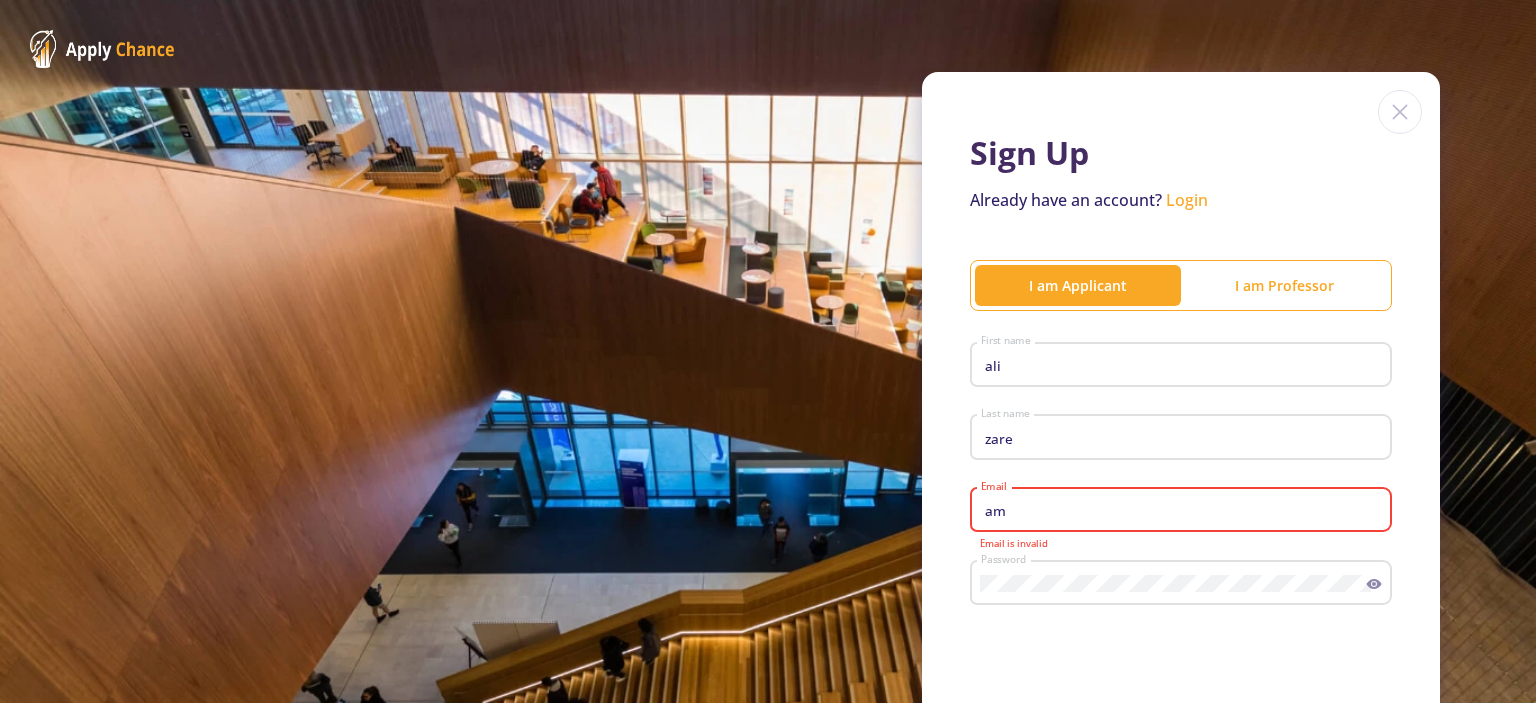 type on "a" 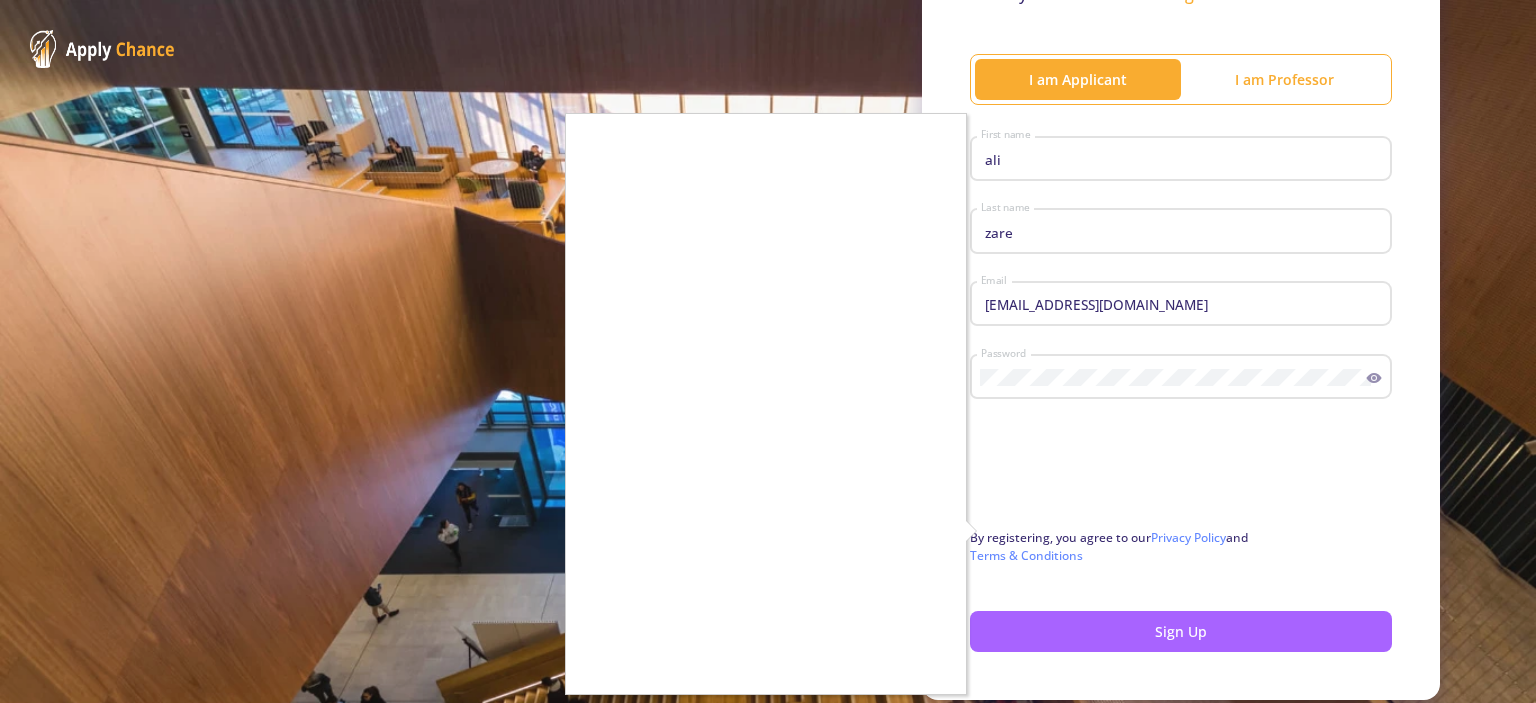 scroll, scrollTop: 276, scrollLeft: 0, axis: vertical 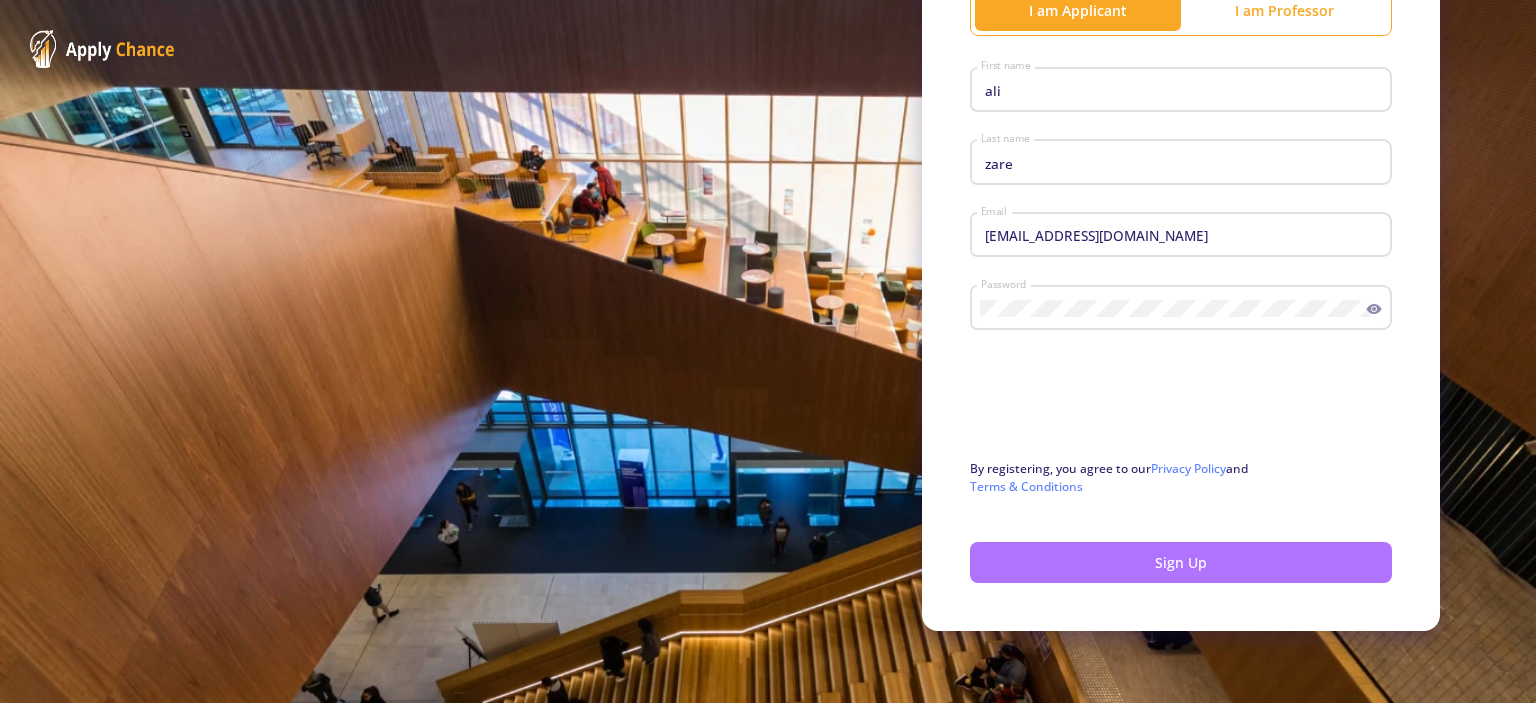 click on "Sign Up" 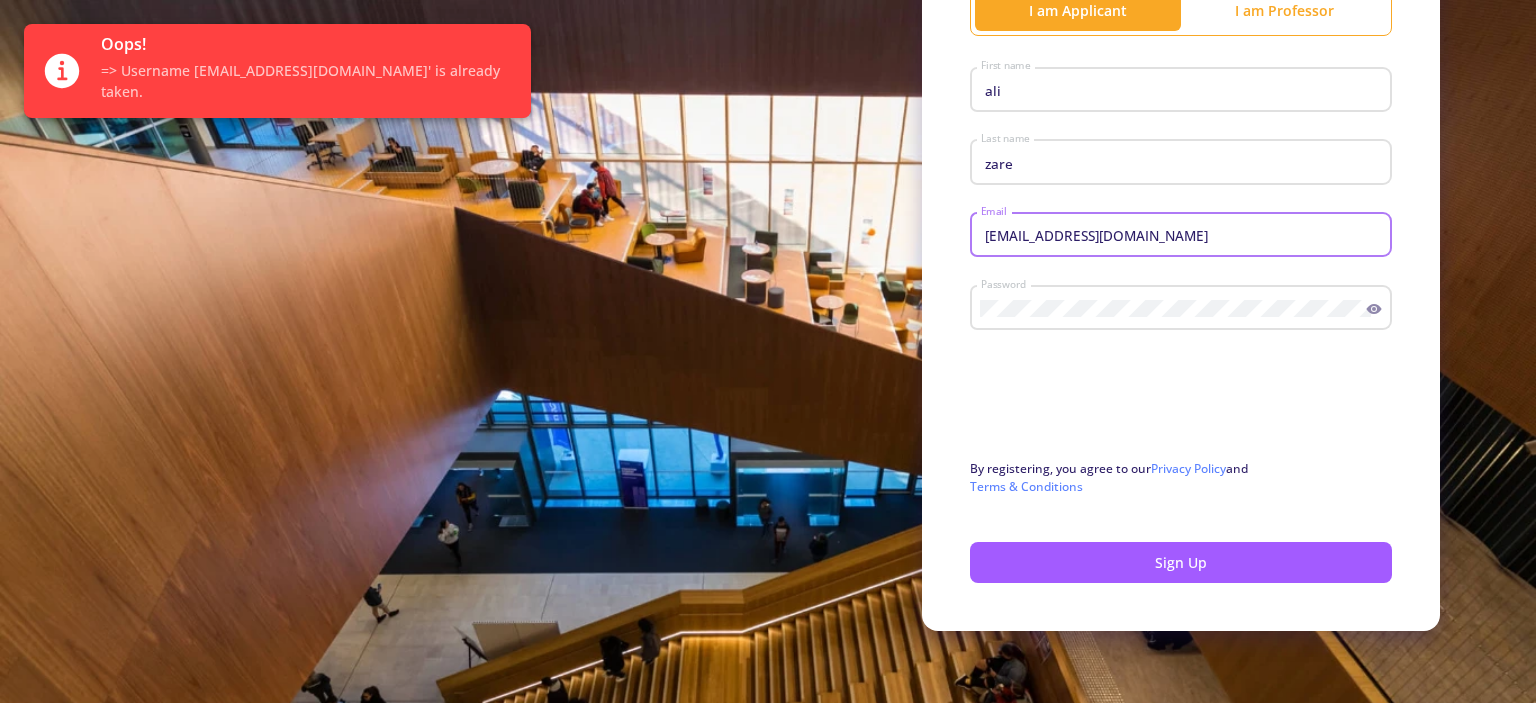 drag, startPoint x: 1077, startPoint y: 241, endPoint x: 903, endPoint y: 249, distance: 174.1838 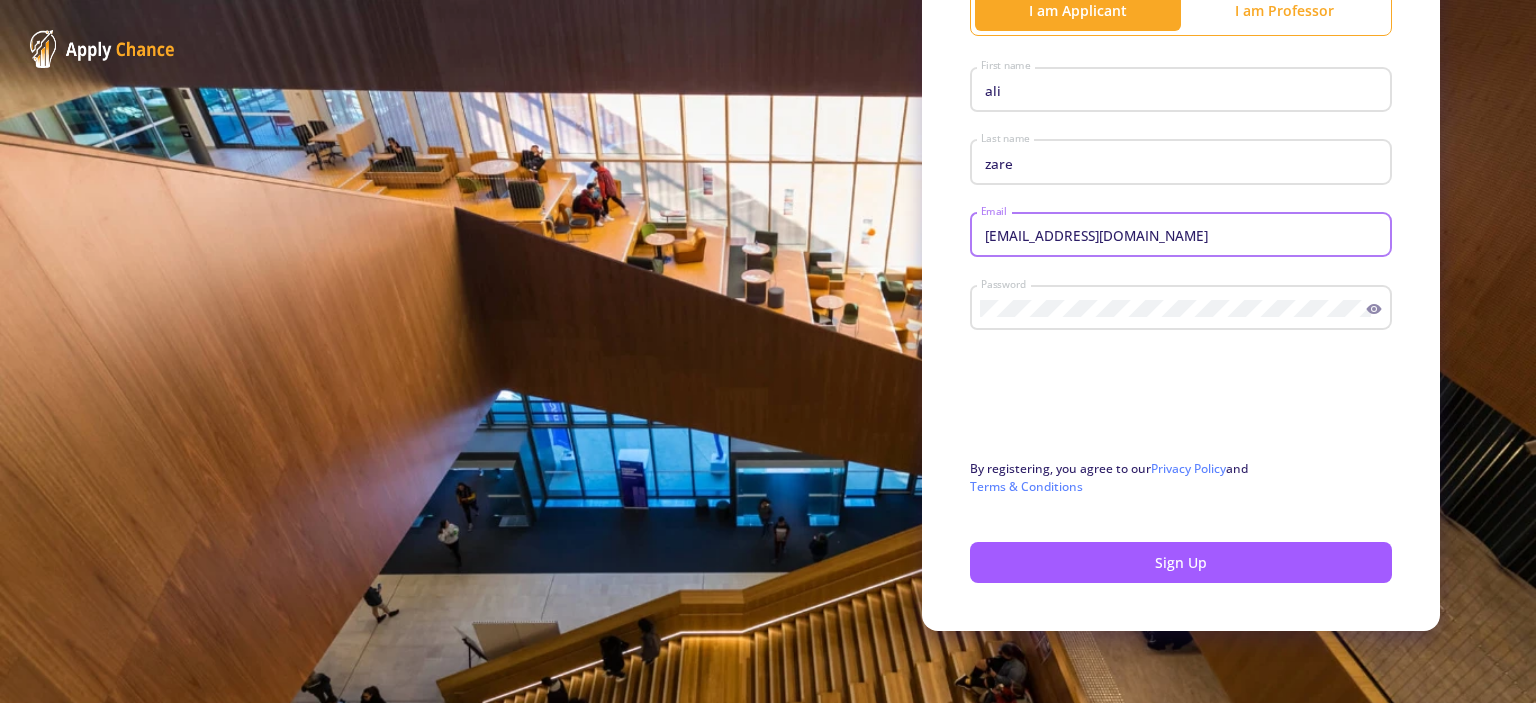 click on "[EMAIL_ADDRESS][DOMAIN_NAME]" at bounding box center [1184, 236] 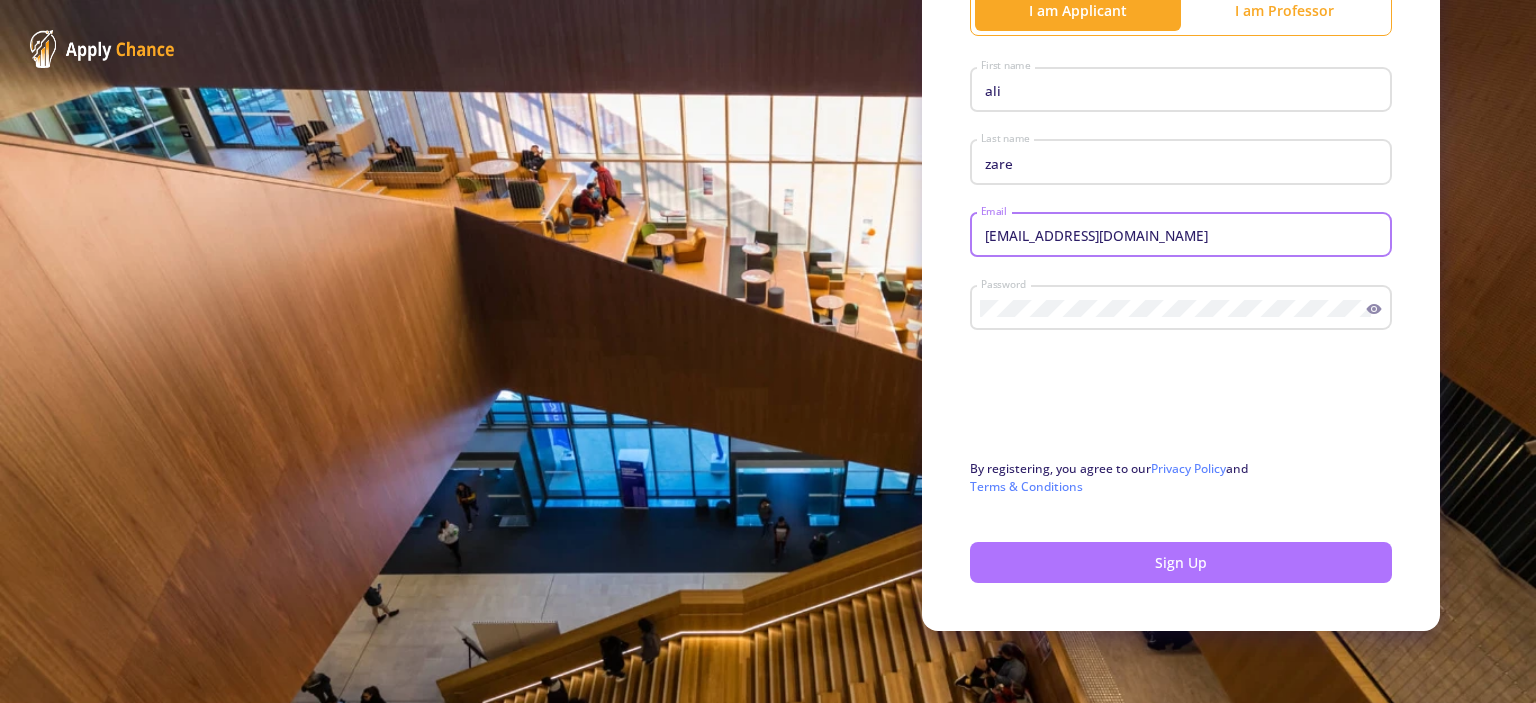 type on "[EMAIL_ADDRESS][DOMAIN_NAME]" 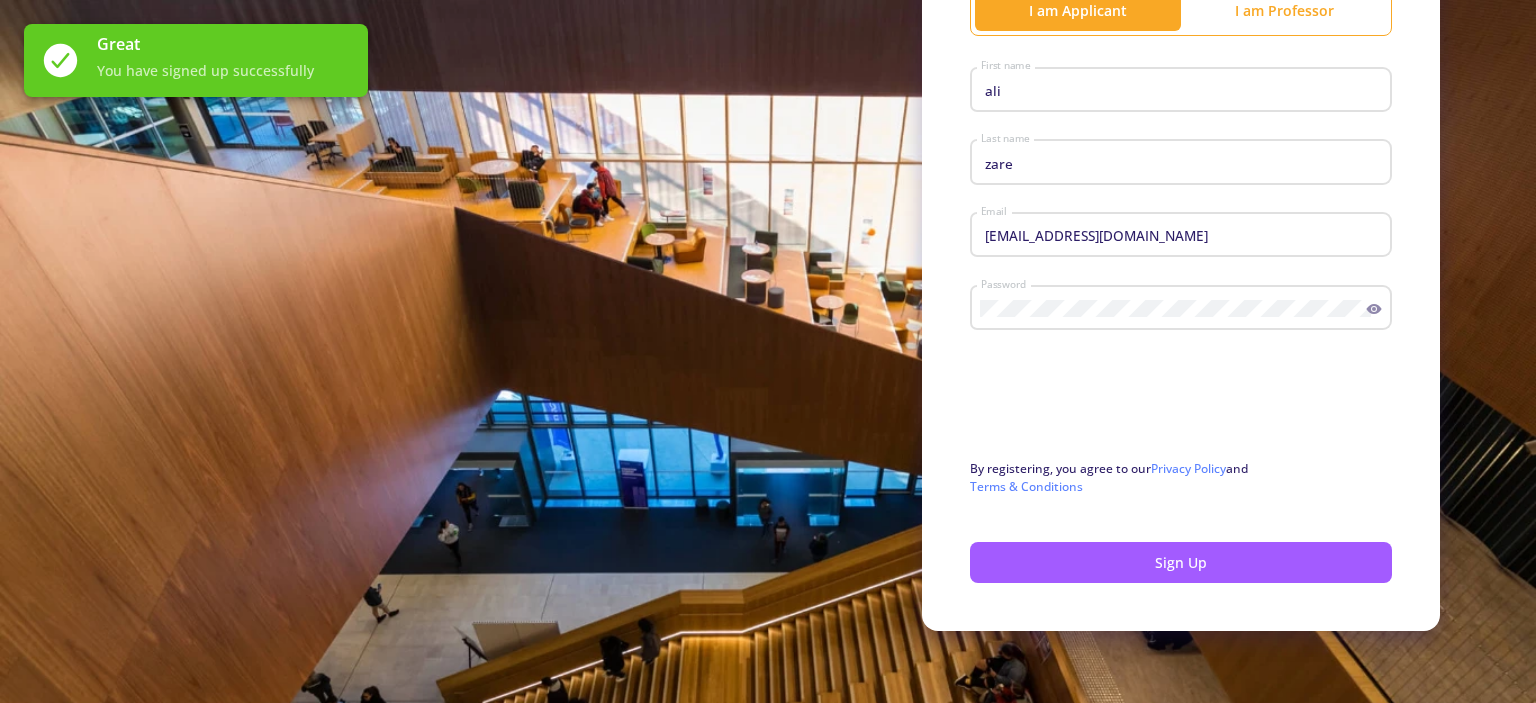 scroll, scrollTop: 0, scrollLeft: 0, axis: both 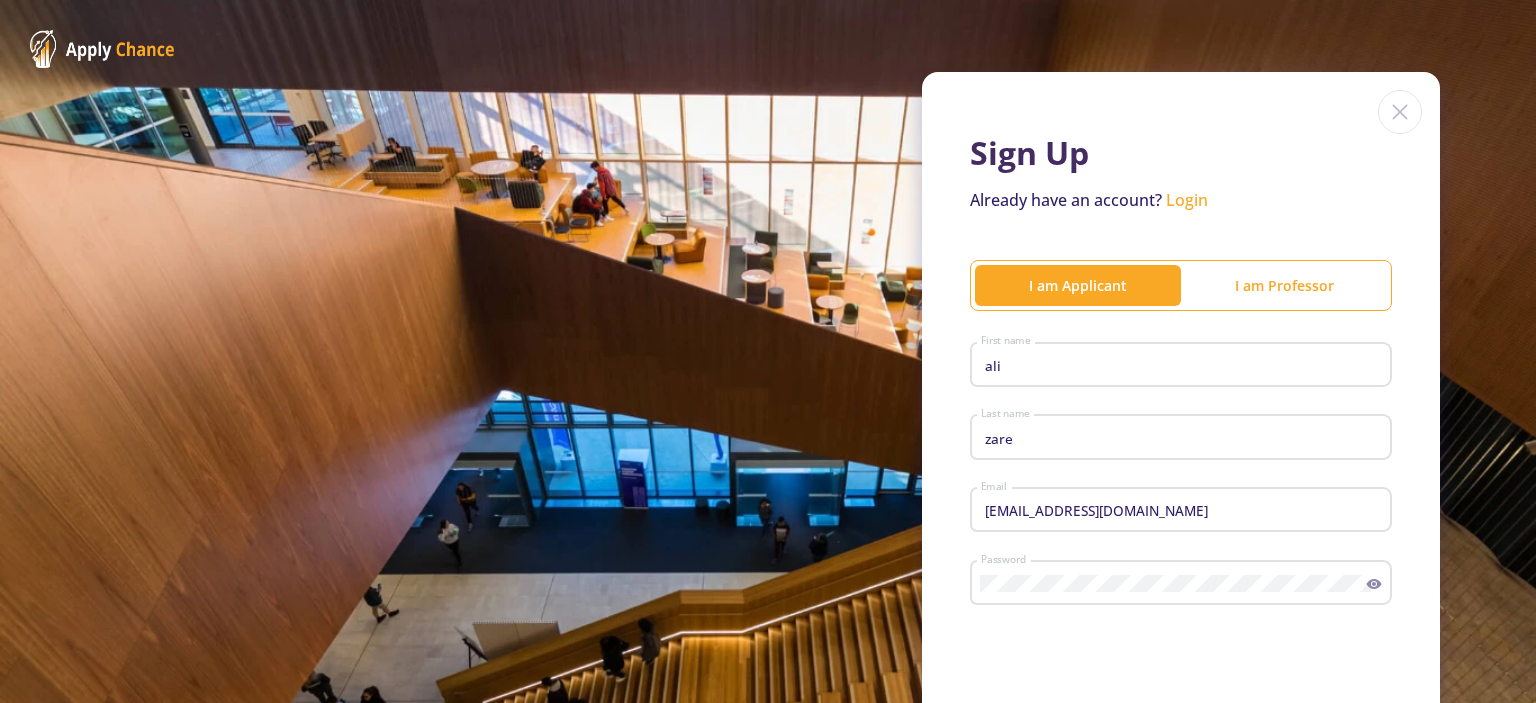 click on "Login" 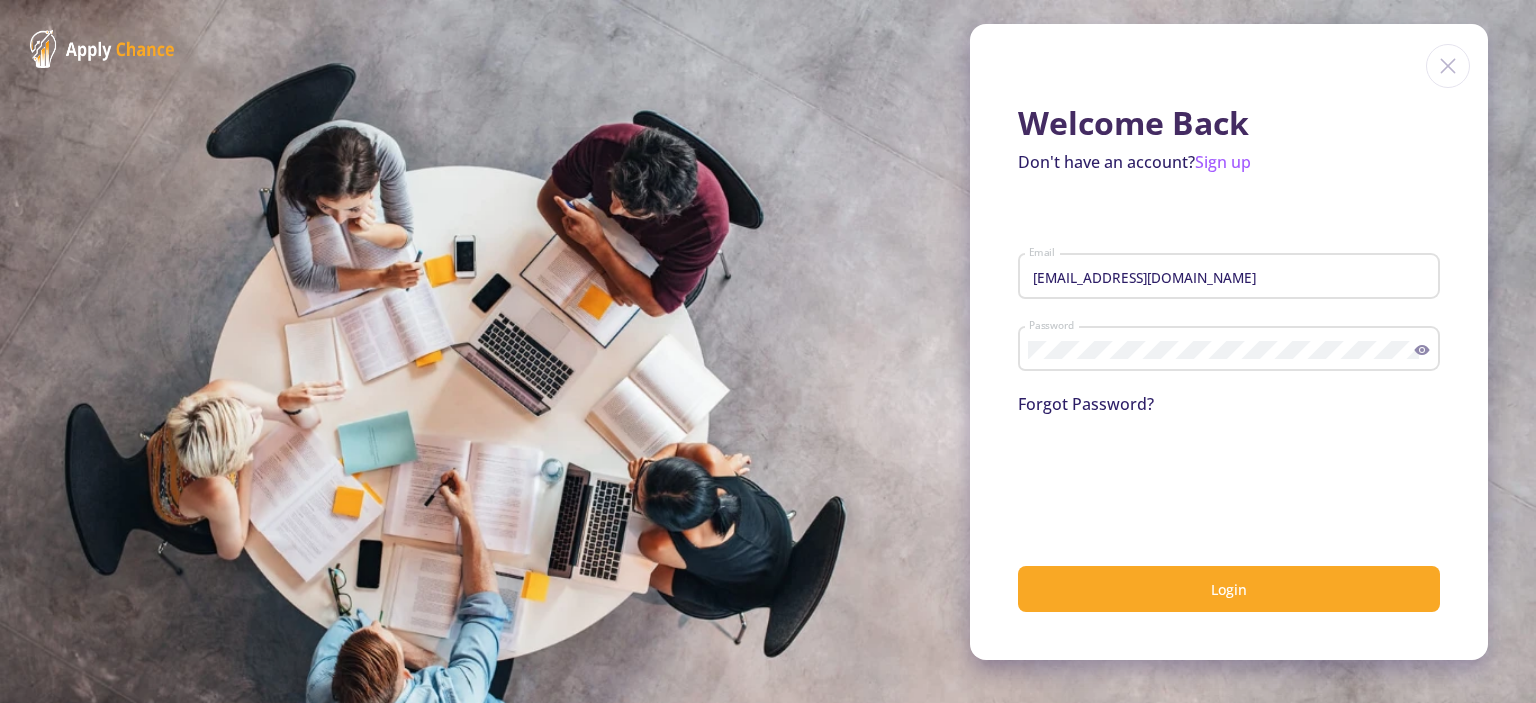 type on "[EMAIL_ADDRESS][DOMAIN_NAME]" 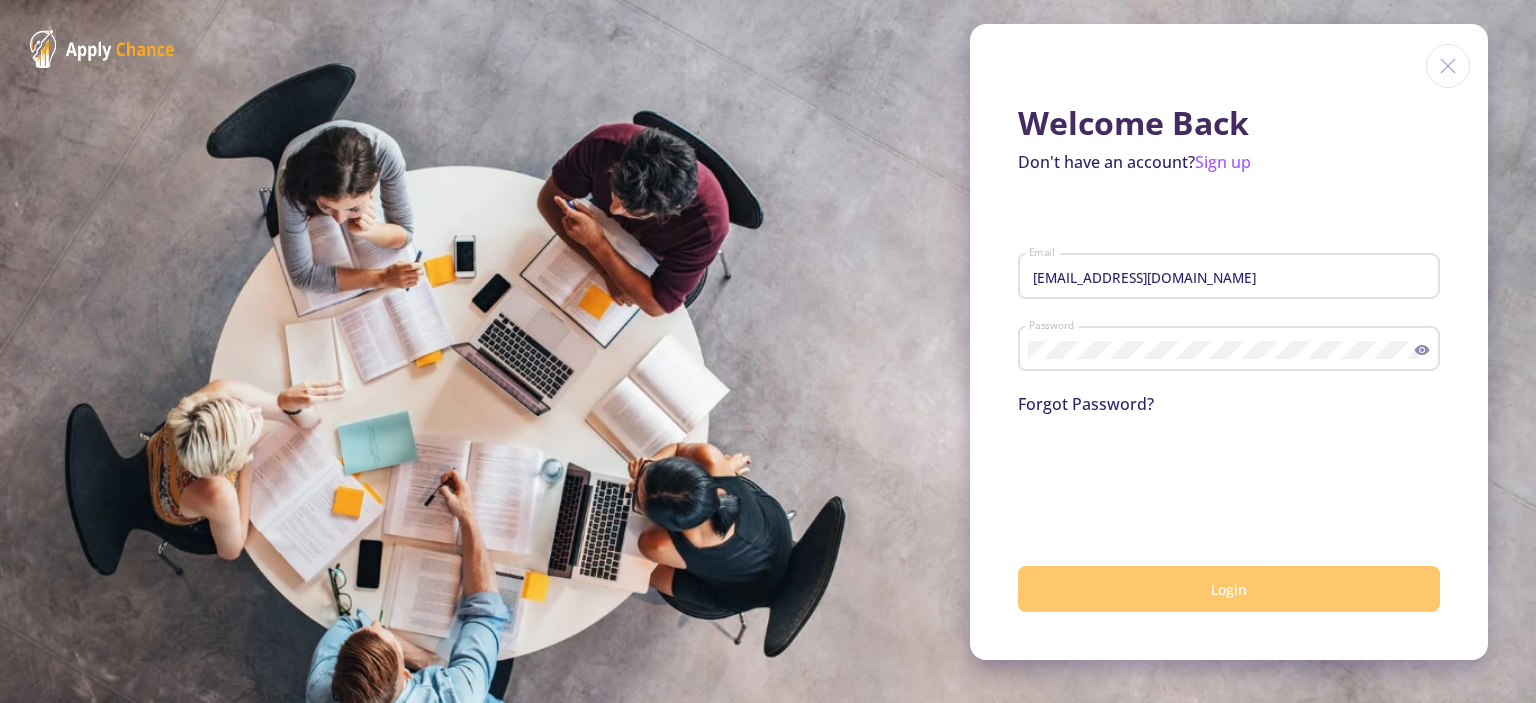 click on "Login" 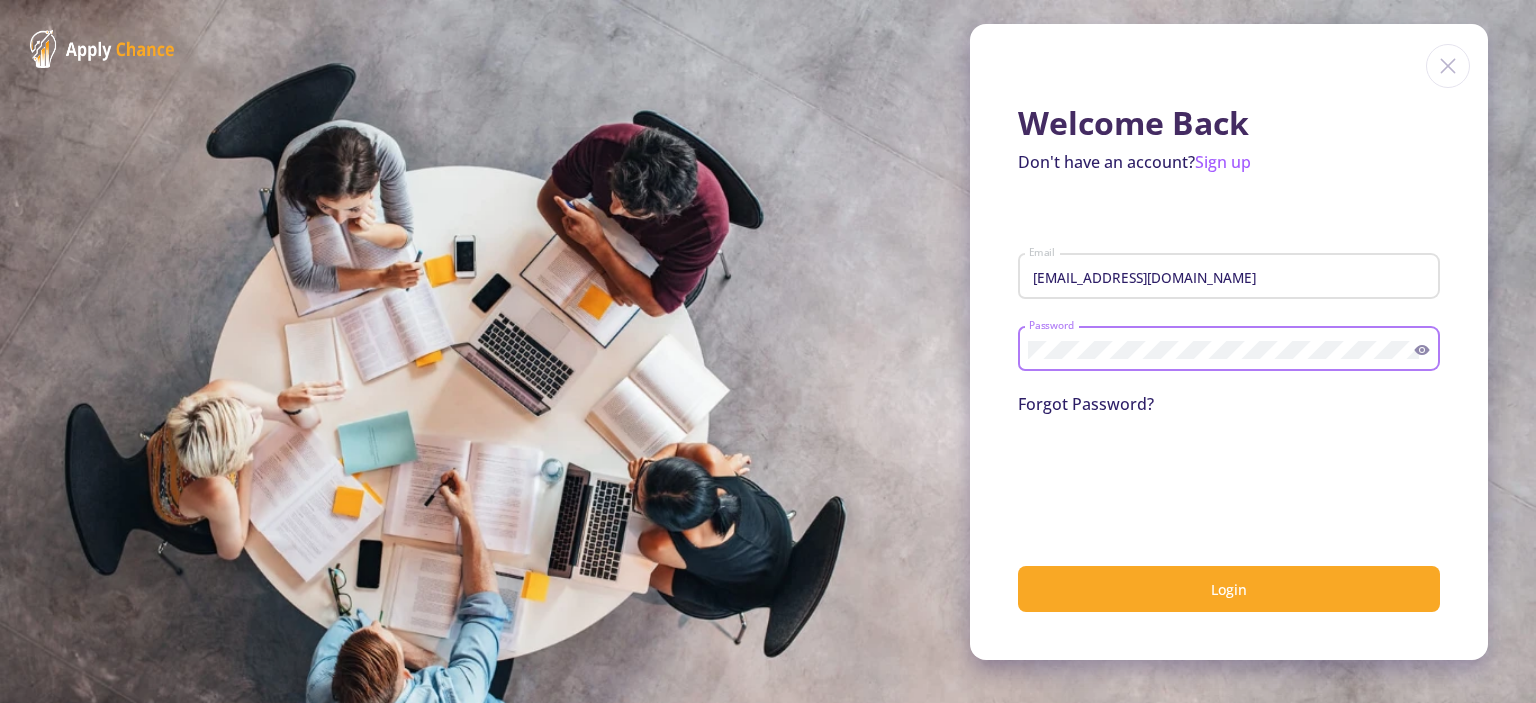 click on "Login" 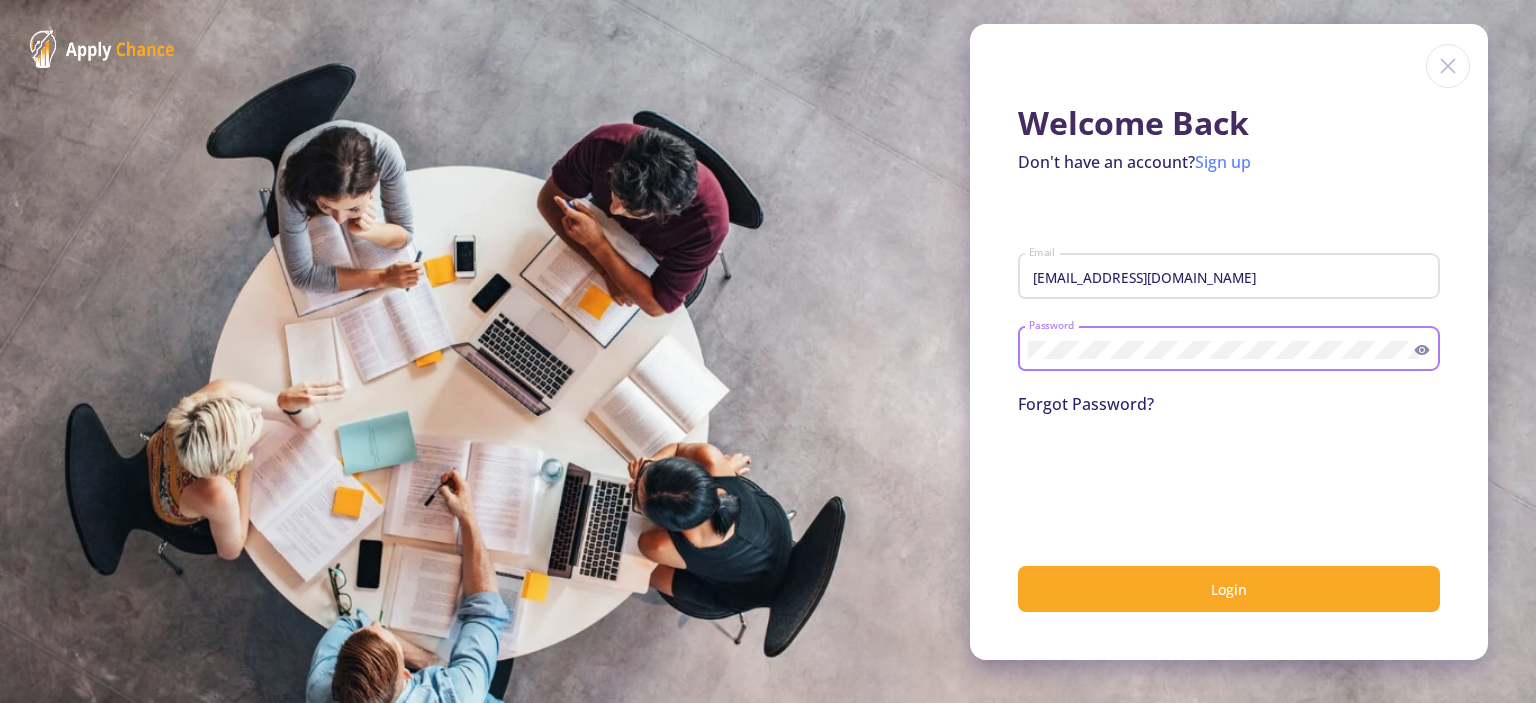 click on "Sign up" 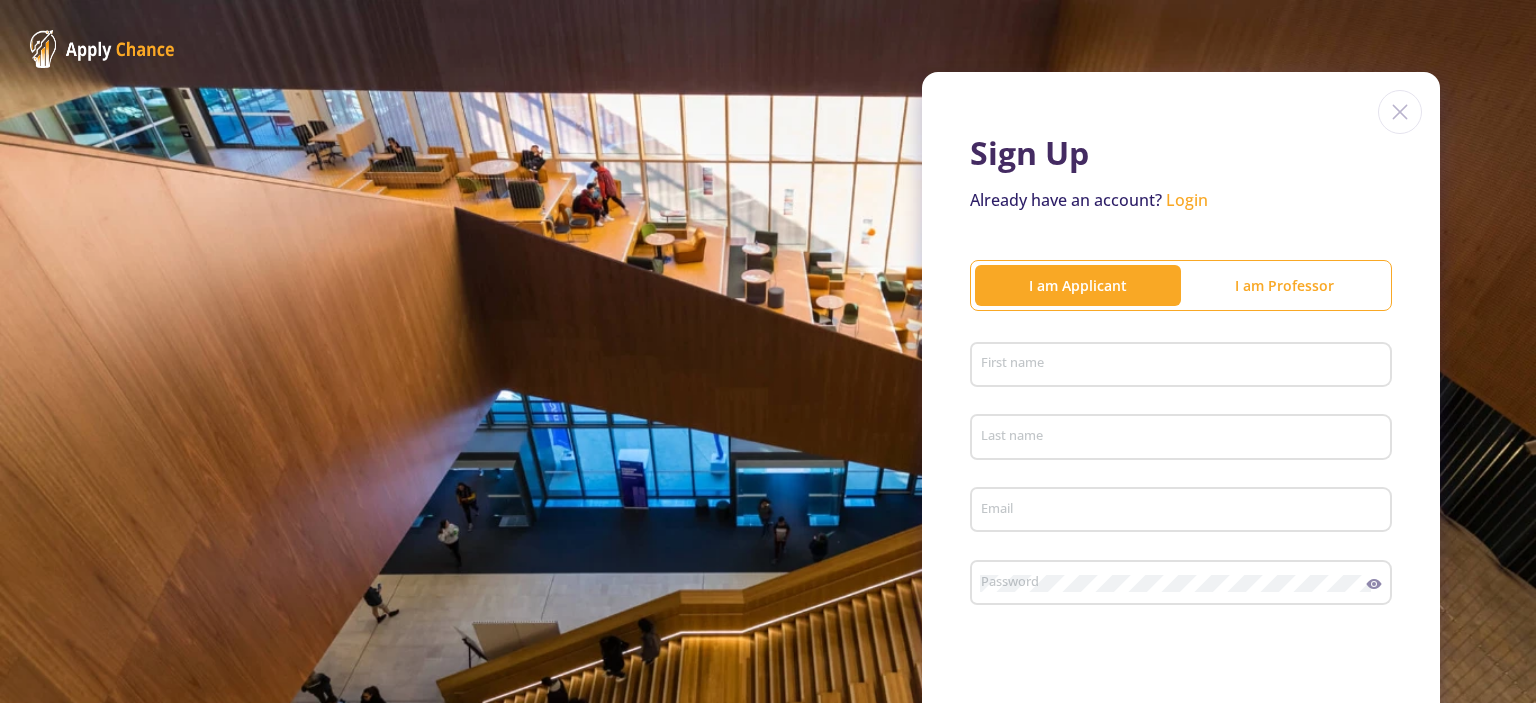 type on "[EMAIL_ADDRESS][DOMAIN_NAME]" 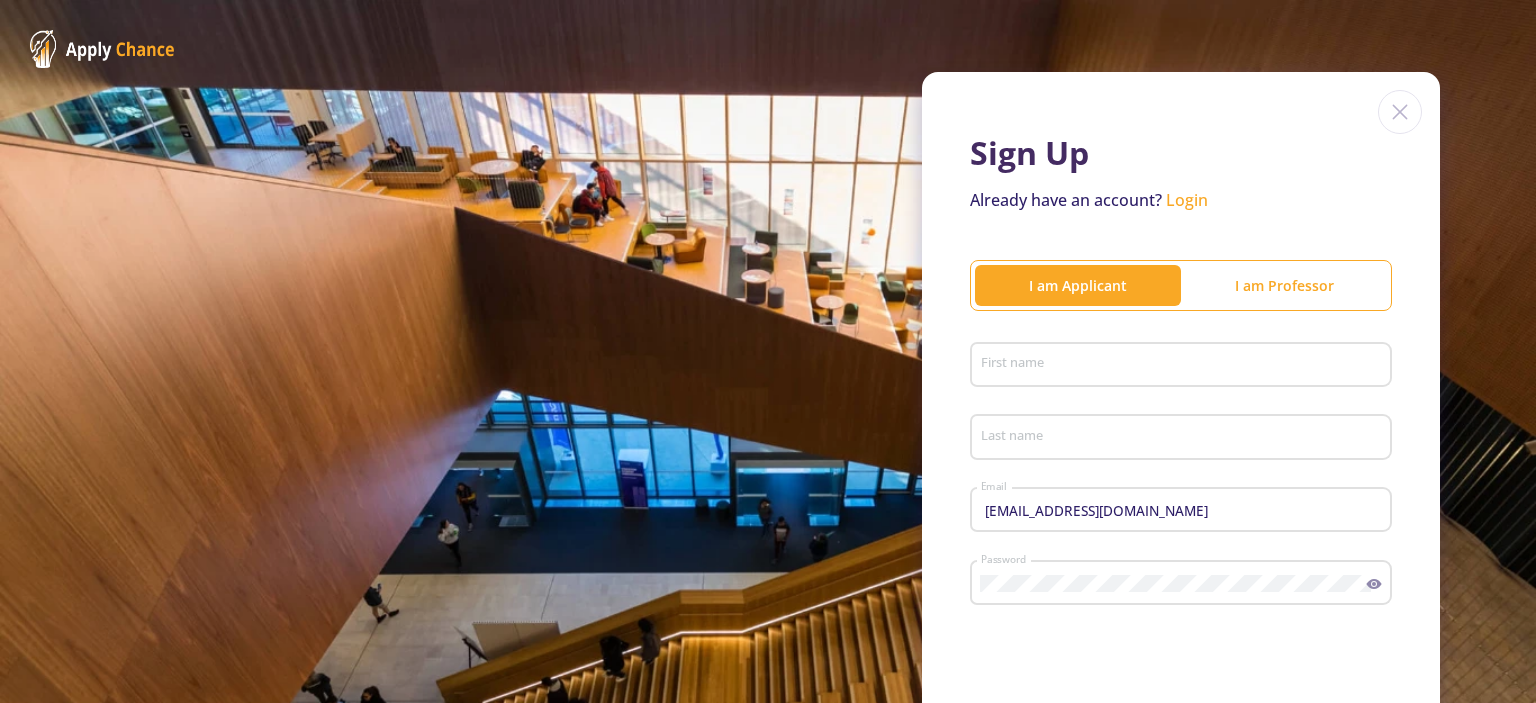 click 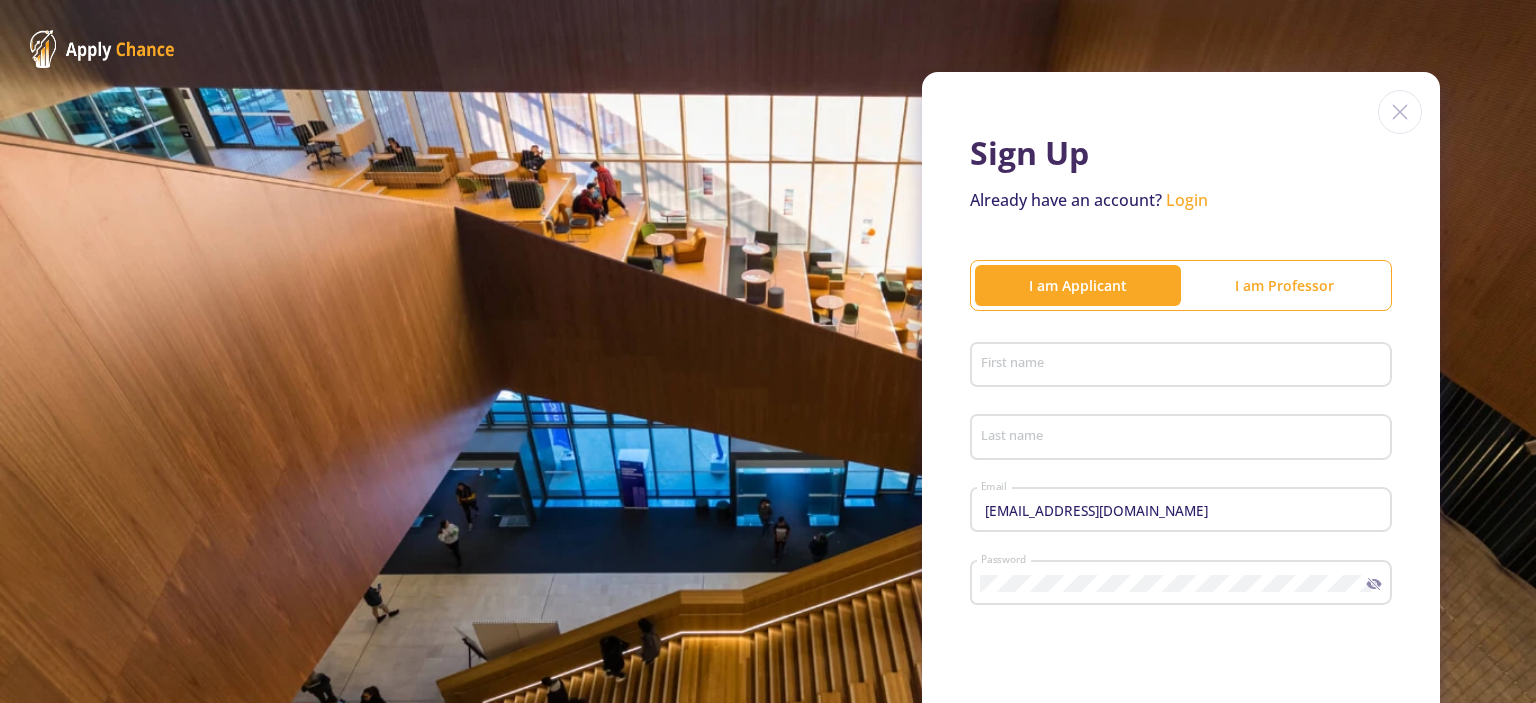 click on "Login" 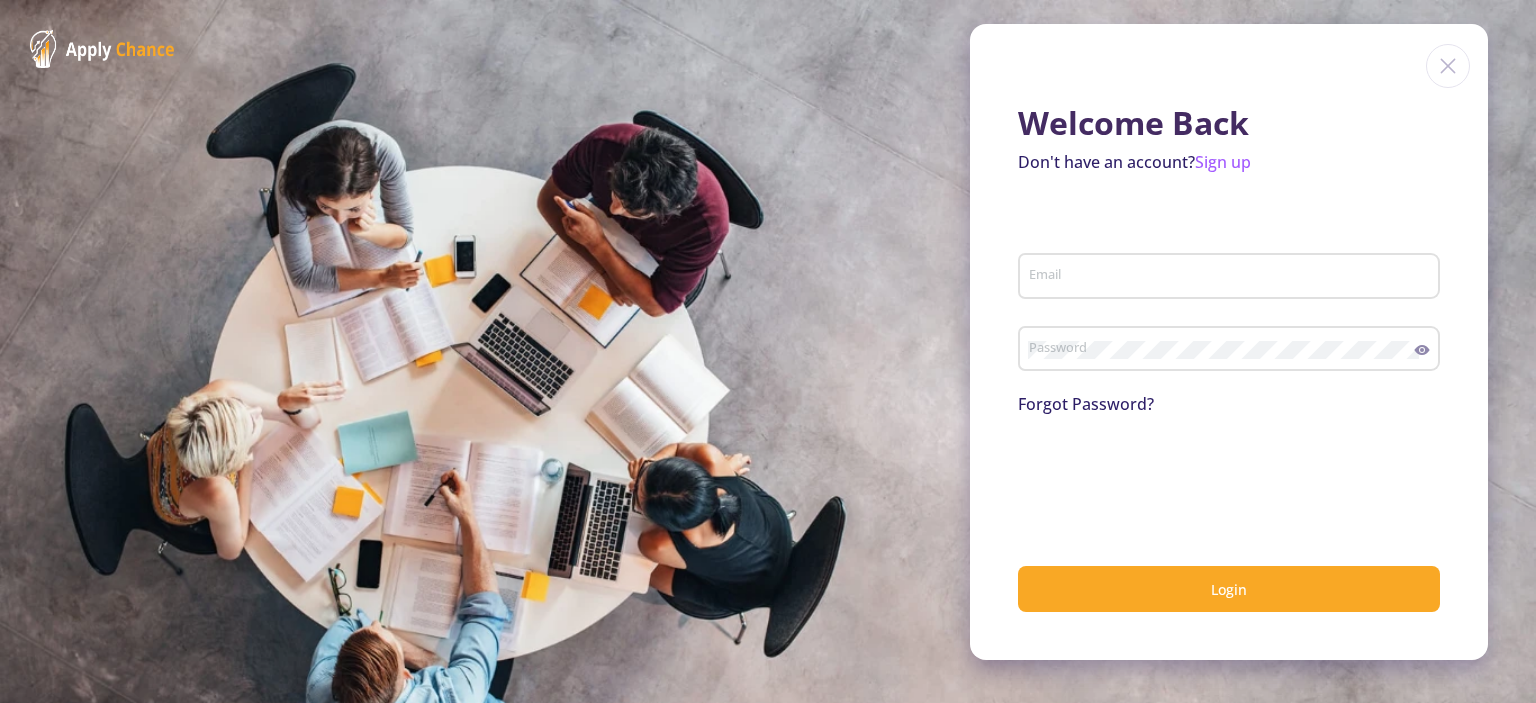 type on "[EMAIL_ADDRESS][DOMAIN_NAME]" 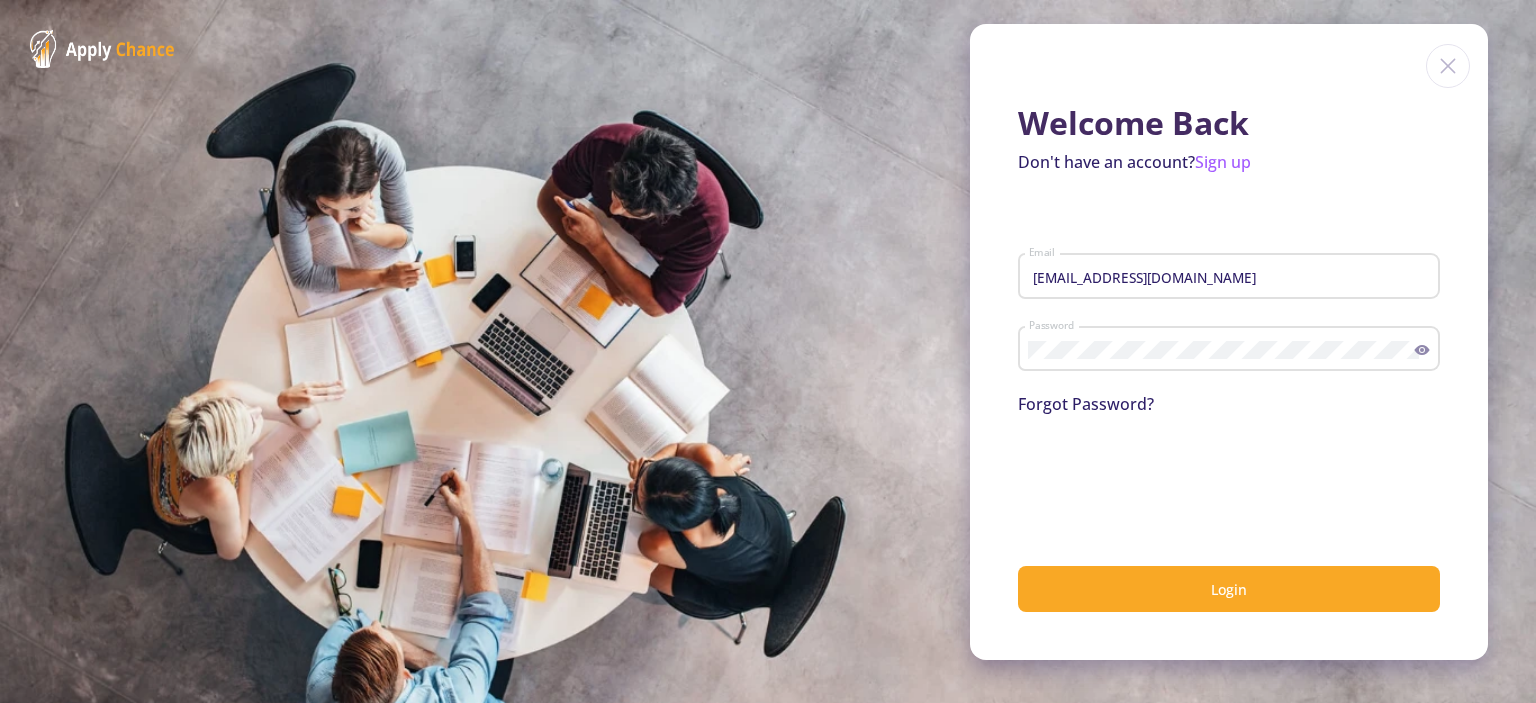click on "Password" 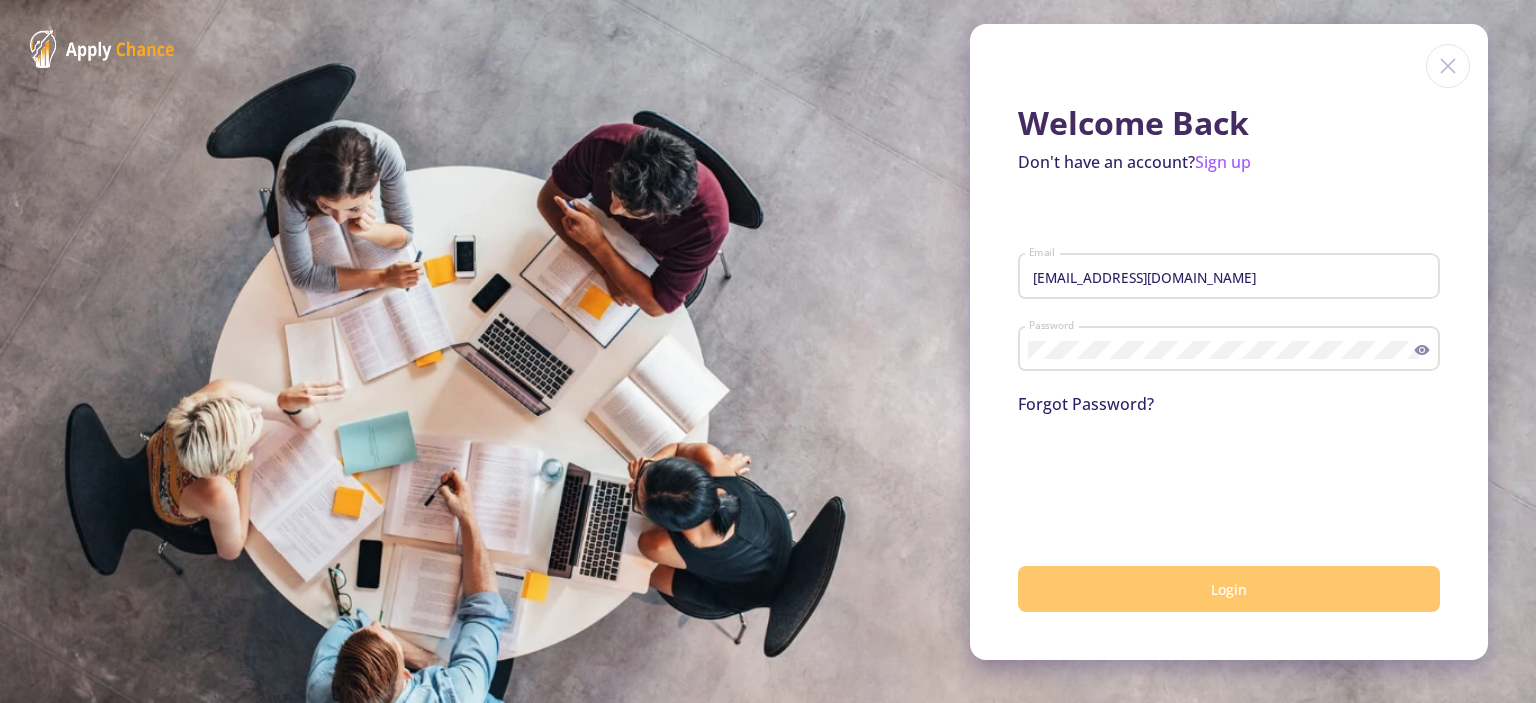 click on "Login" 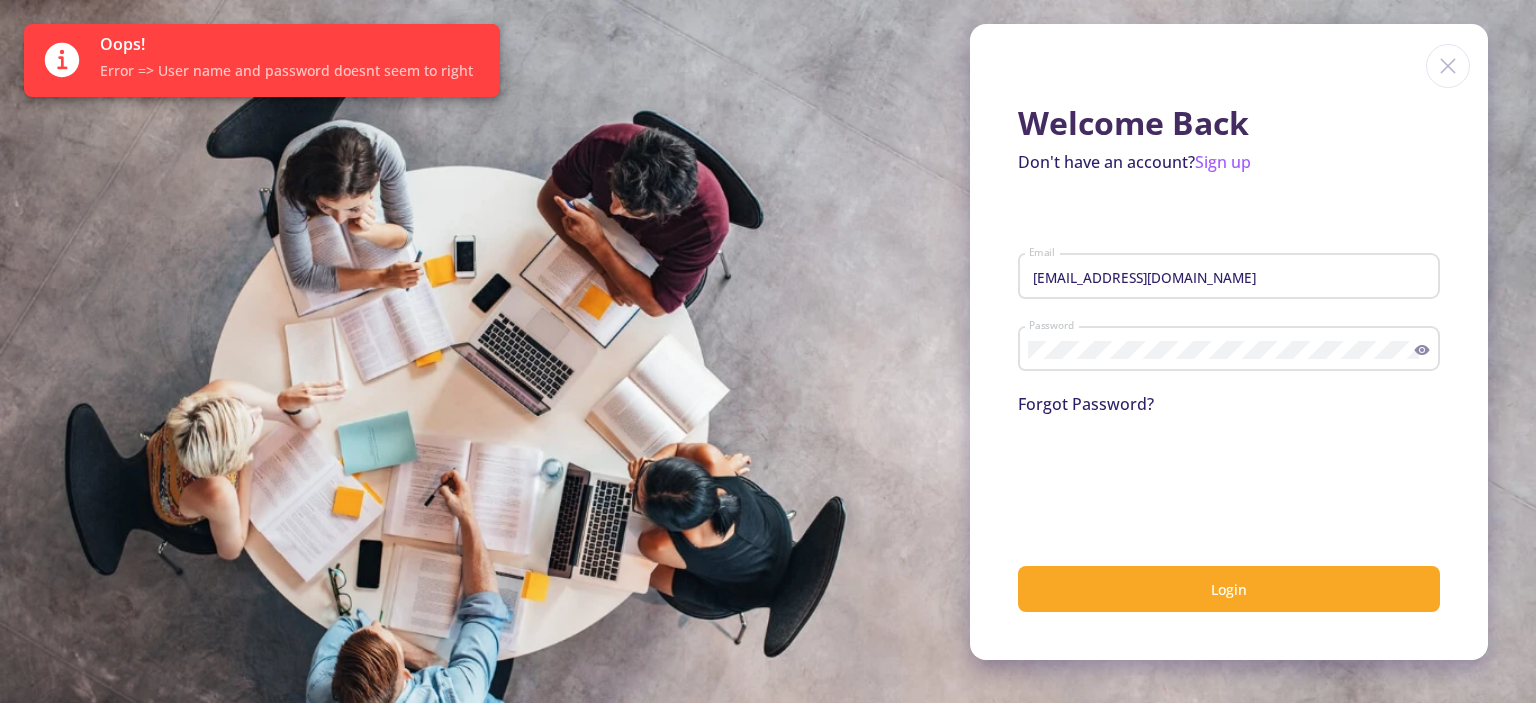 click on "Forgot Password?" 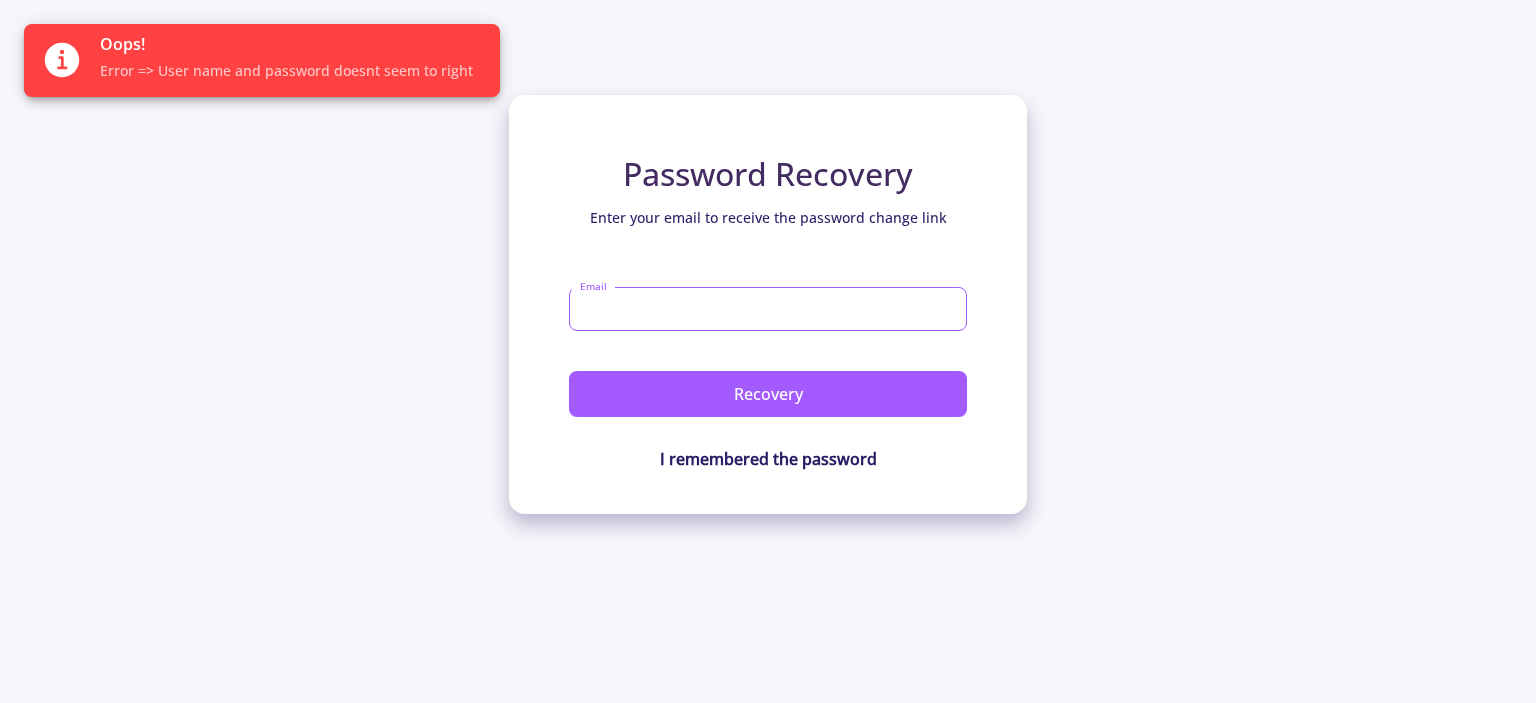 click on "Email" at bounding box center [768, 309] 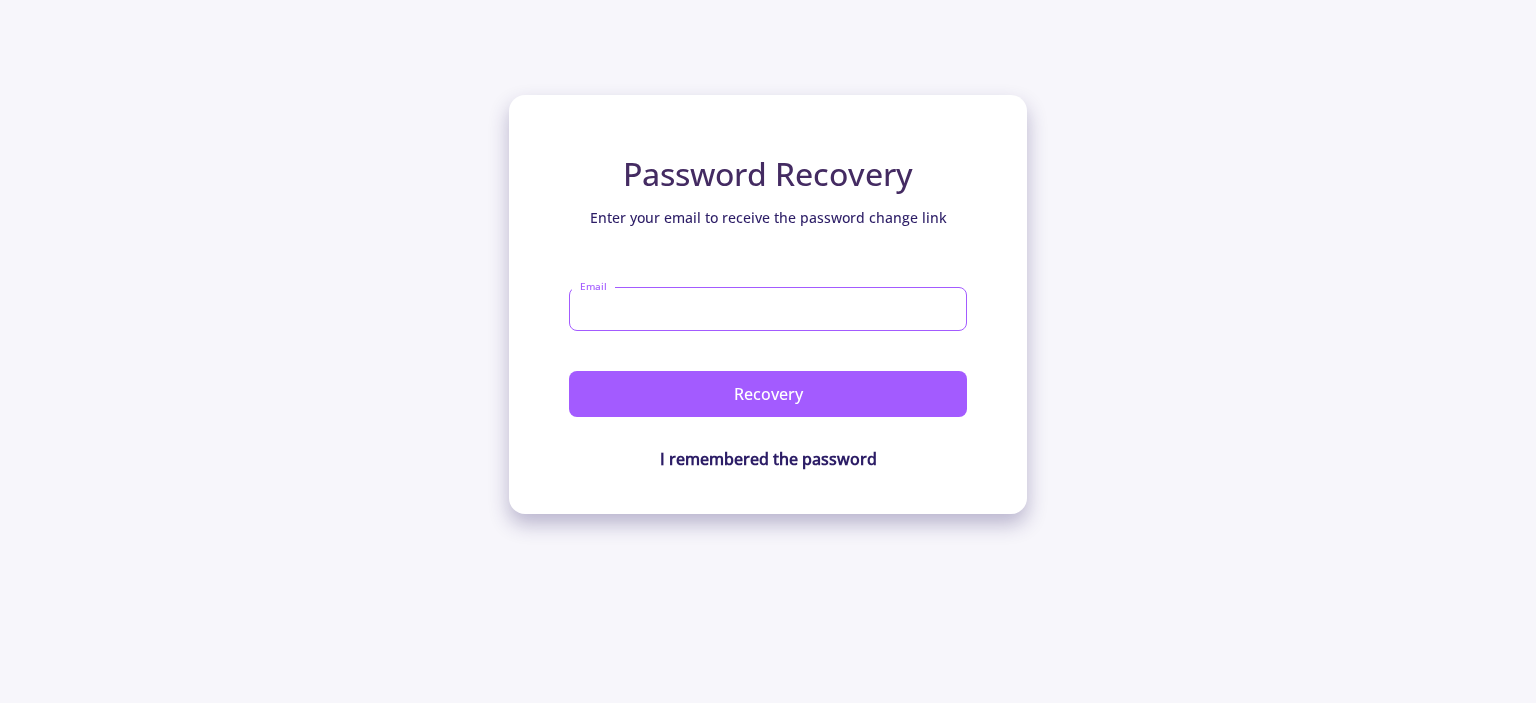 type on "[EMAIL_ADDRESS][DOMAIN_NAME]" 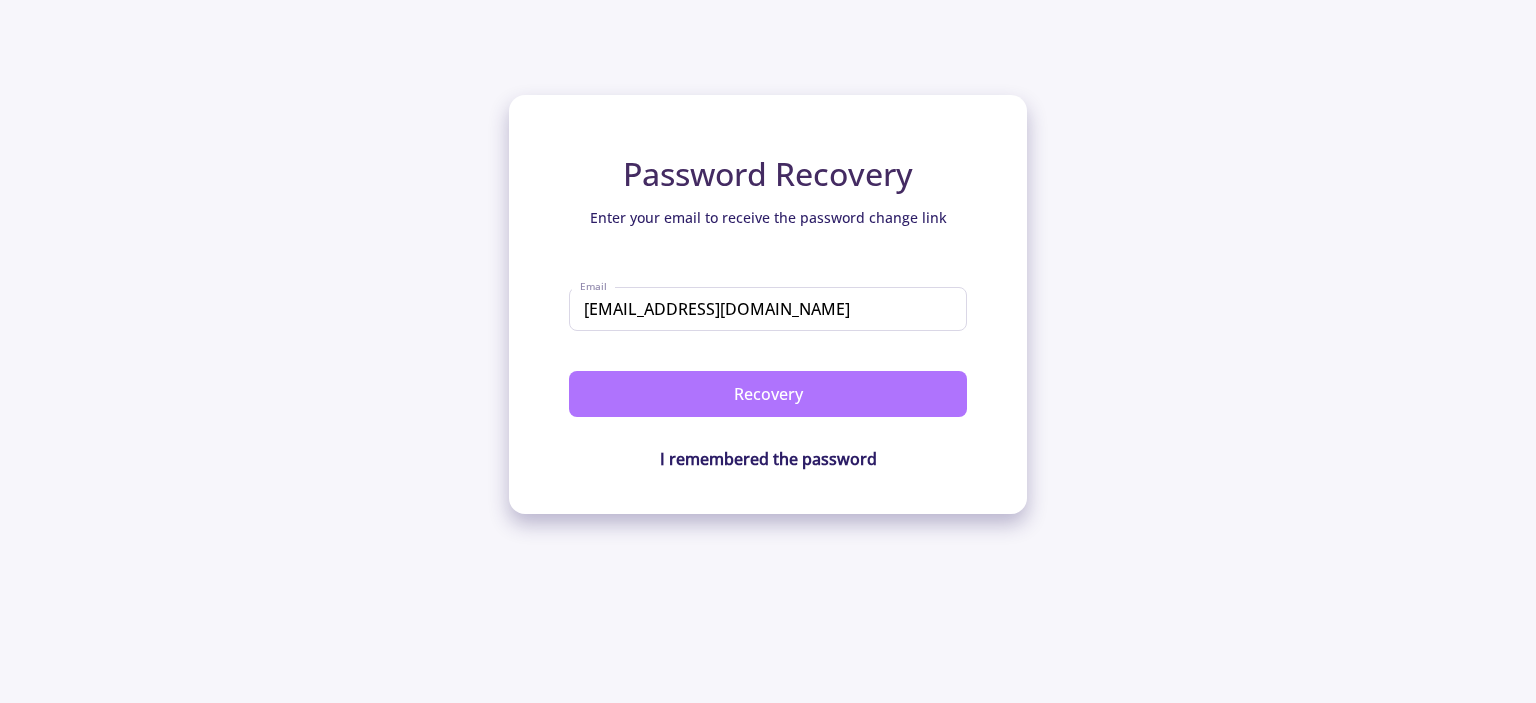 click on "Recovery" 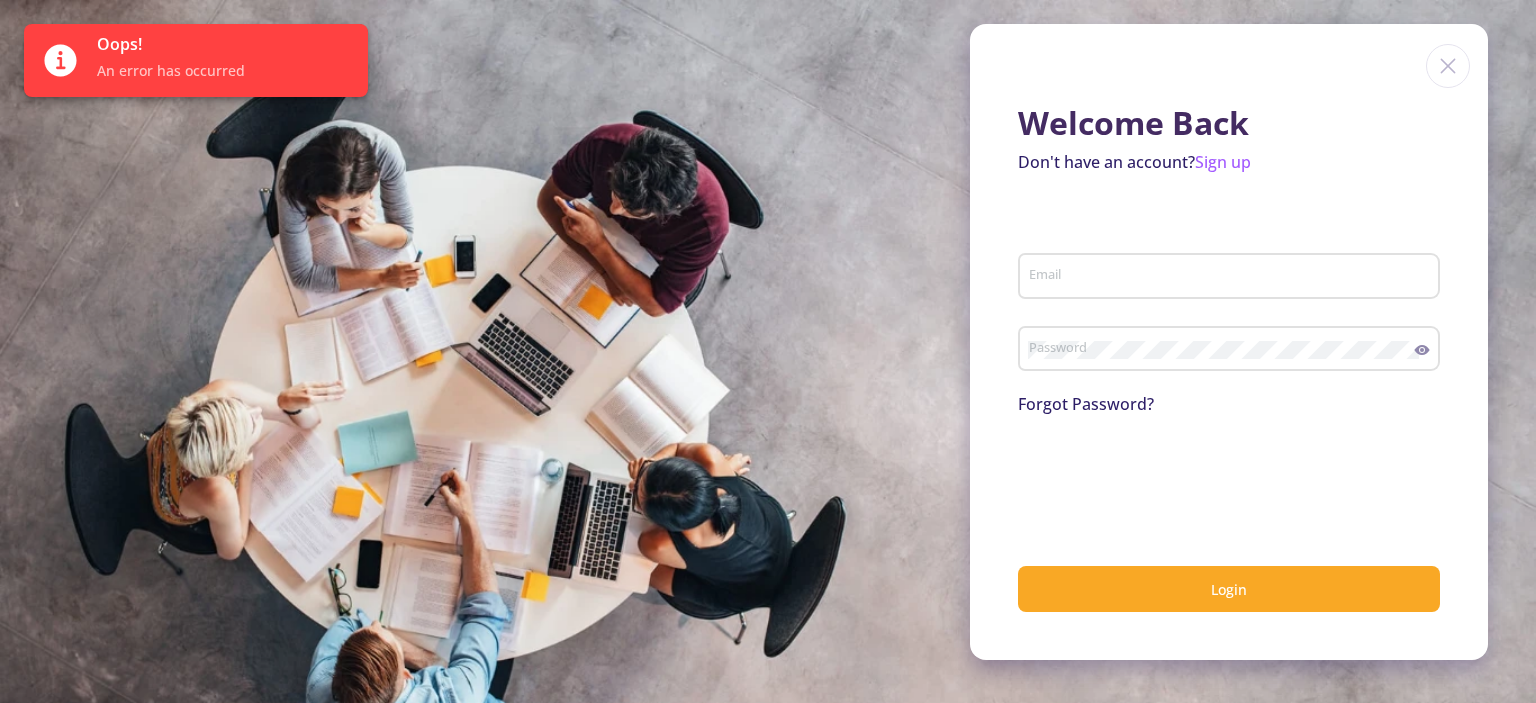 type on "[EMAIL_ADDRESS][DOMAIN_NAME]" 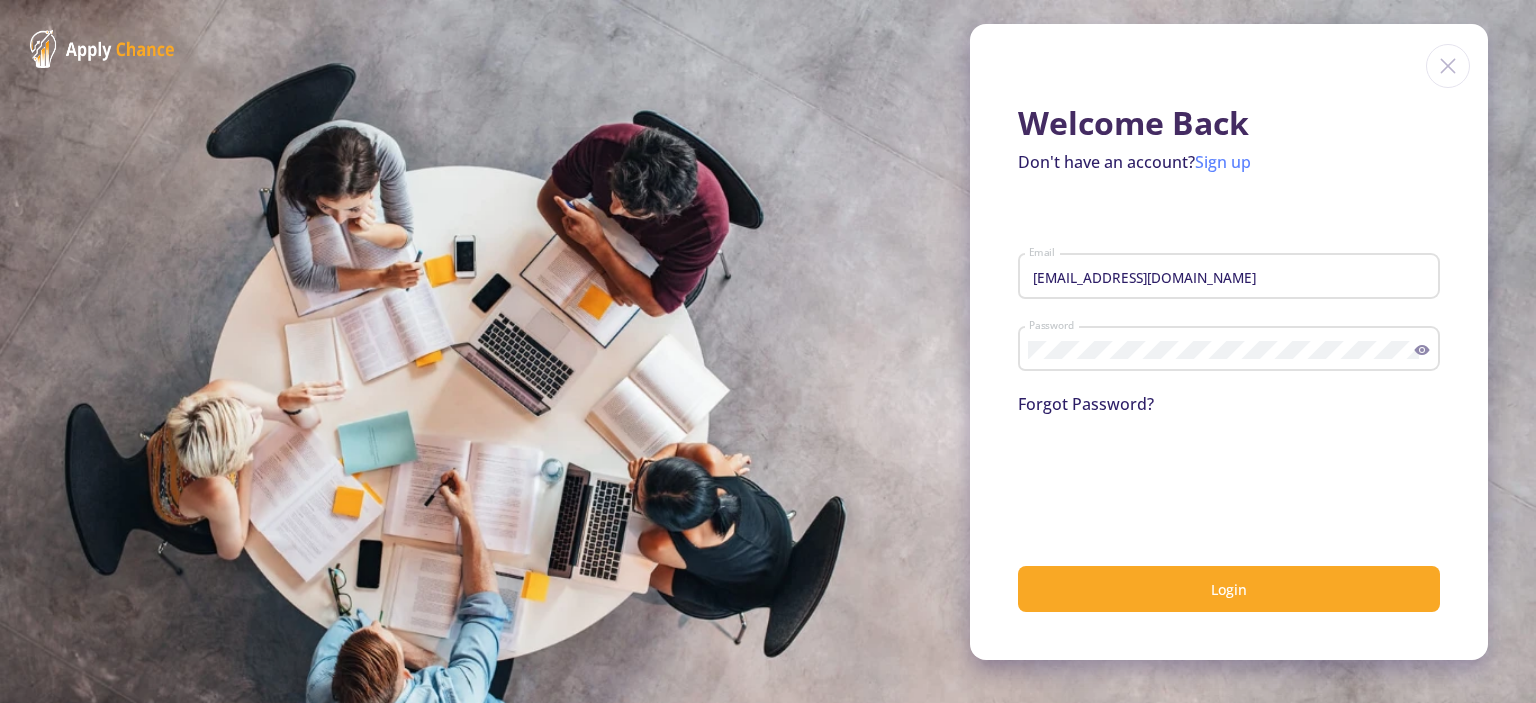 click on "Sign up" 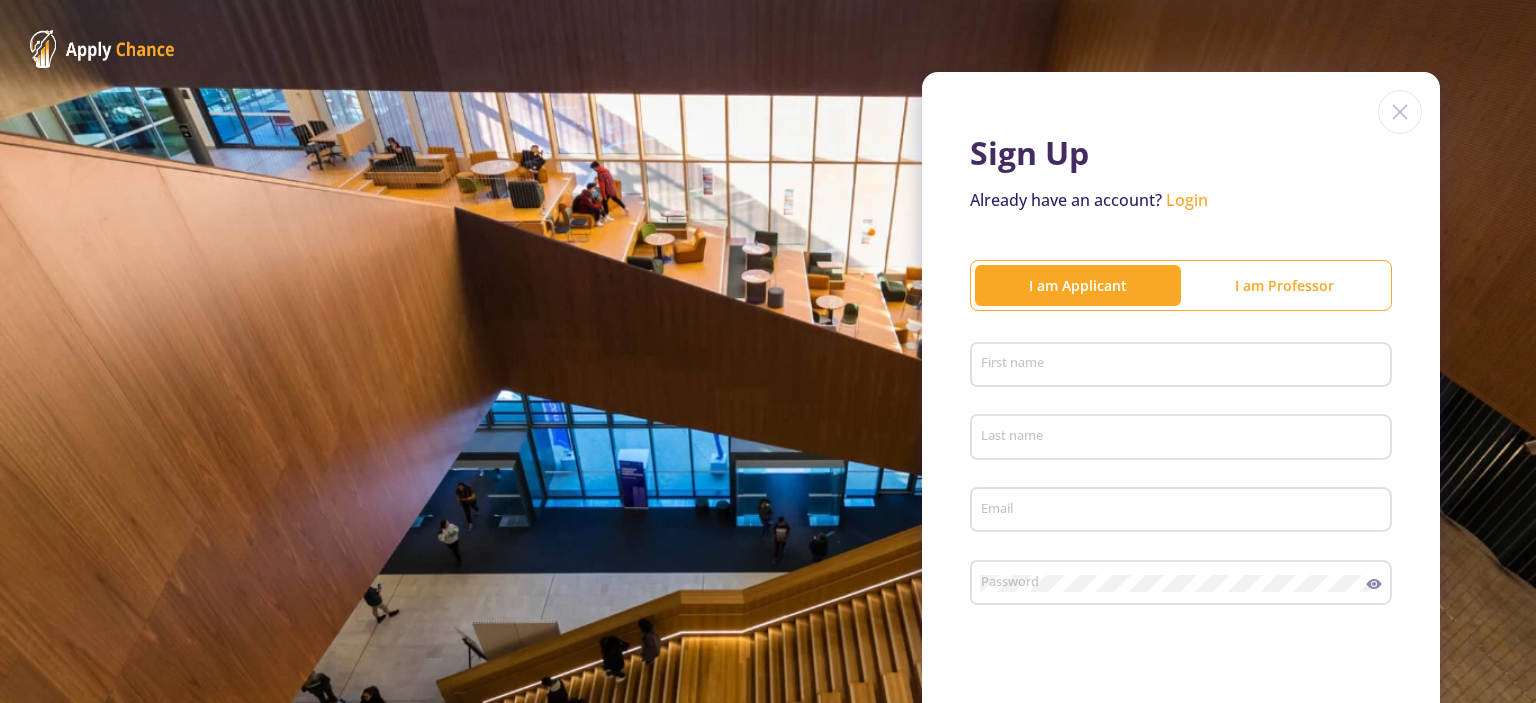 type on "[EMAIL_ADDRESS][DOMAIN_NAME]" 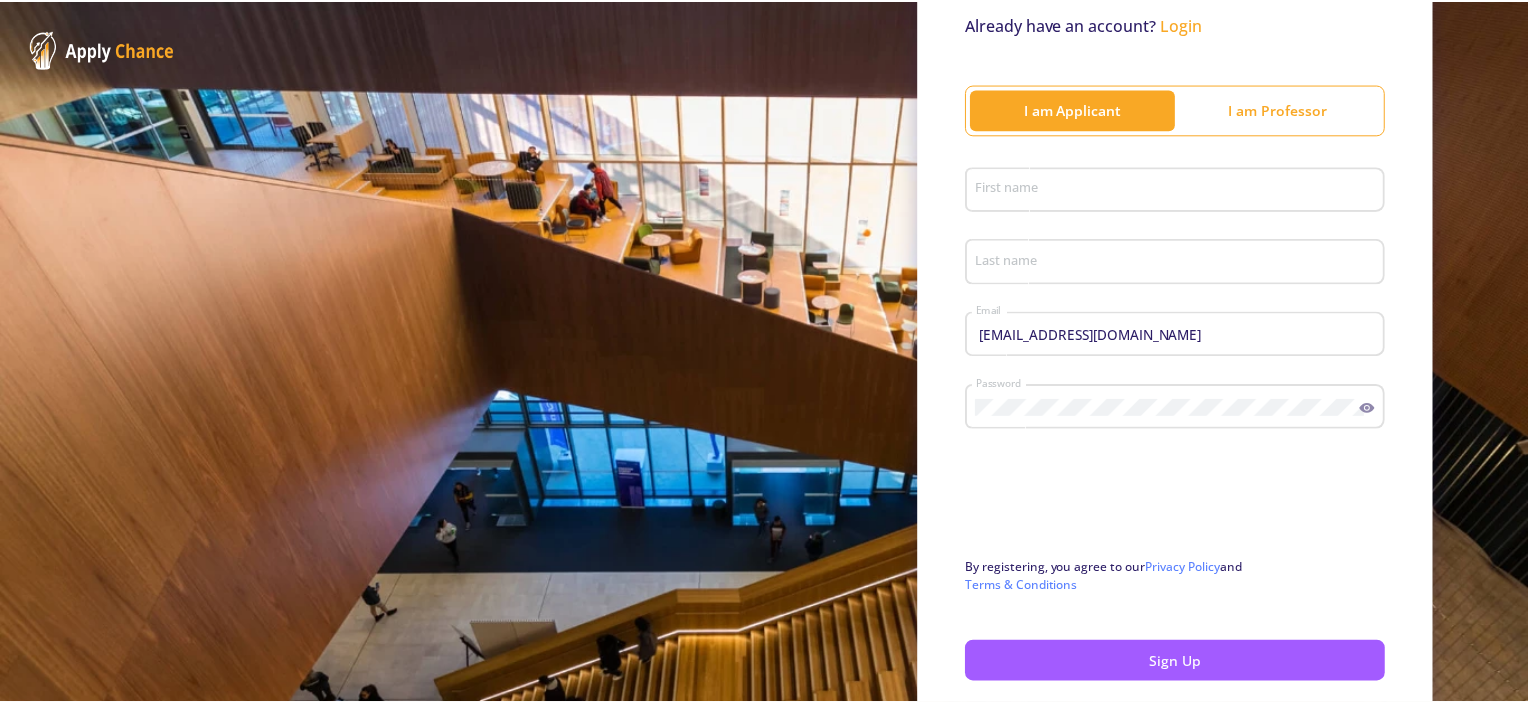 scroll, scrollTop: 276, scrollLeft: 0, axis: vertical 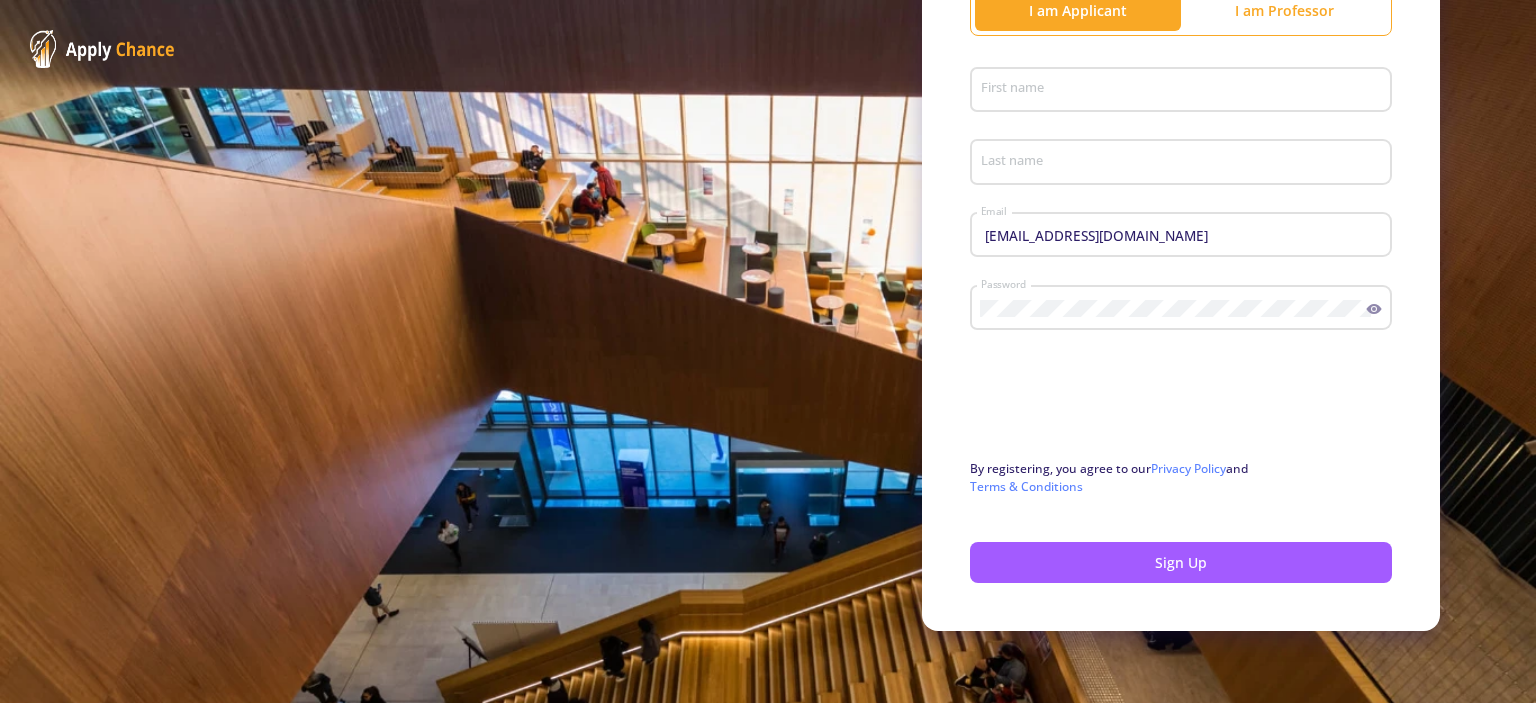 click on "First name" at bounding box center [1184, 91] 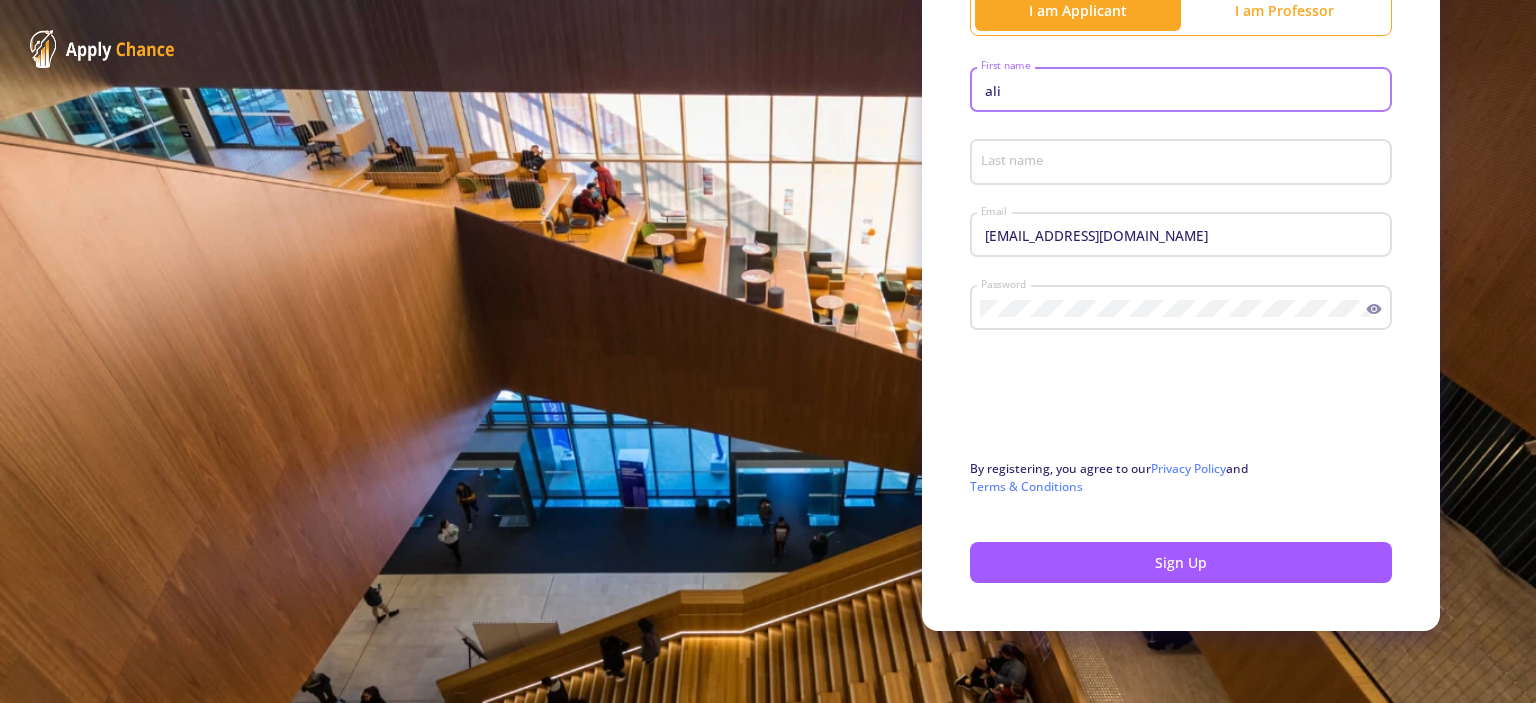 type on "ali" 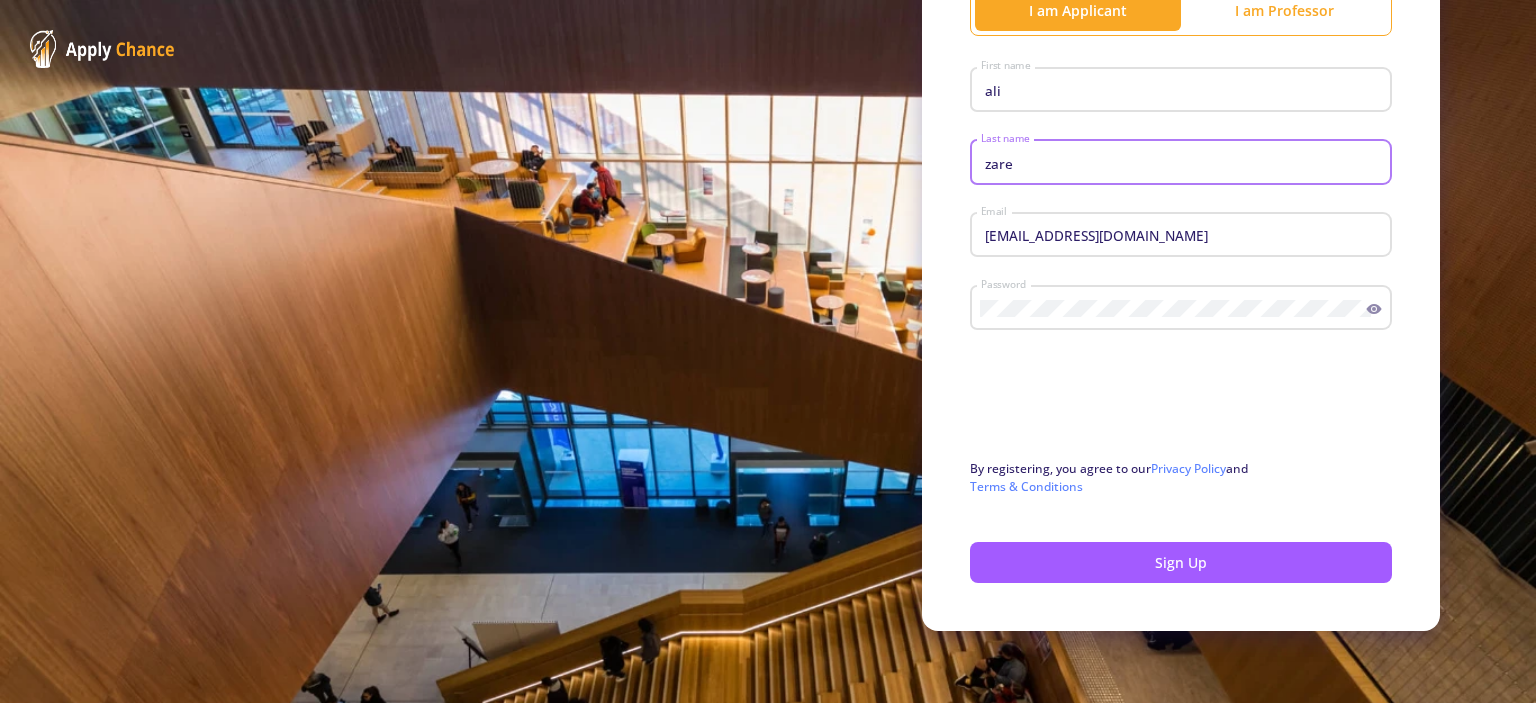 type on "zare" 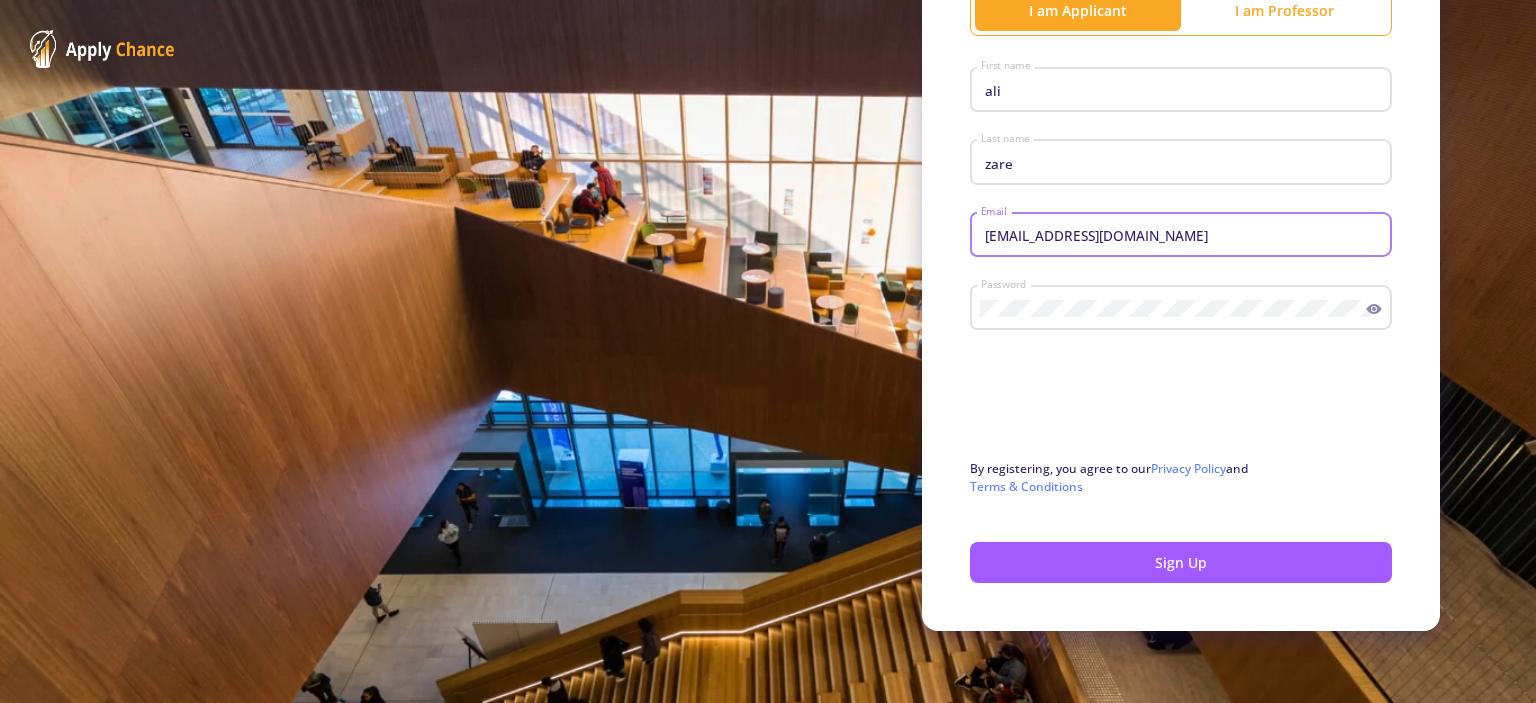 type on "[EMAIL_ADDRESS][DOMAIN_NAME]" 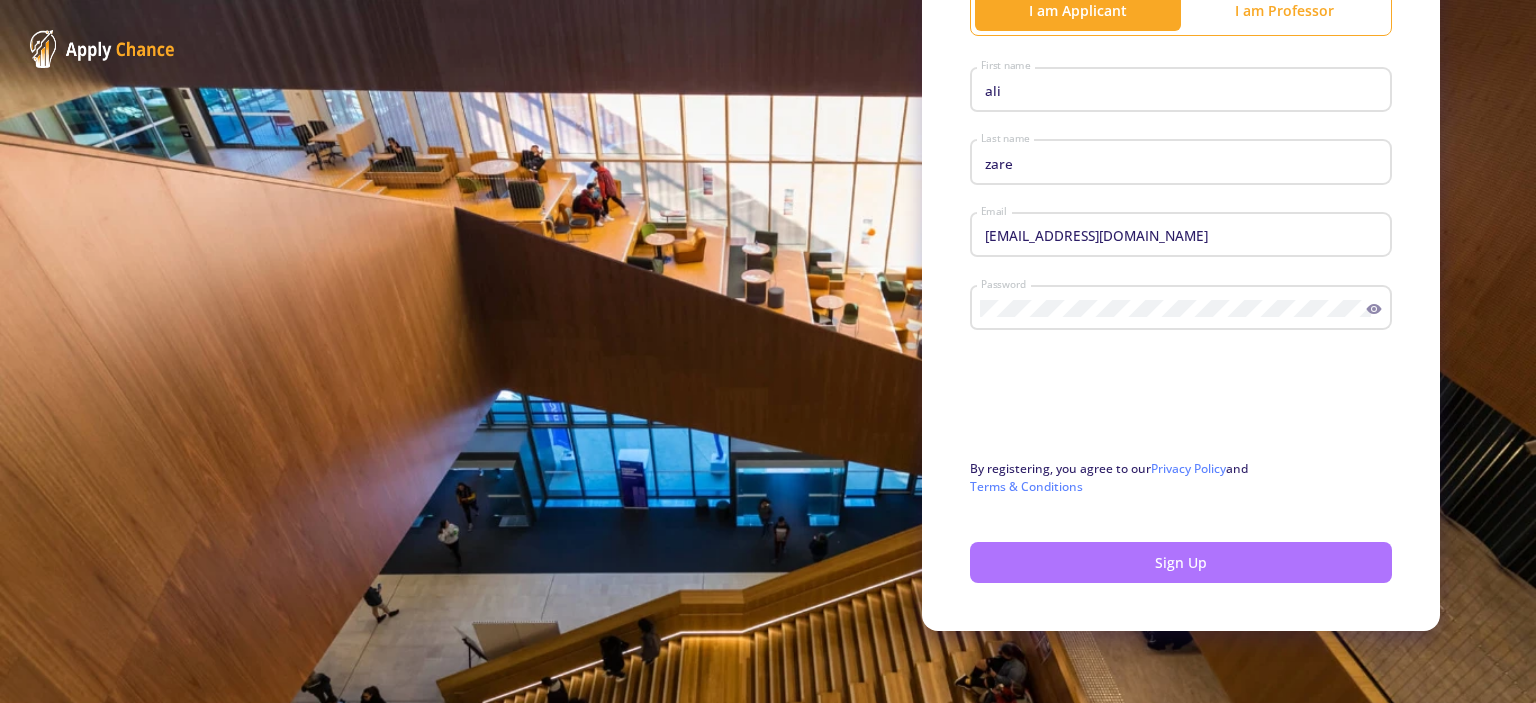 click on "Sign Up" 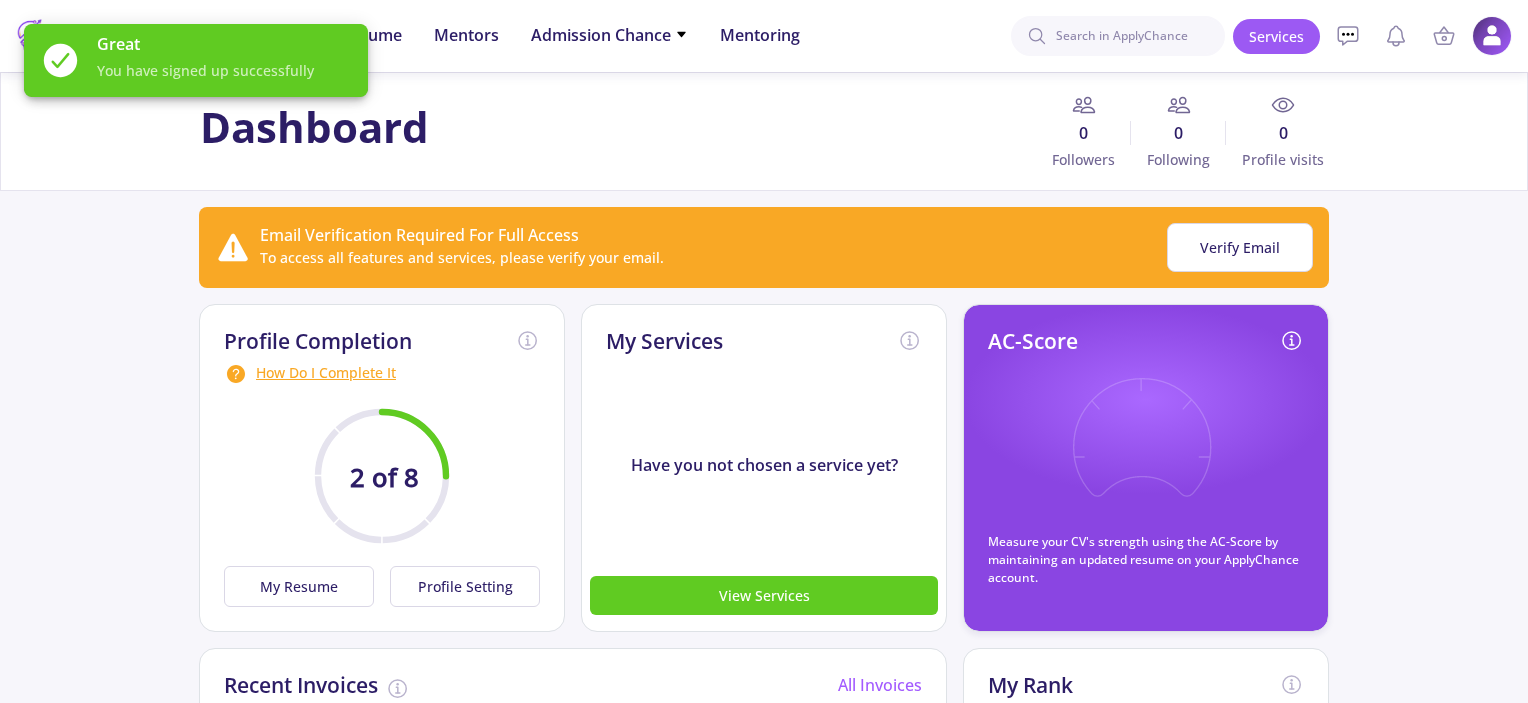 drag, startPoint x: 1535, startPoint y: 395, endPoint x: 1480, endPoint y: 255, distance: 150.41609 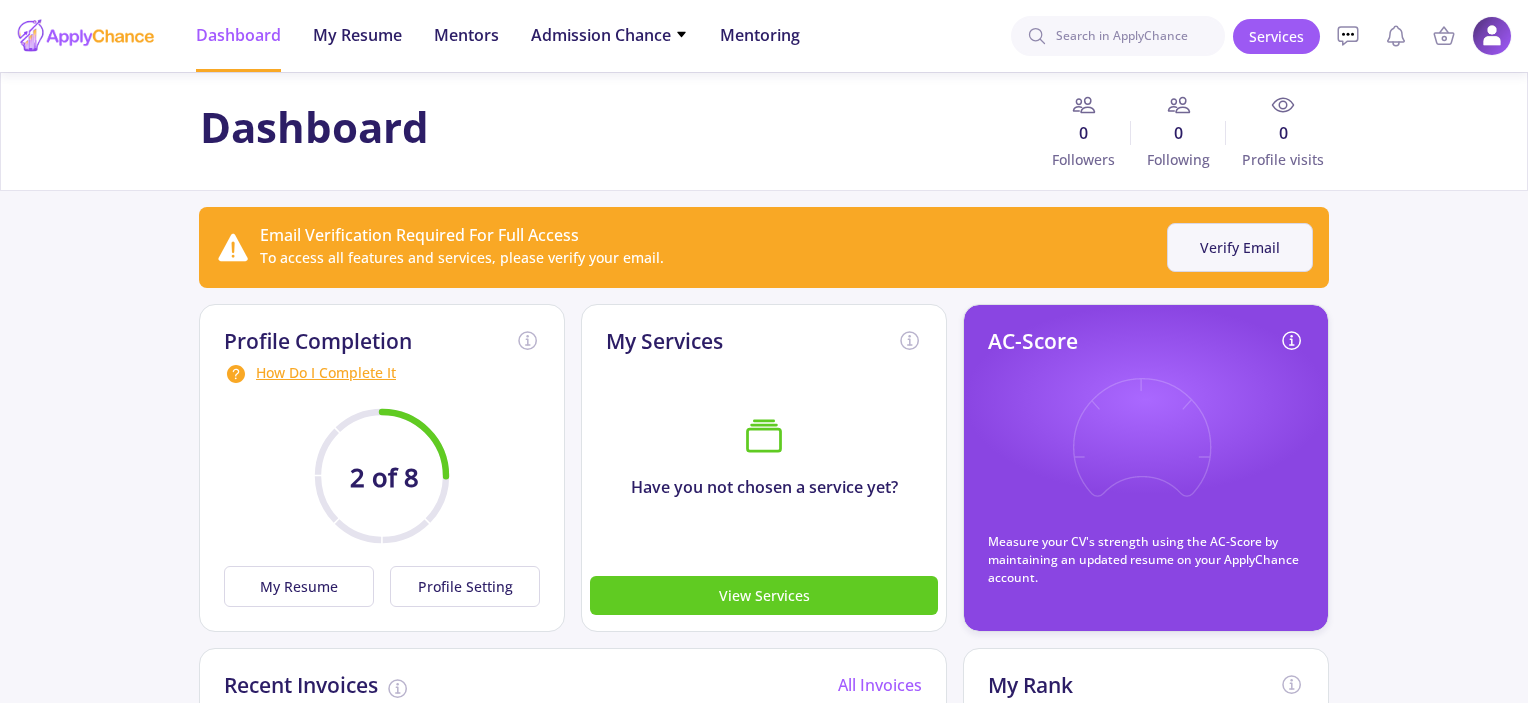 click on "Verify Email" 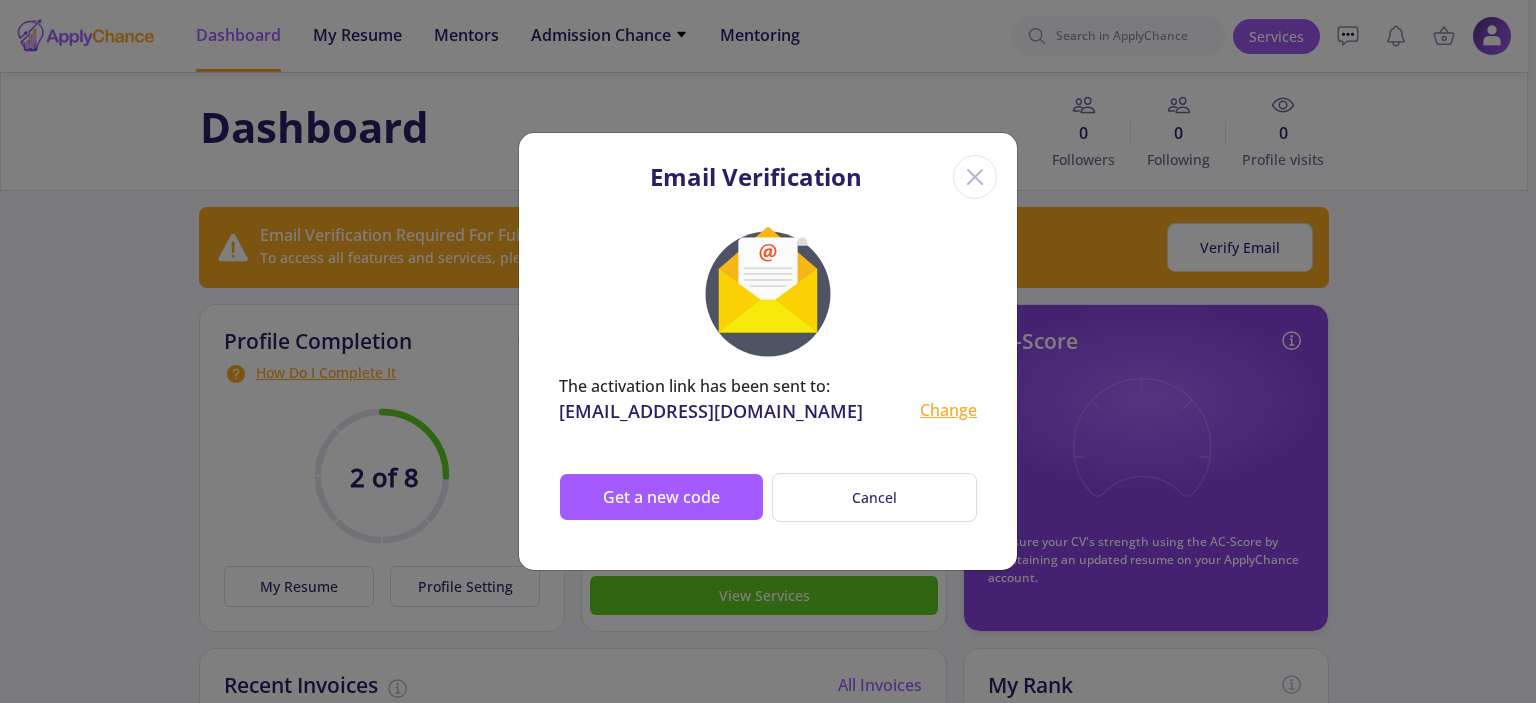 click on "Email Verification  The activation link has been sent to: [EMAIL_ADDRESS][DOMAIN_NAME] Change Get a new code  Cancel" at bounding box center [768, 351] 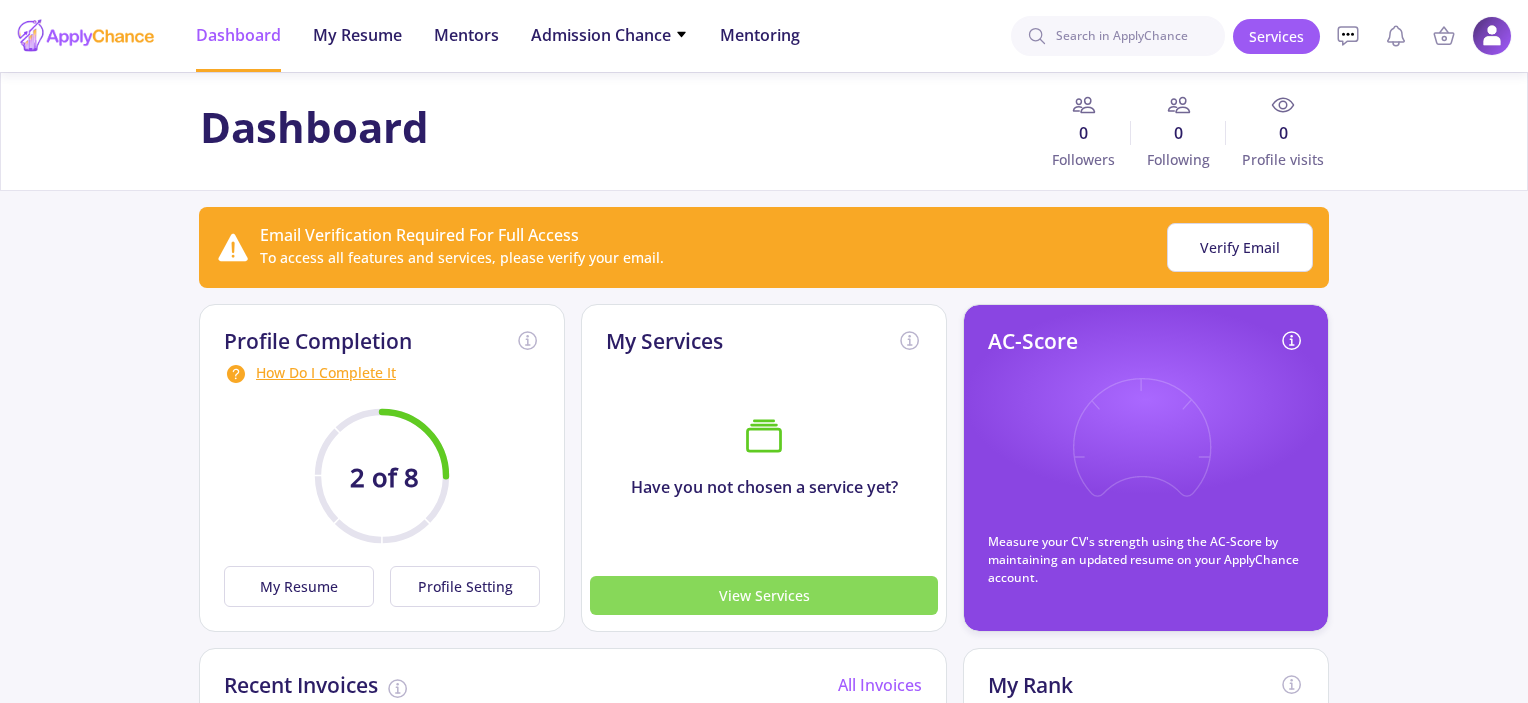 click on "View Services" 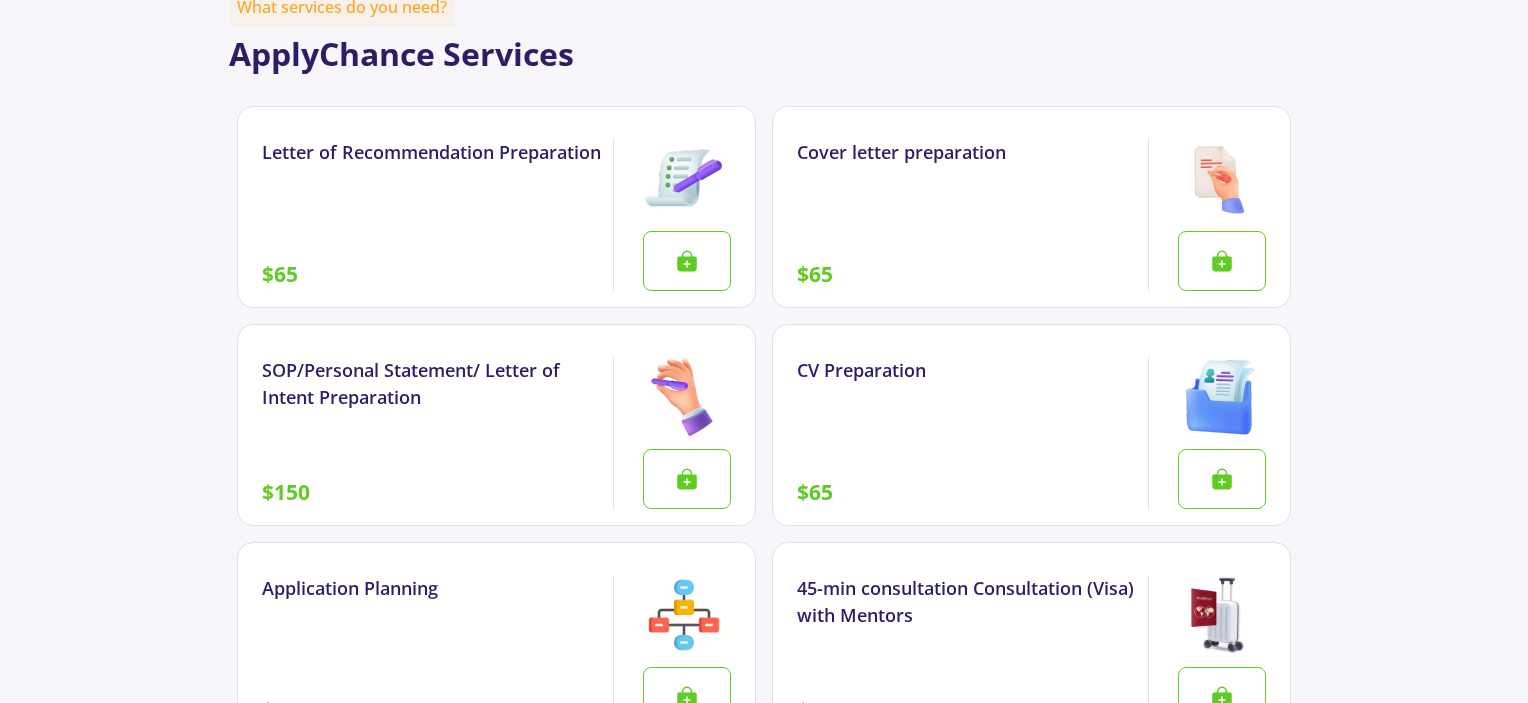 scroll, scrollTop: 1952, scrollLeft: 0, axis: vertical 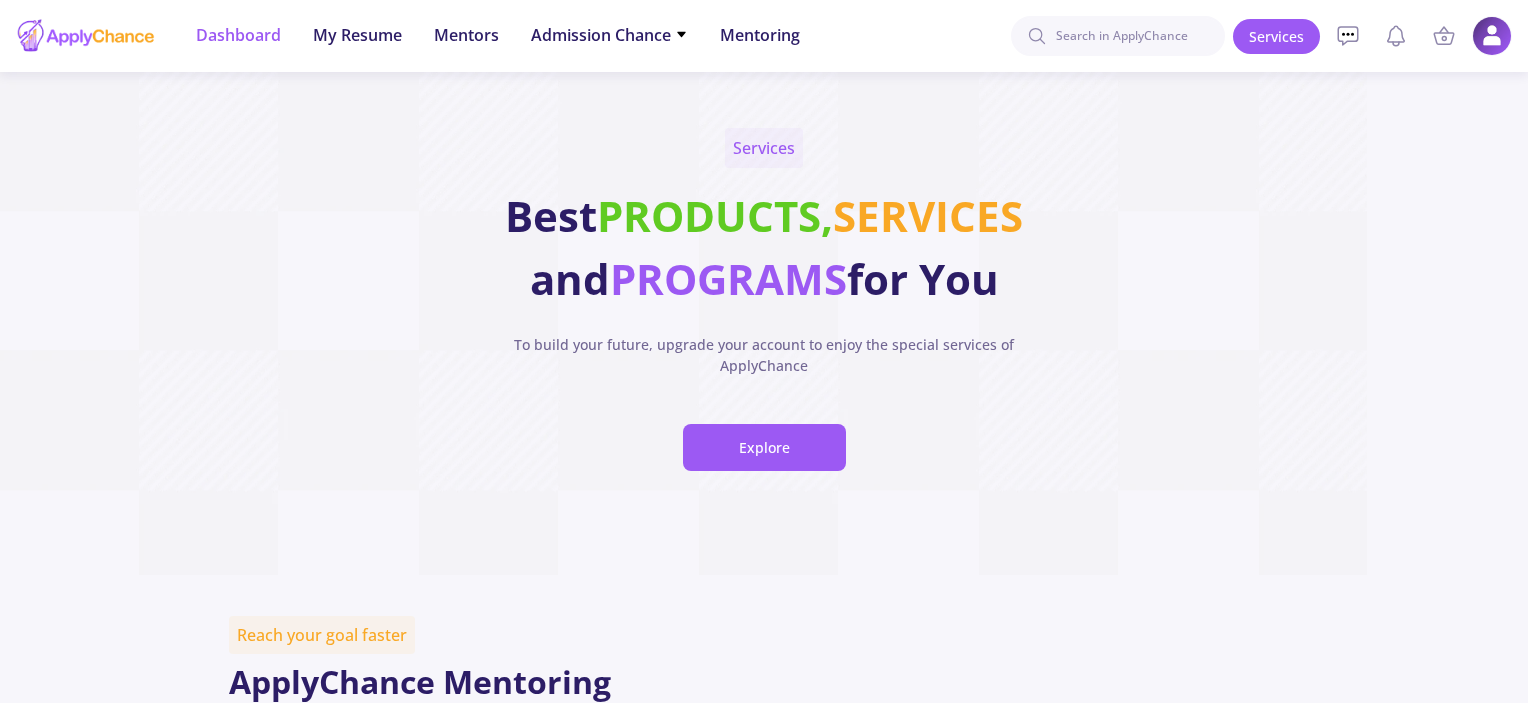 click on "Dashboard" 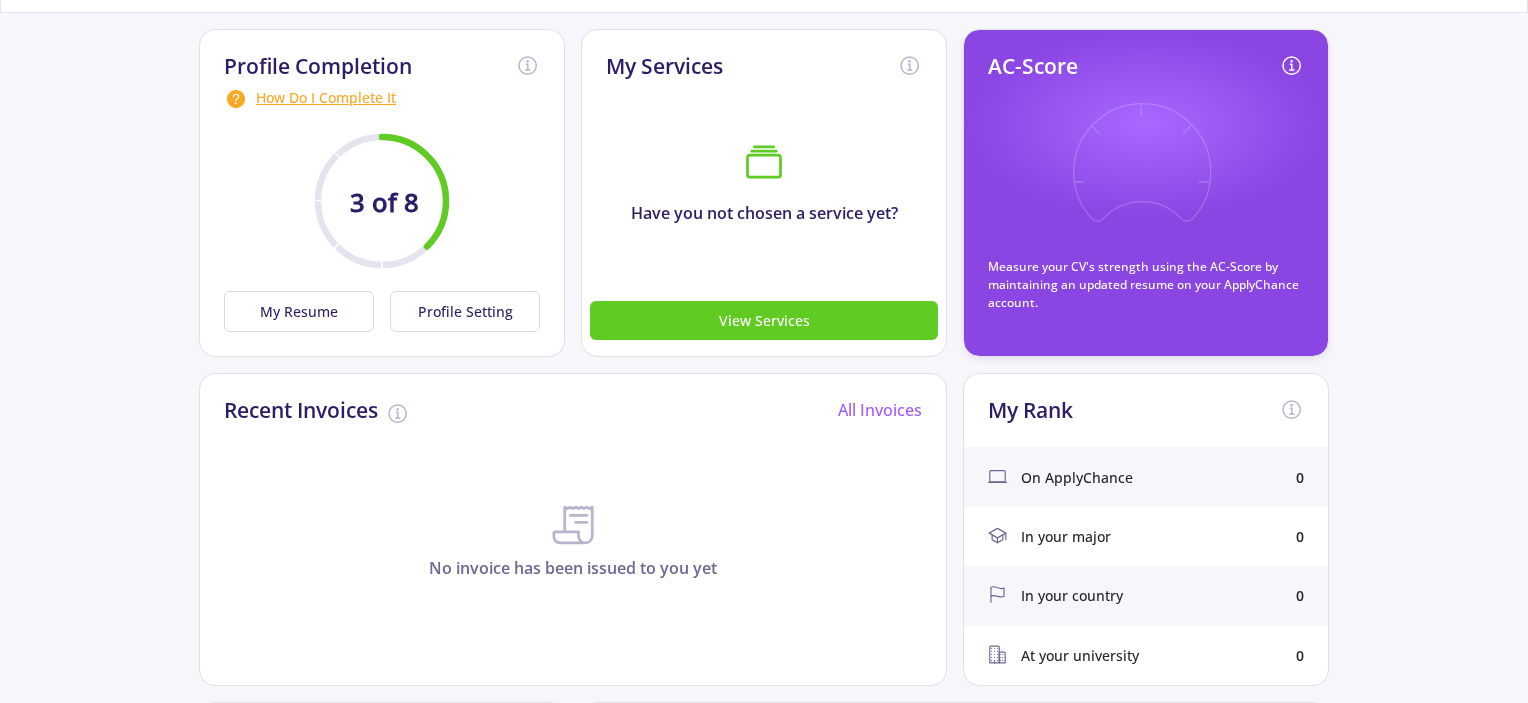 scroll, scrollTop: 0, scrollLeft: 0, axis: both 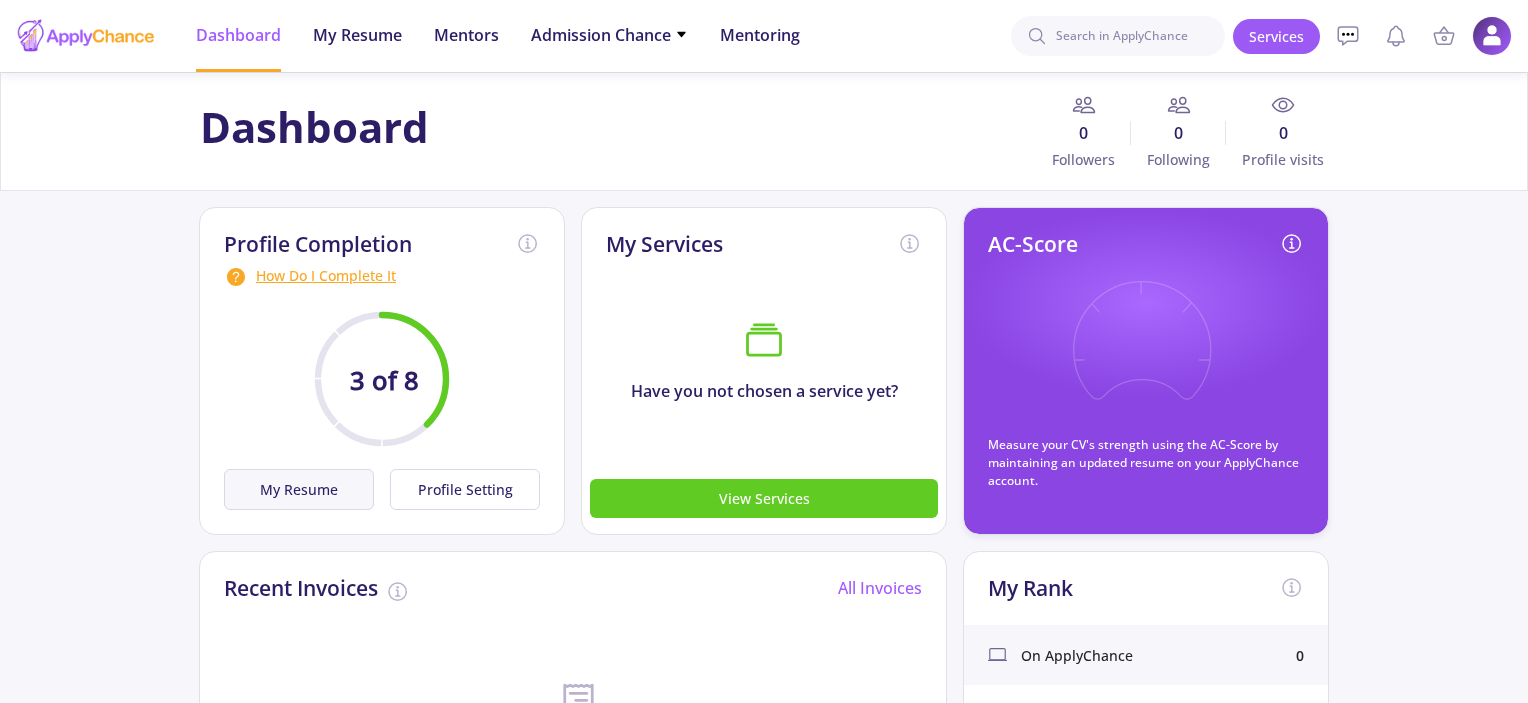 click on "My Resume" 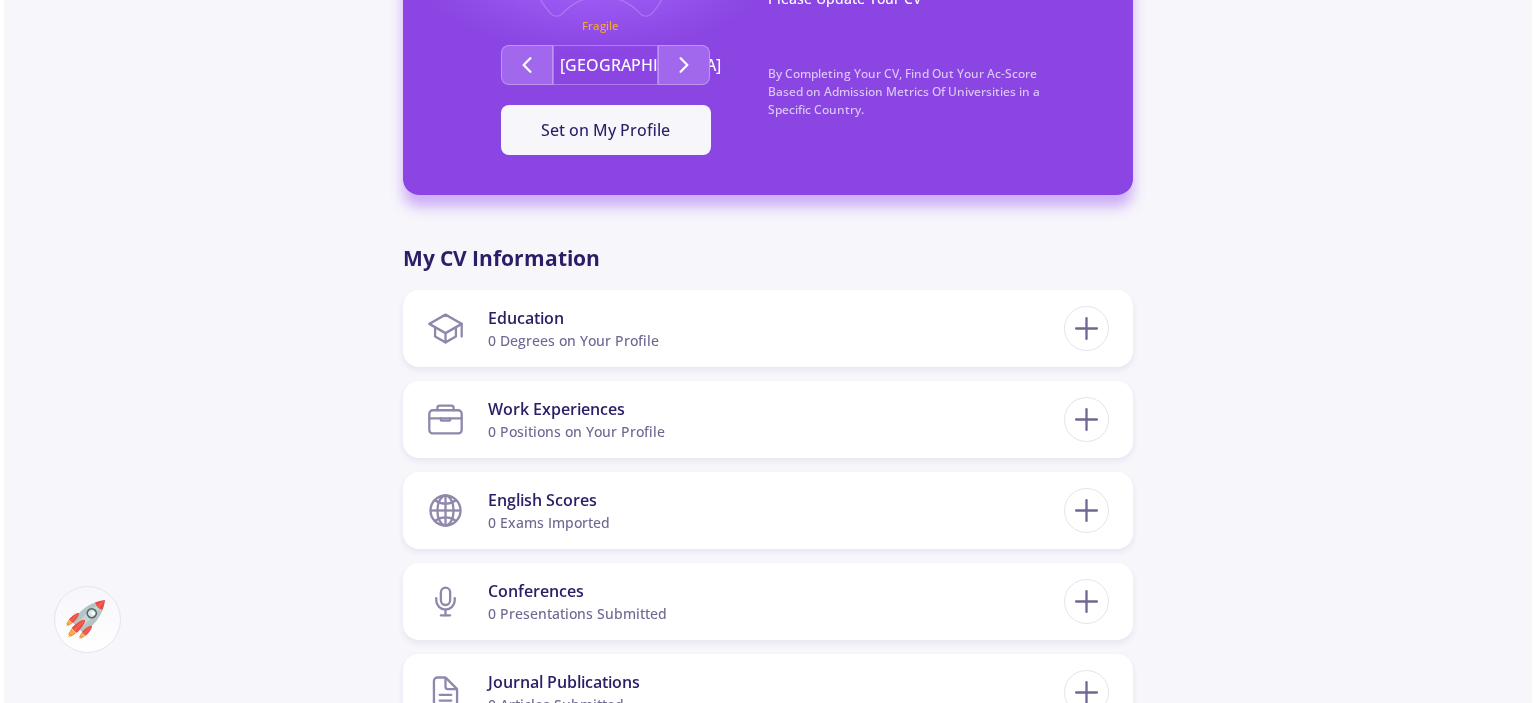 scroll, scrollTop: 734, scrollLeft: 0, axis: vertical 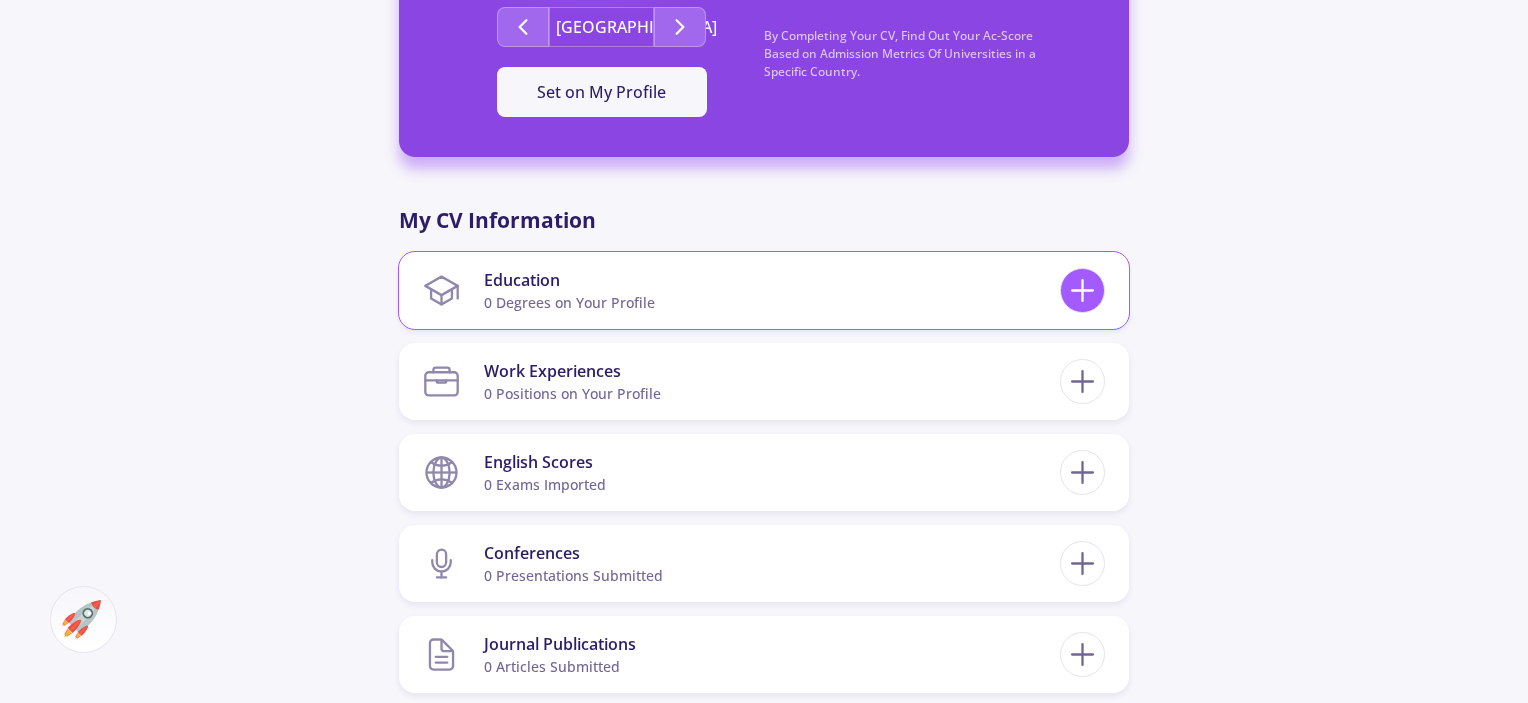 click 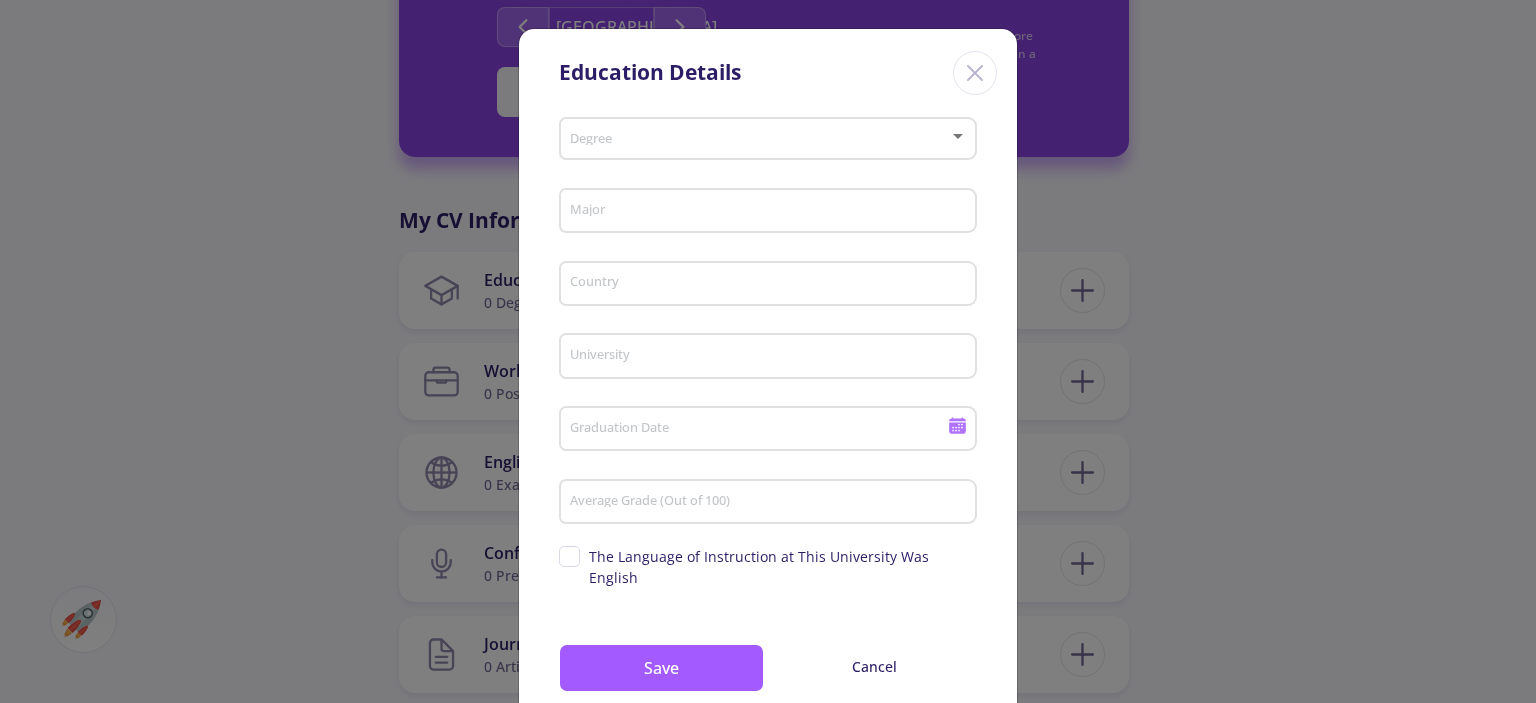 click at bounding box center [762, 139] 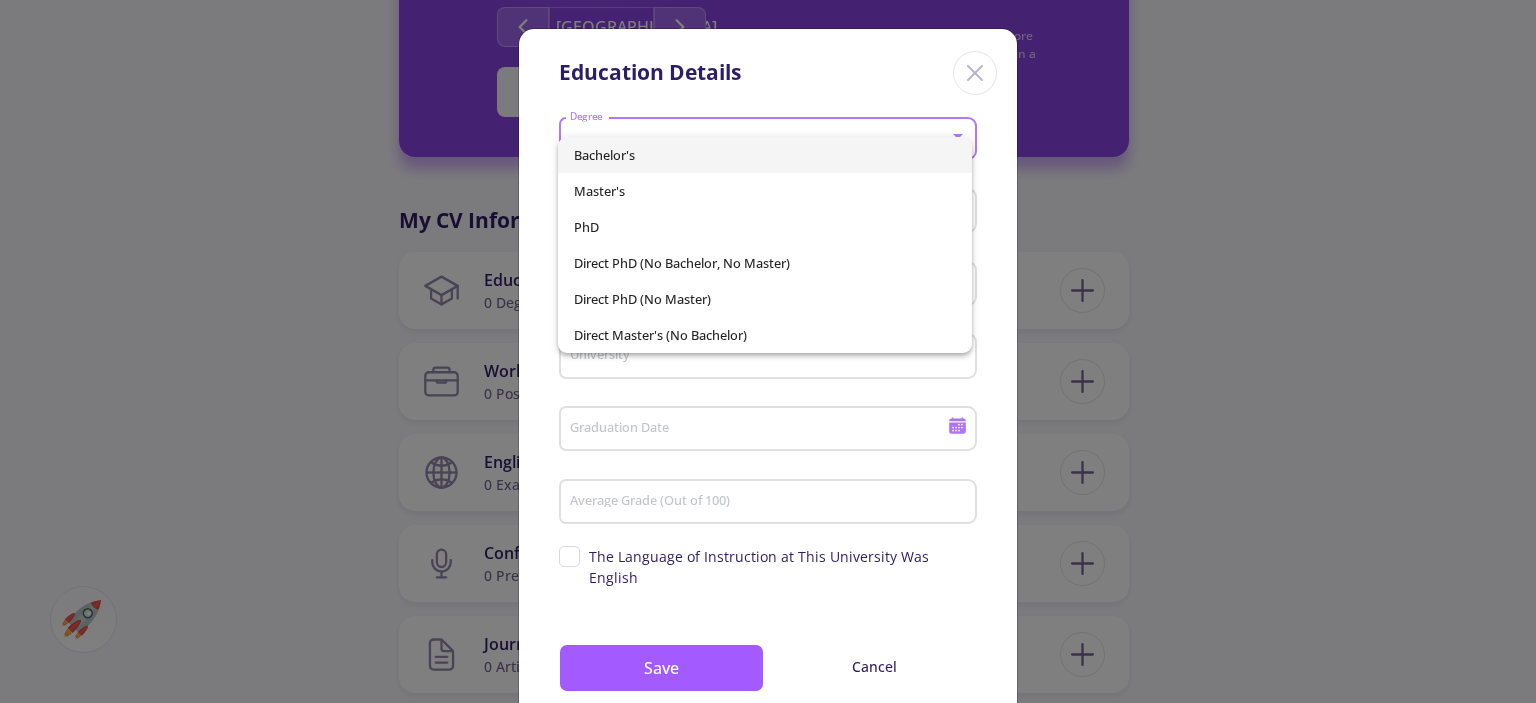 click on "Bachelor's" at bounding box center [764, 155] 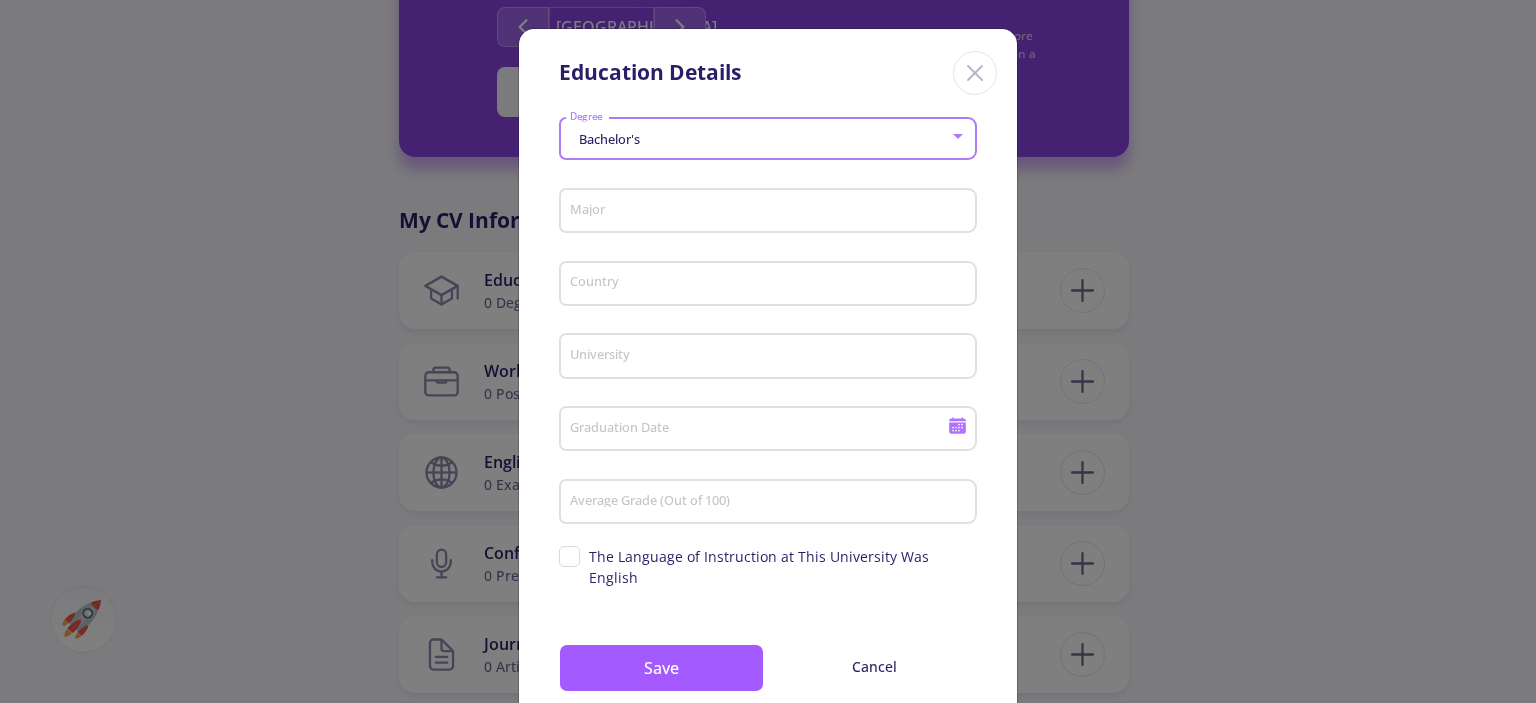 click on "Major" at bounding box center (771, 212) 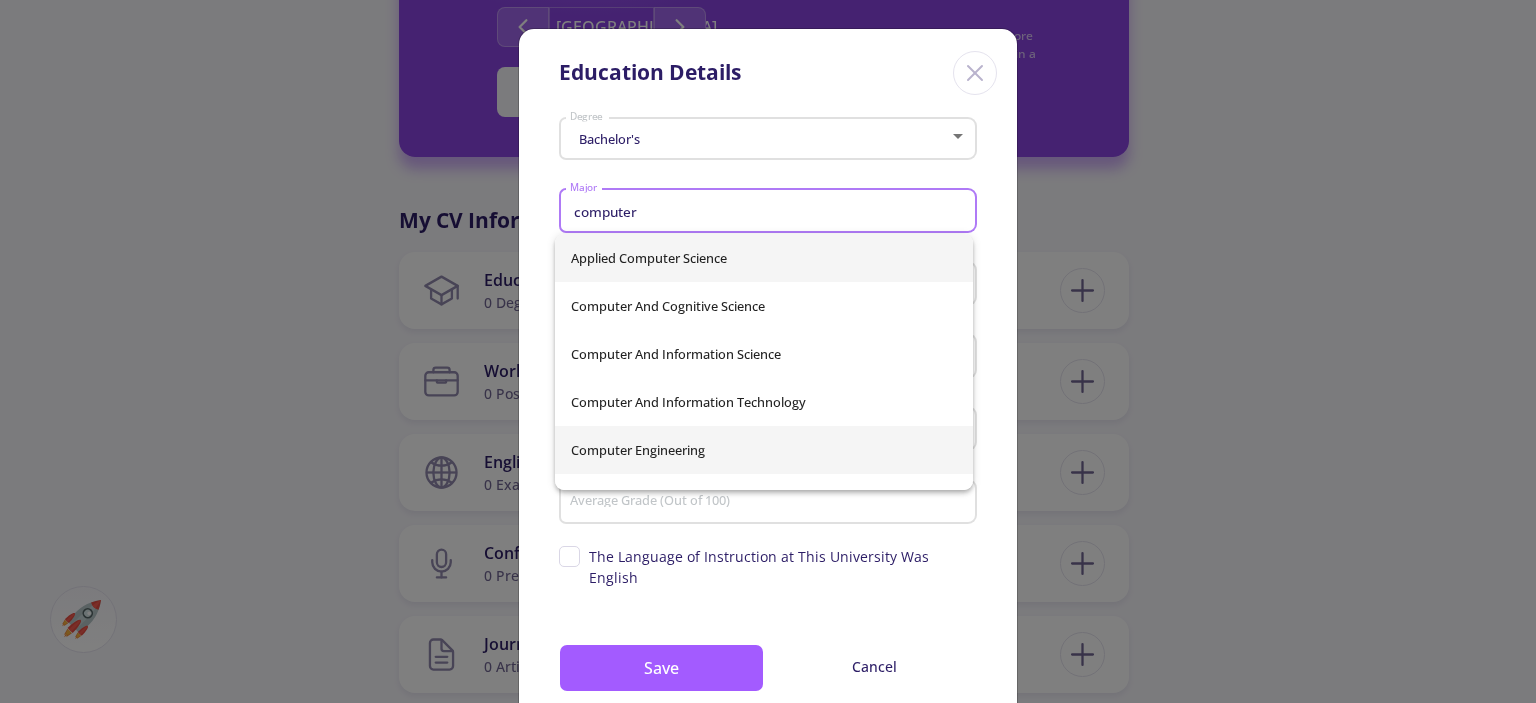 click on "Computer Engineering" at bounding box center (764, 450) 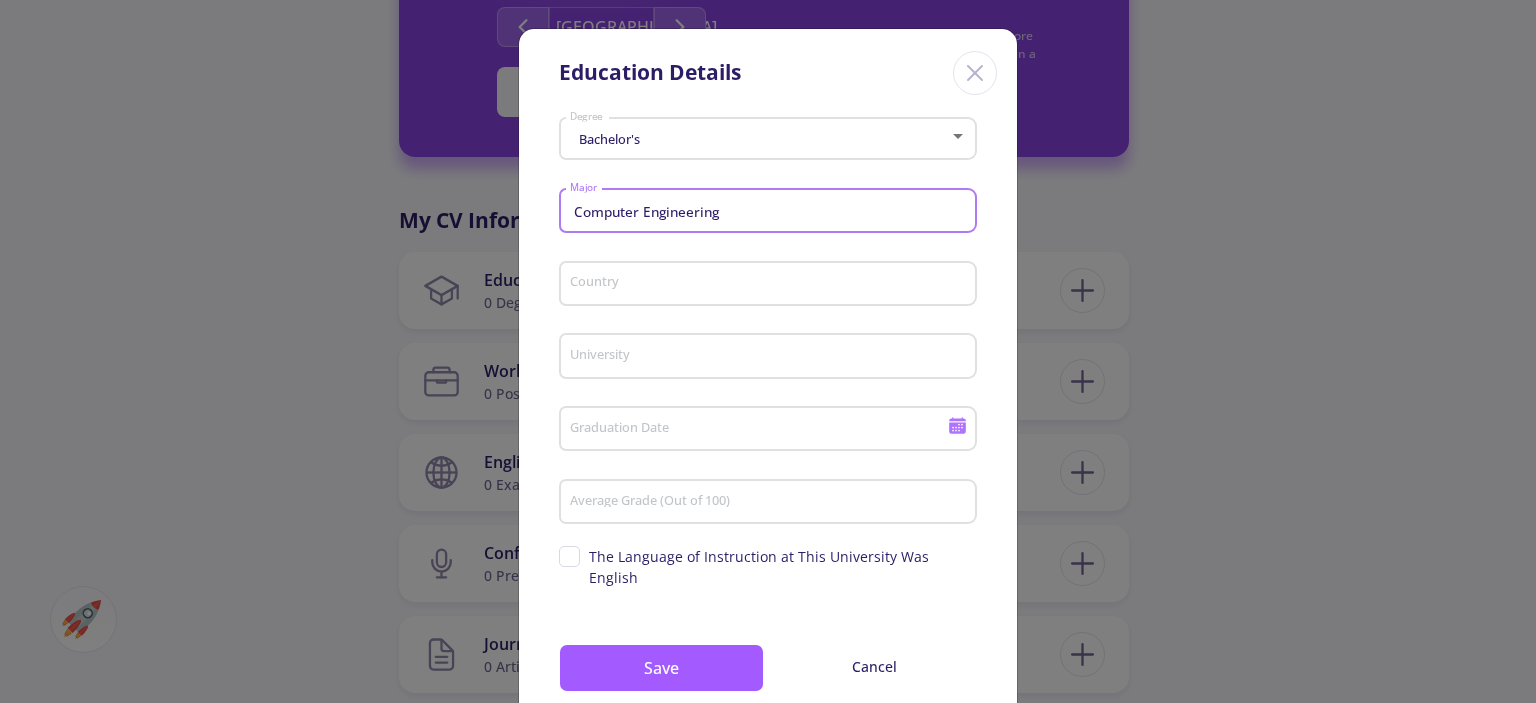 click on "Country" at bounding box center [771, 285] 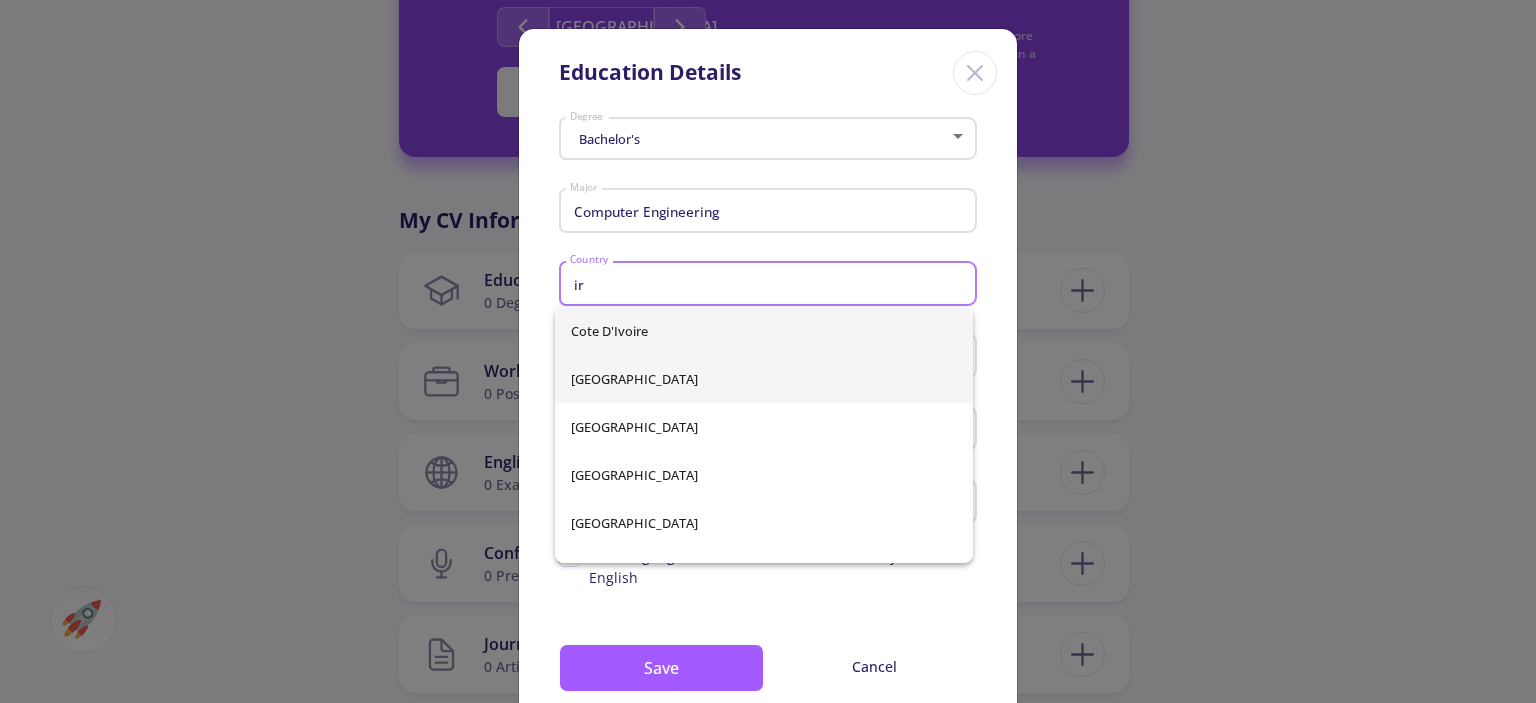 type on "ir" 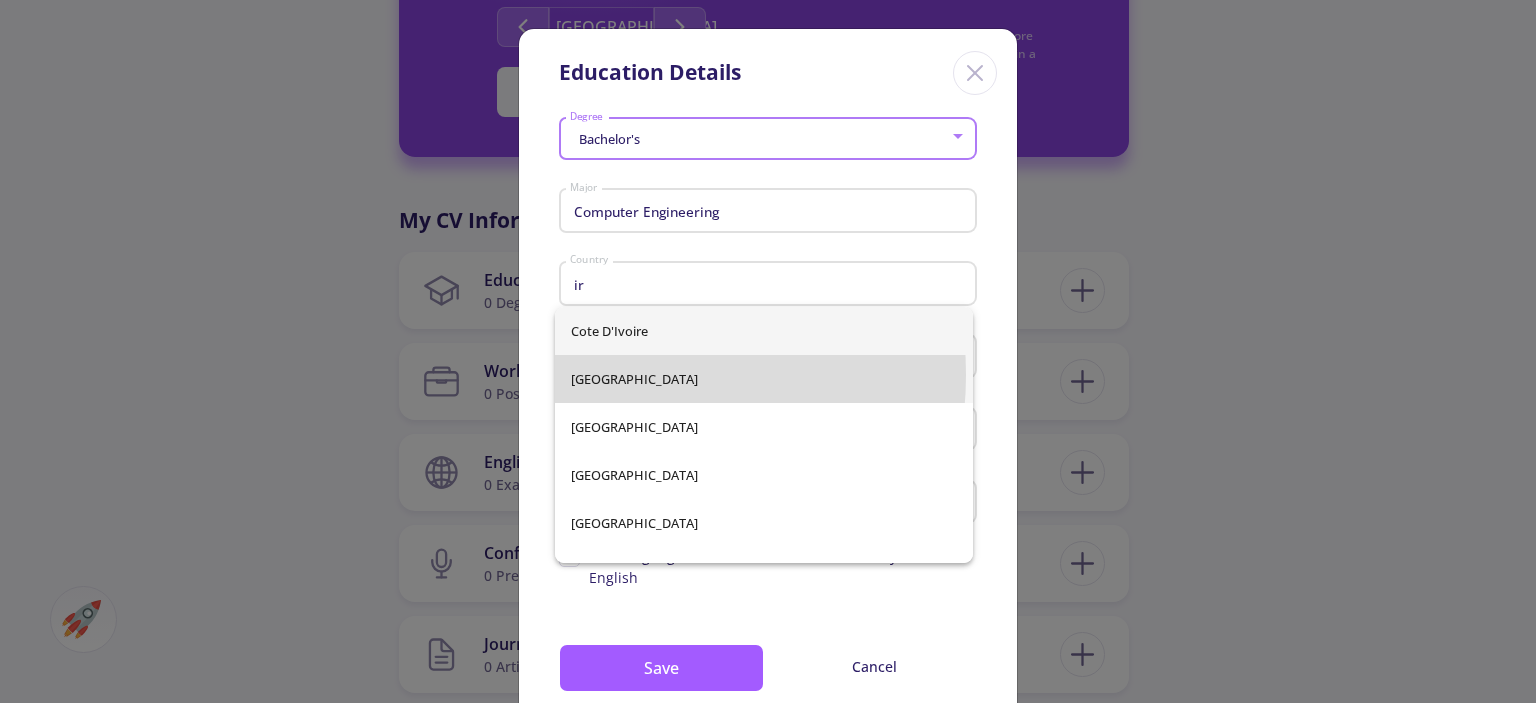 click on "Cote d'Ivoire   [GEOGRAPHIC_DATA]   [GEOGRAPHIC_DATA]   [GEOGRAPHIC_DATA]   [GEOGRAPHIC_DATA]   [GEOGRAPHIC_DATA]" at bounding box center [764, 435] 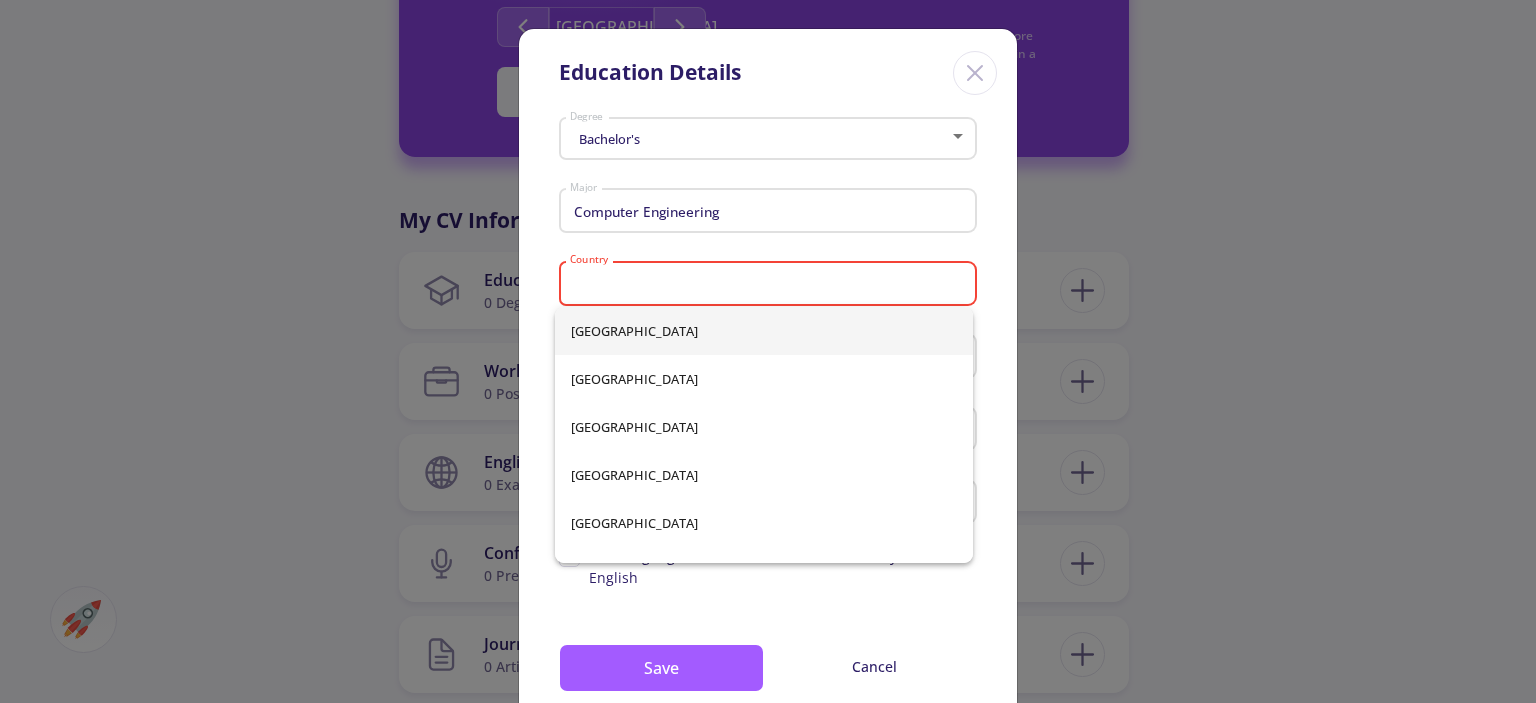 click on "Country" at bounding box center [771, 285] 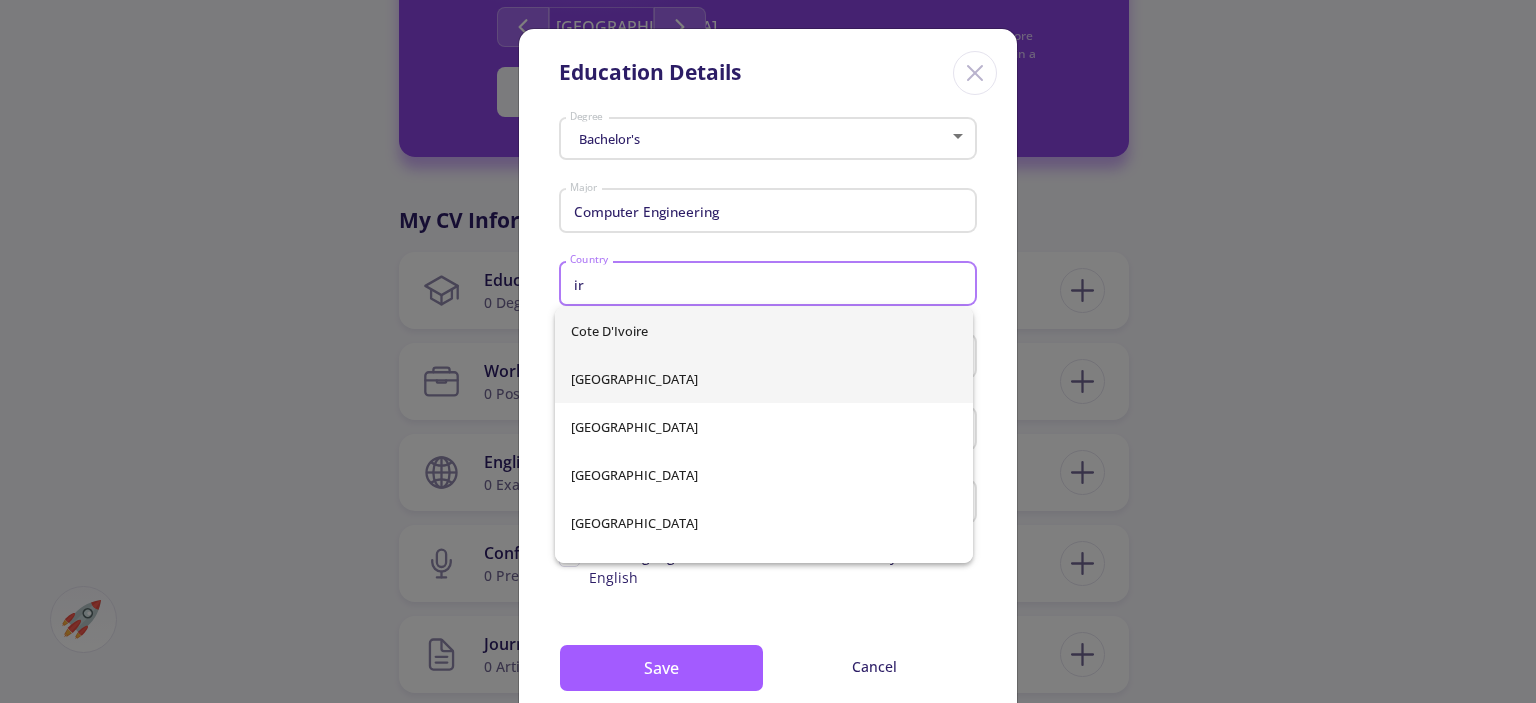 type on "ir" 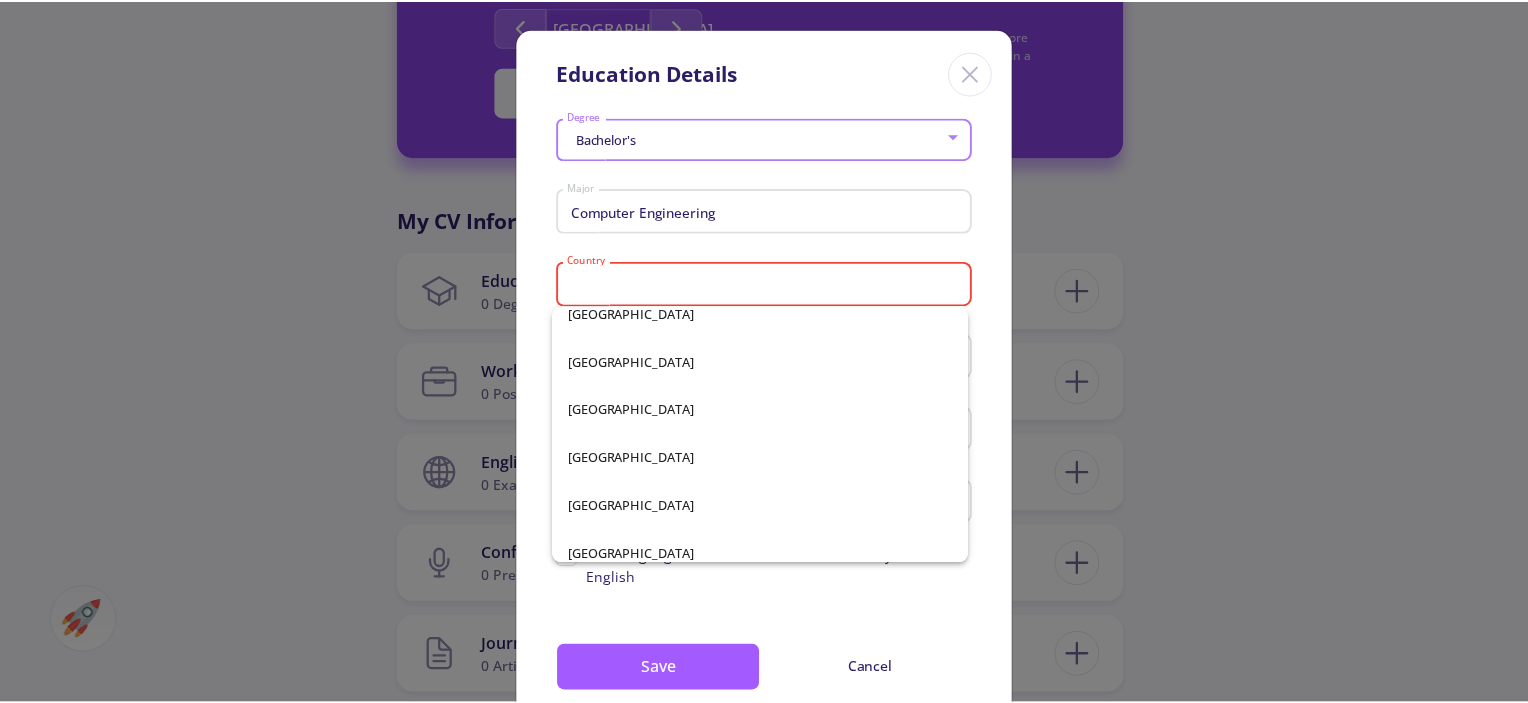 scroll, scrollTop: 224, scrollLeft: 0, axis: vertical 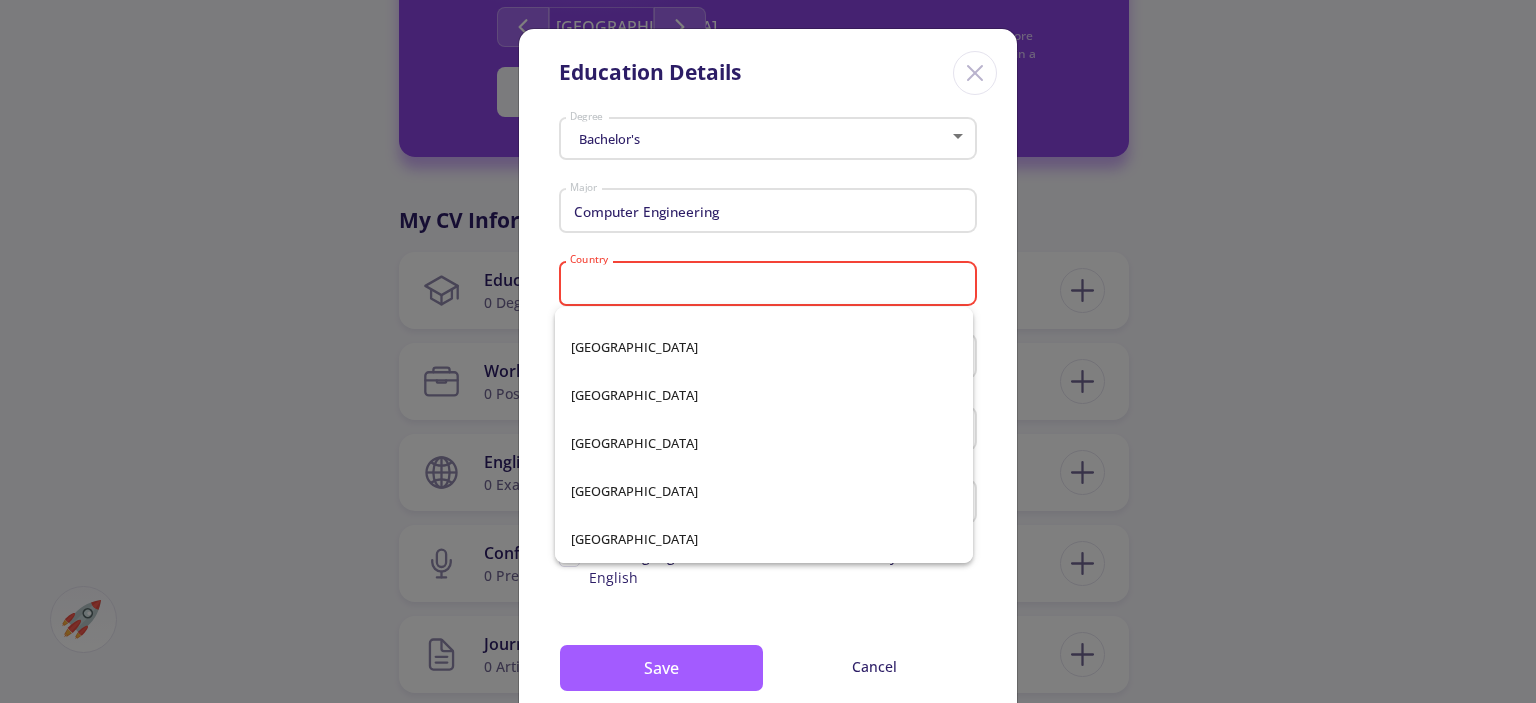 click on "Bachelor's Degree Computer Engineering Major Country Please select country University Graduation Date Average Grade (Out of 100) Supervisor's name The Language of Instruction at This University Was English Save  Cancel" at bounding box center (768, 425) 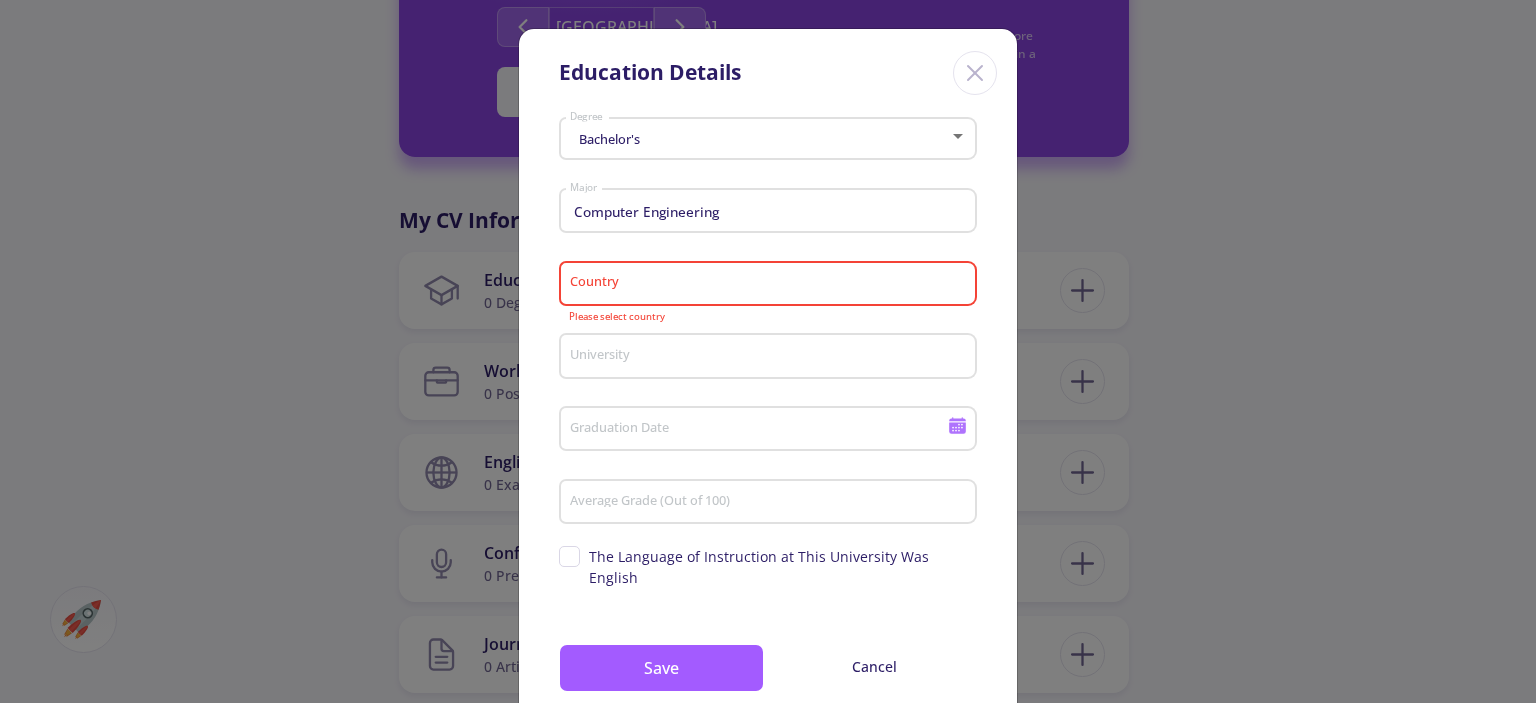 click on "Country" at bounding box center (771, 285) 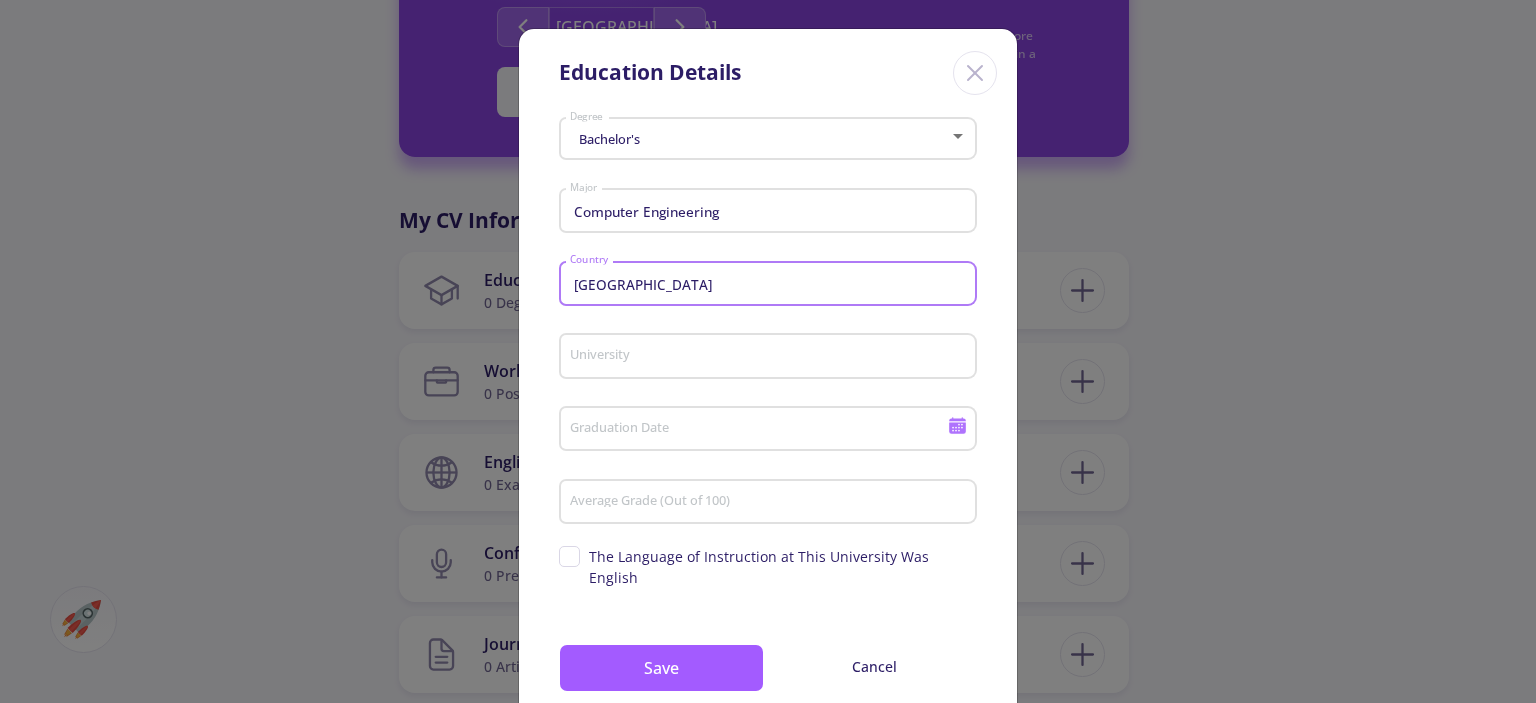 type on "[GEOGRAPHIC_DATA]" 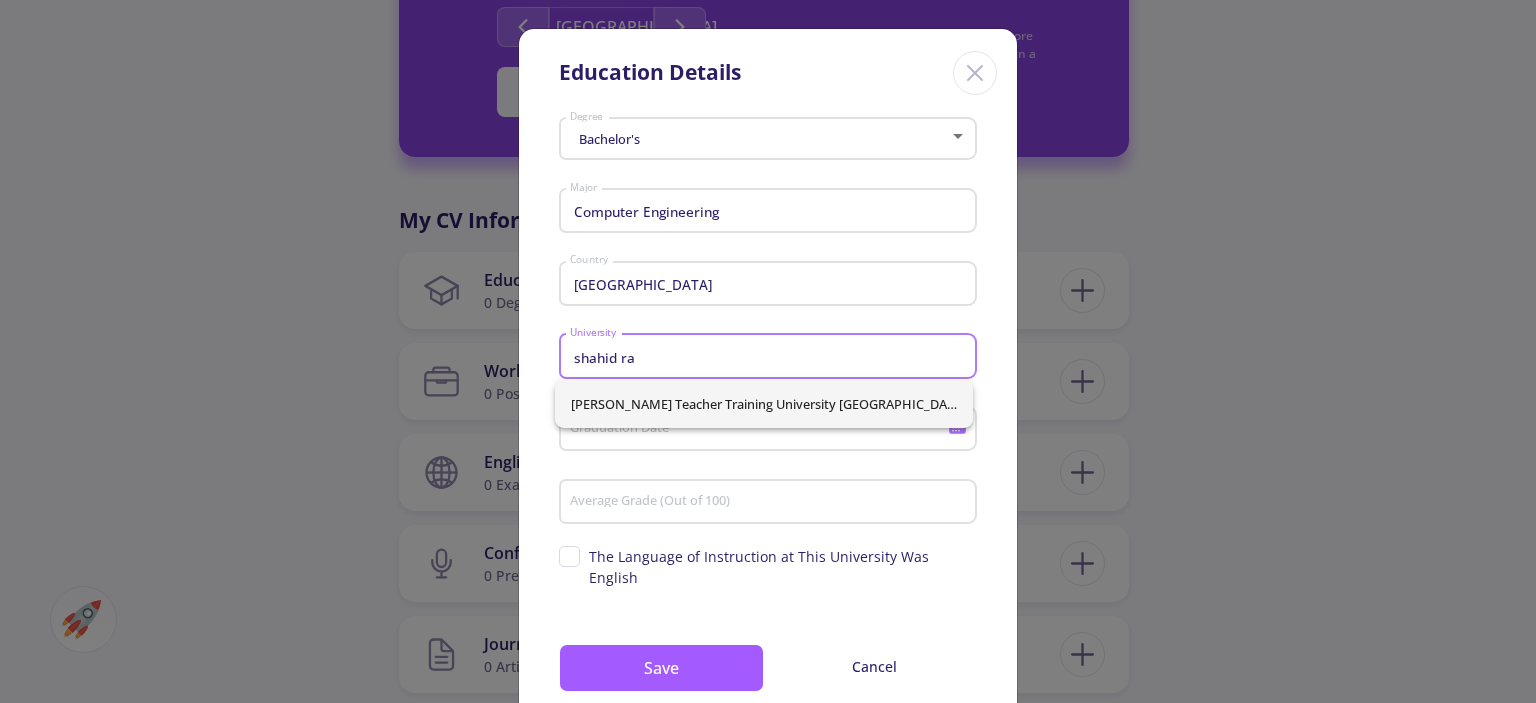 click on "[PERSON_NAME] Teacher Training University [GEOGRAPHIC_DATA]" at bounding box center [764, 404] 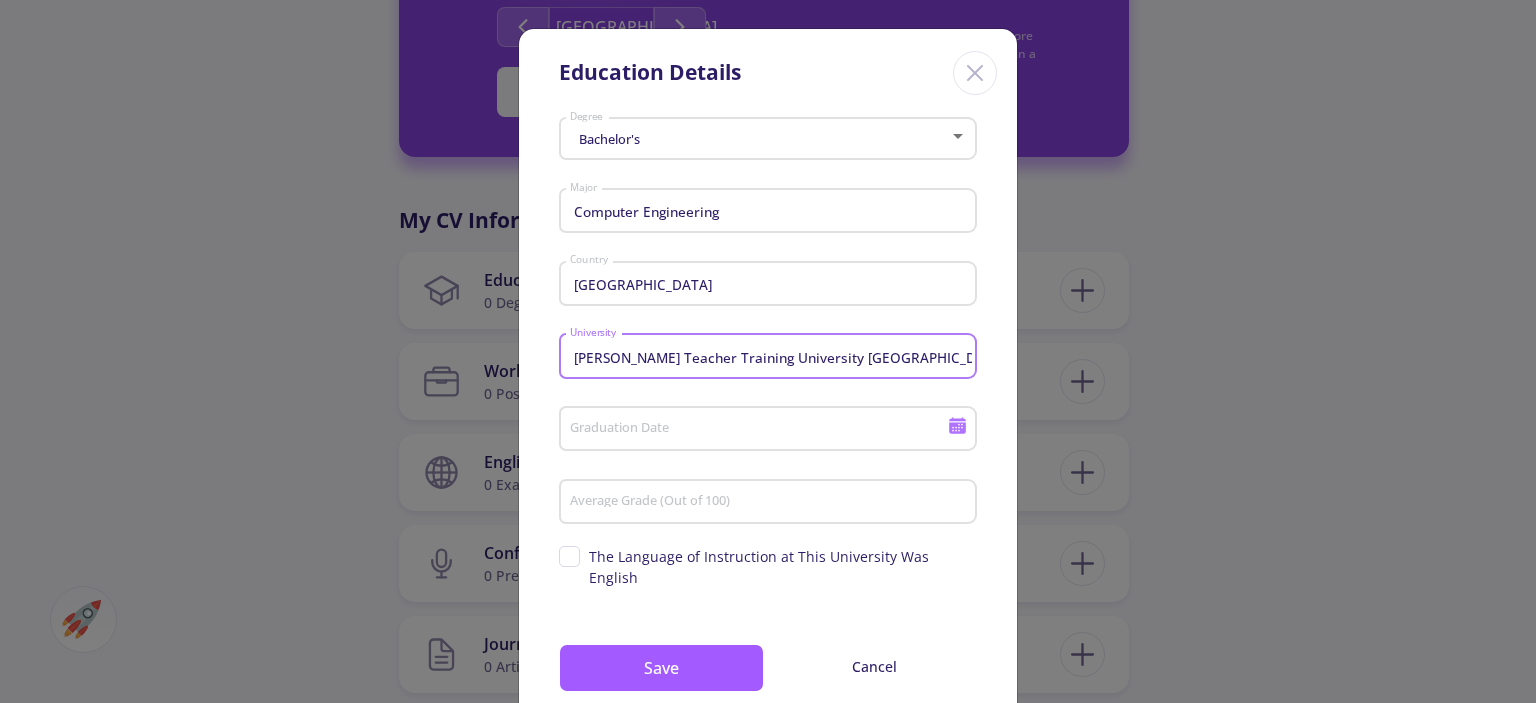 click on "Graduation Date" at bounding box center [761, 430] 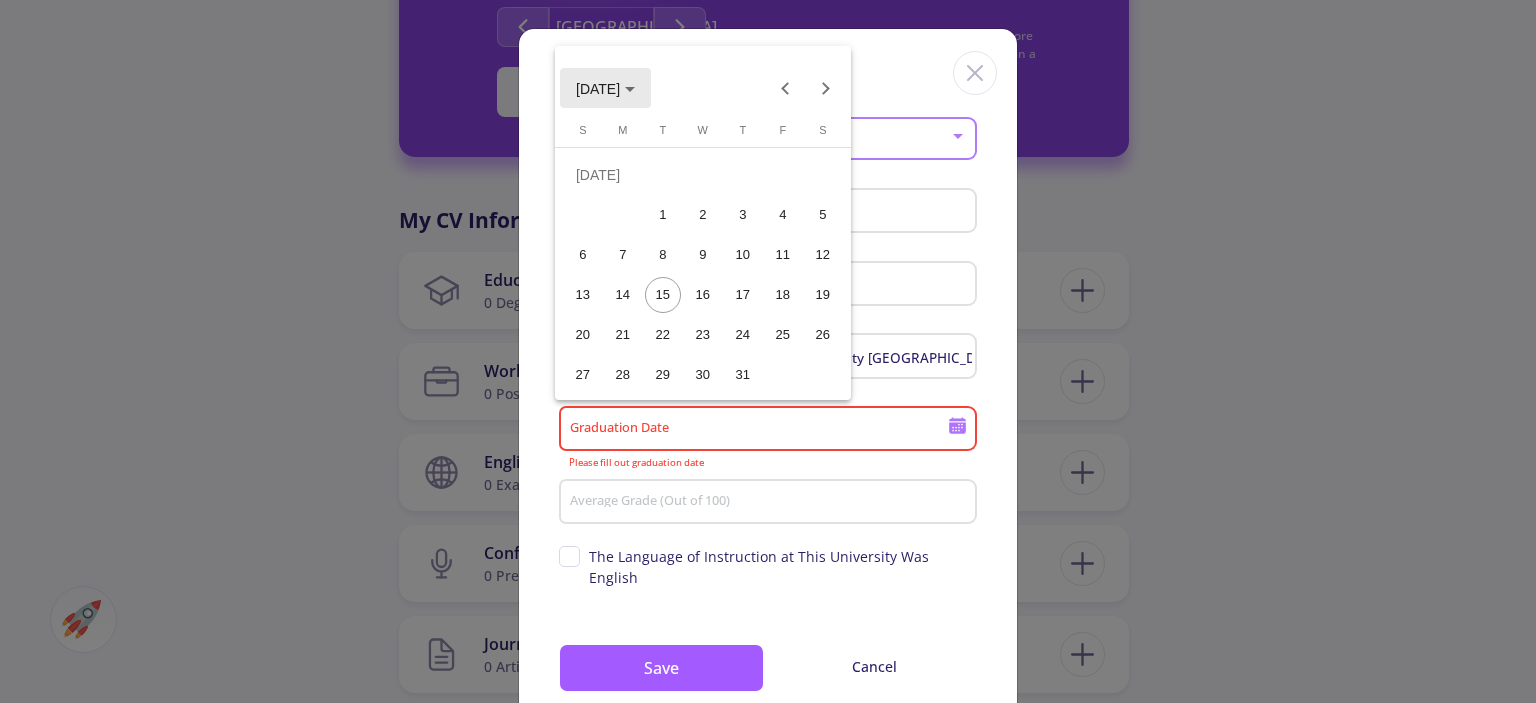click on "[DATE]" at bounding box center (605, 88) 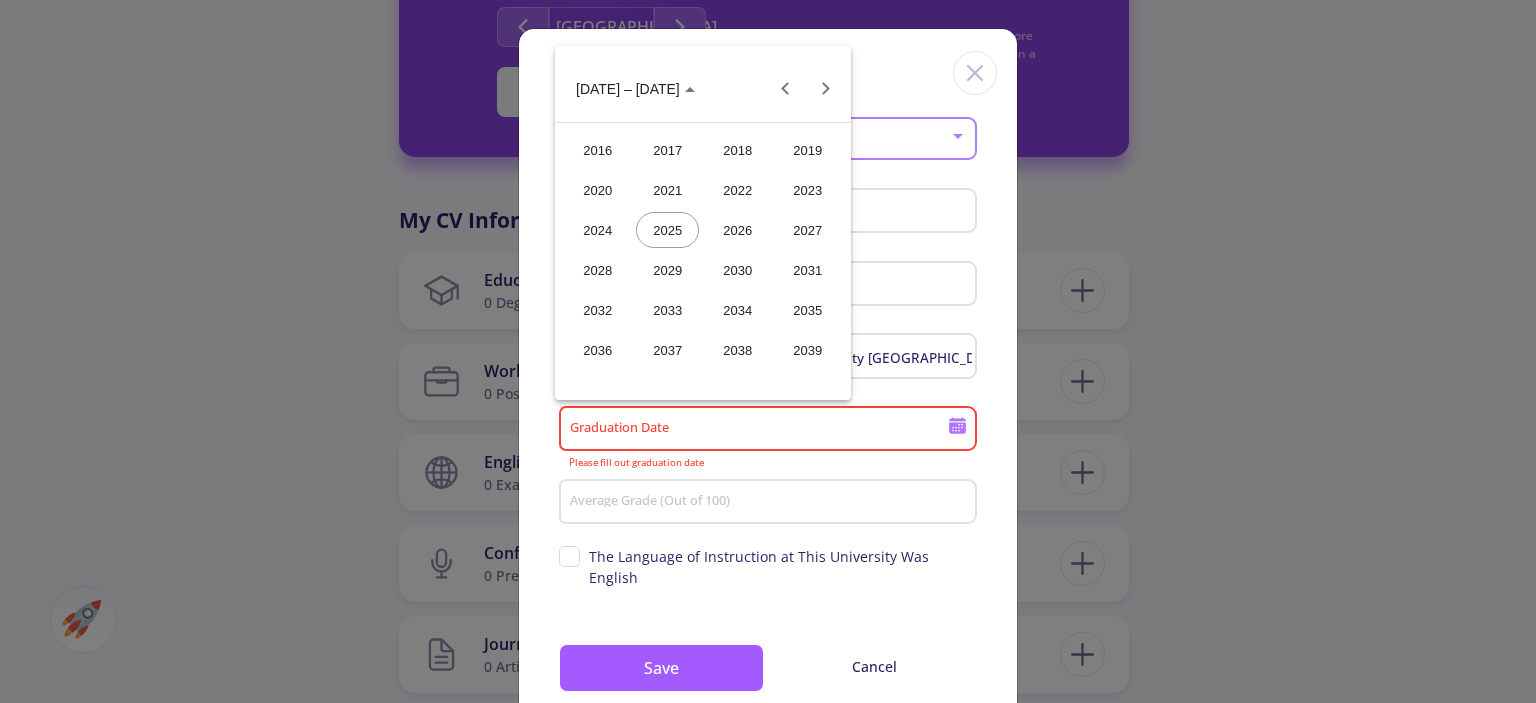 click on "2023" at bounding box center [807, 190] 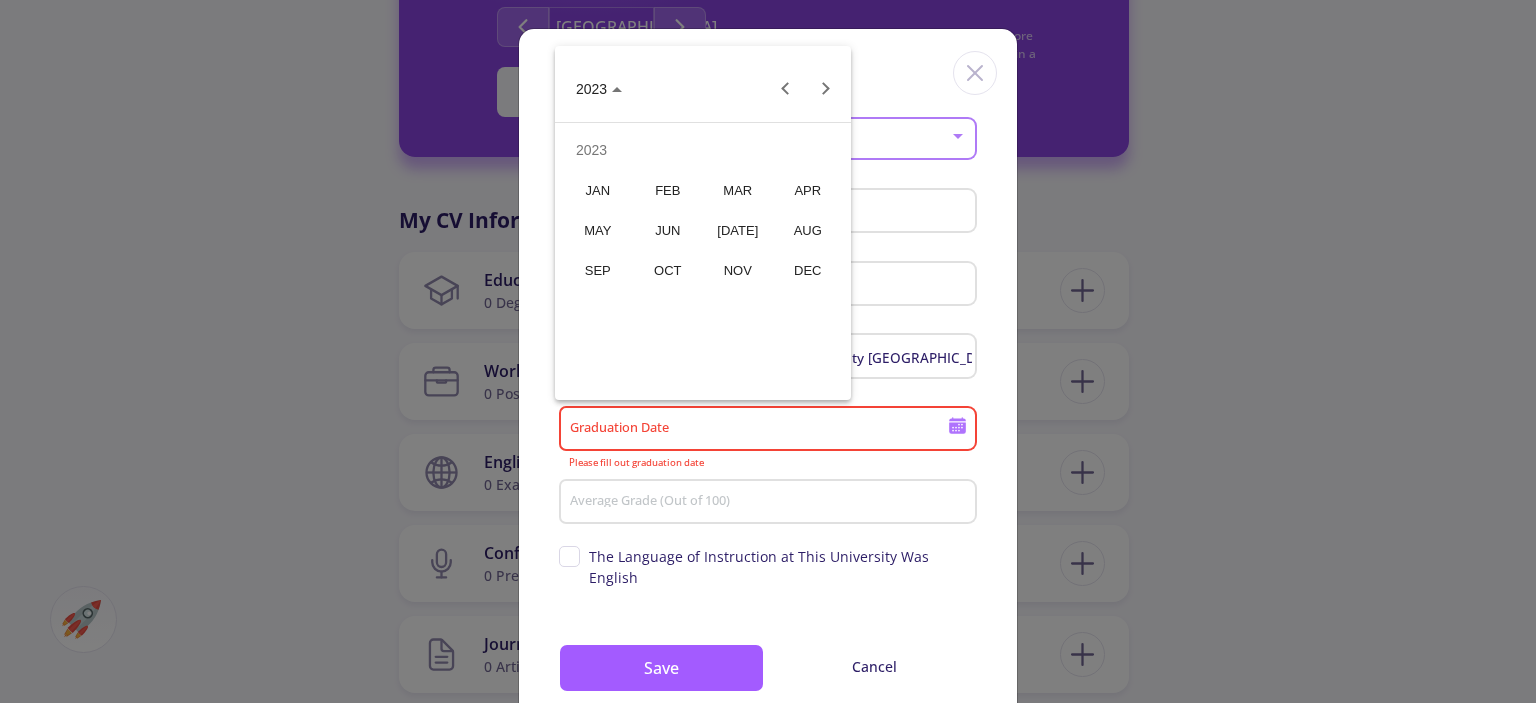 click on "JUN" at bounding box center [667, 230] 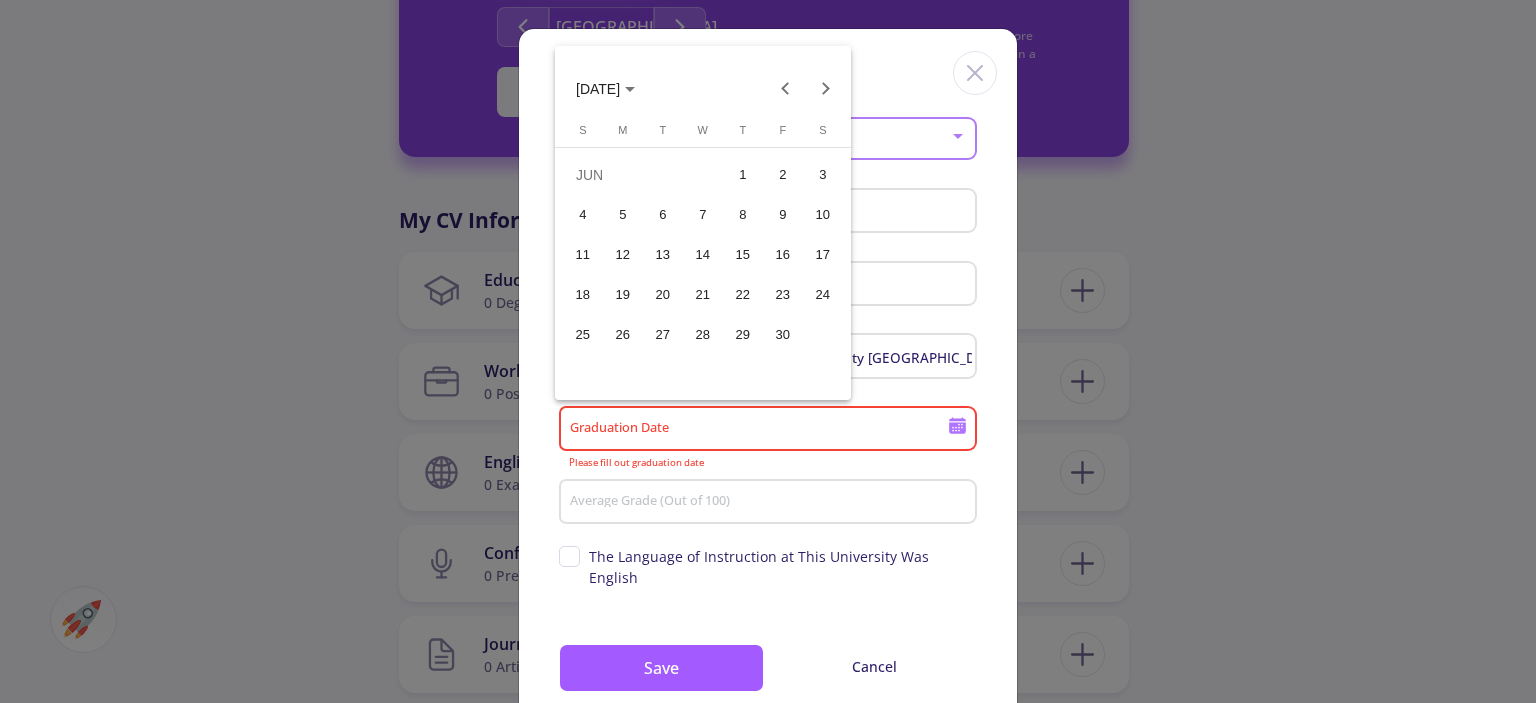 click on "30" at bounding box center [783, 335] 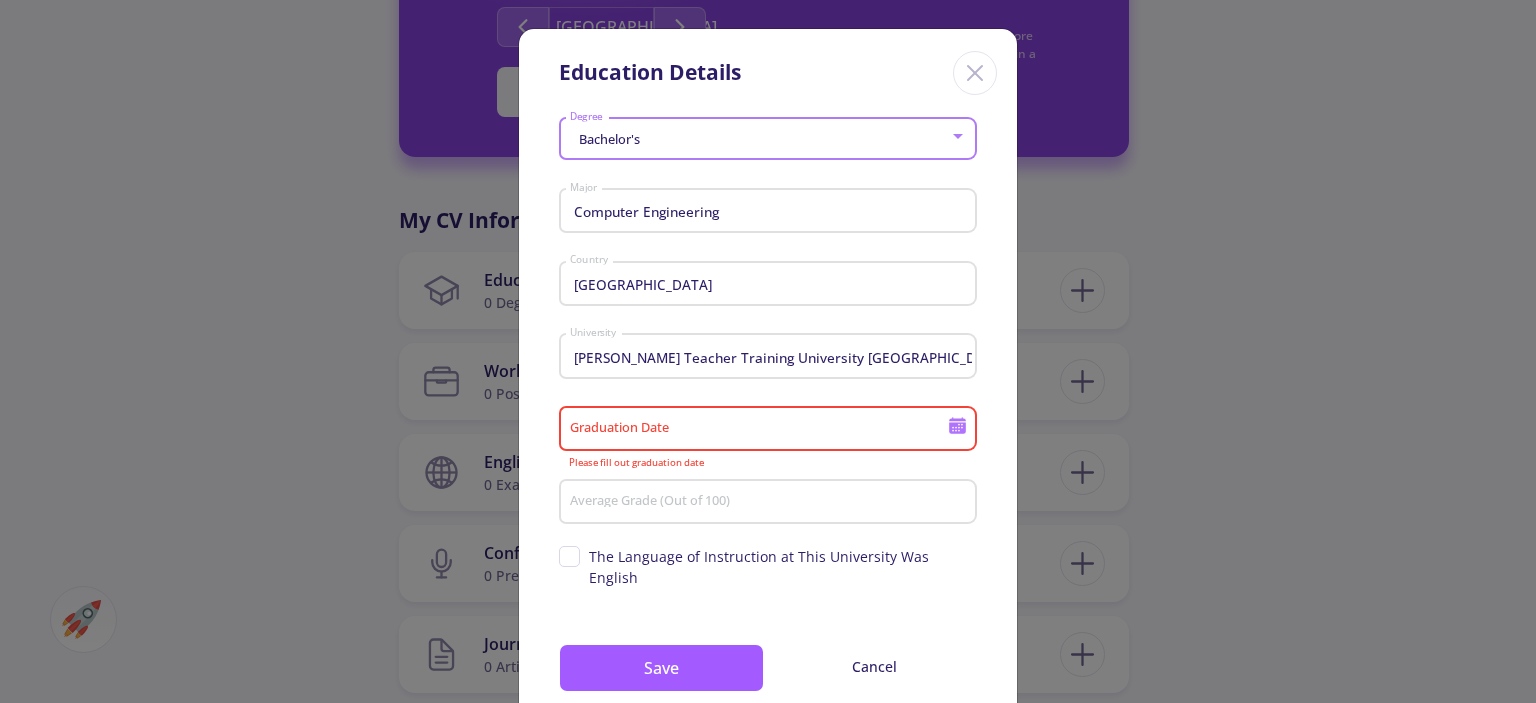 type on "[DATE]" 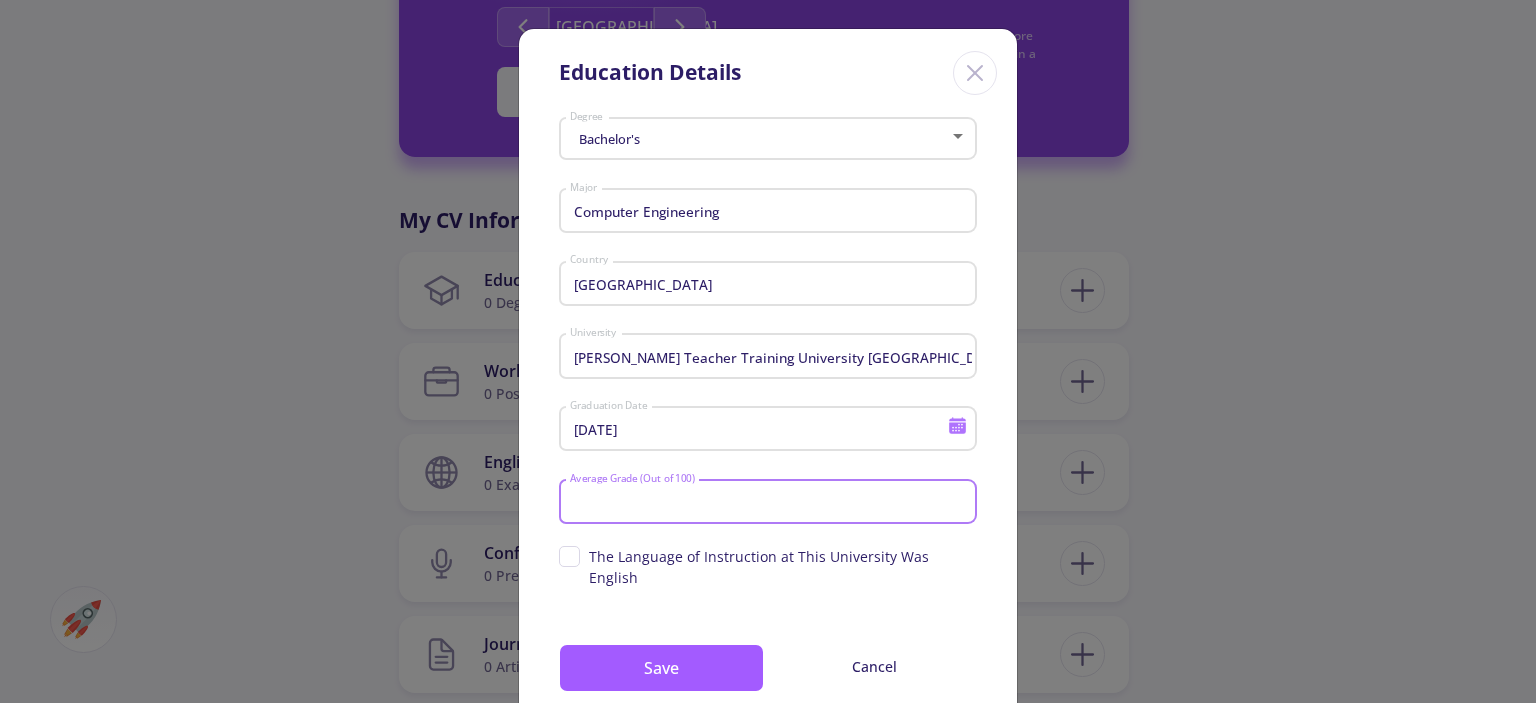 click on "Average Grade (Out of 100)" at bounding box center (771, 503) 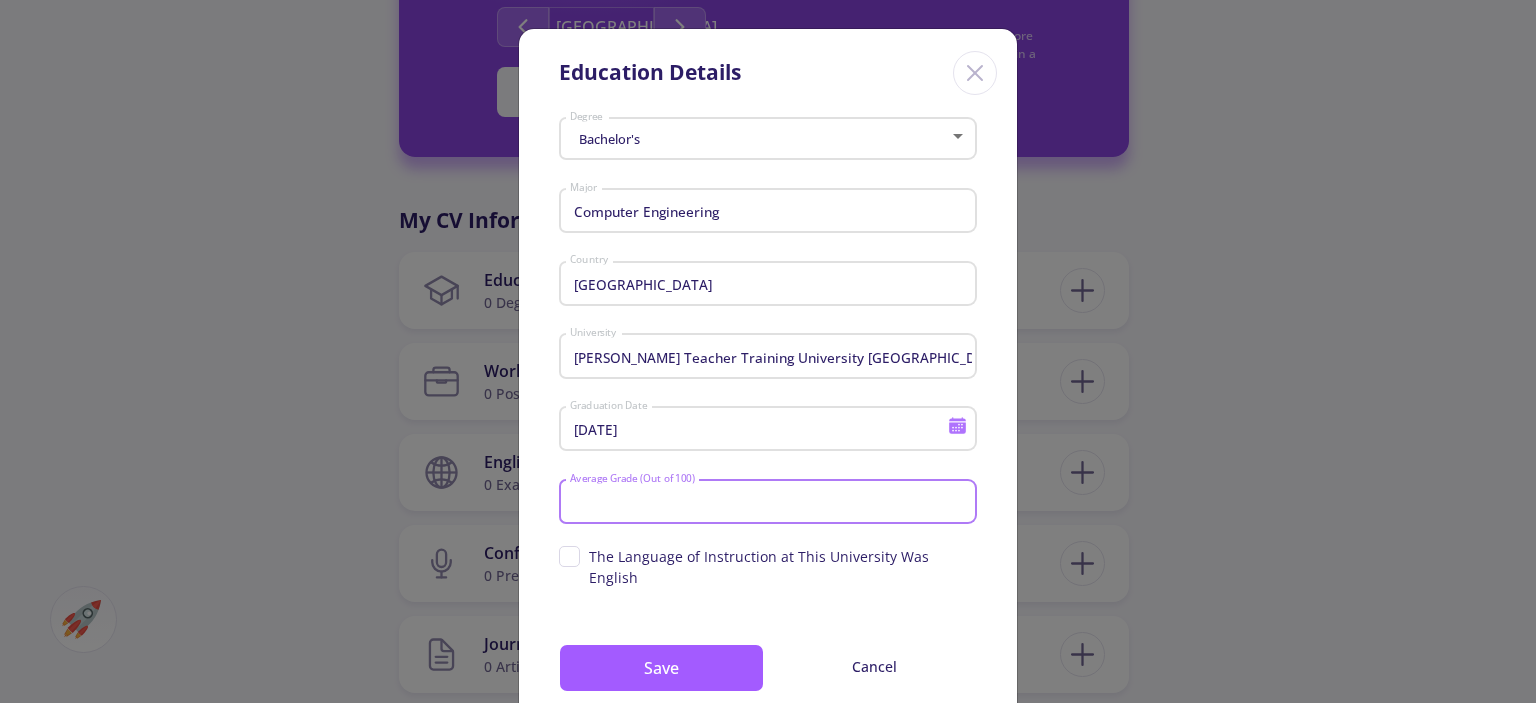 type on "1" 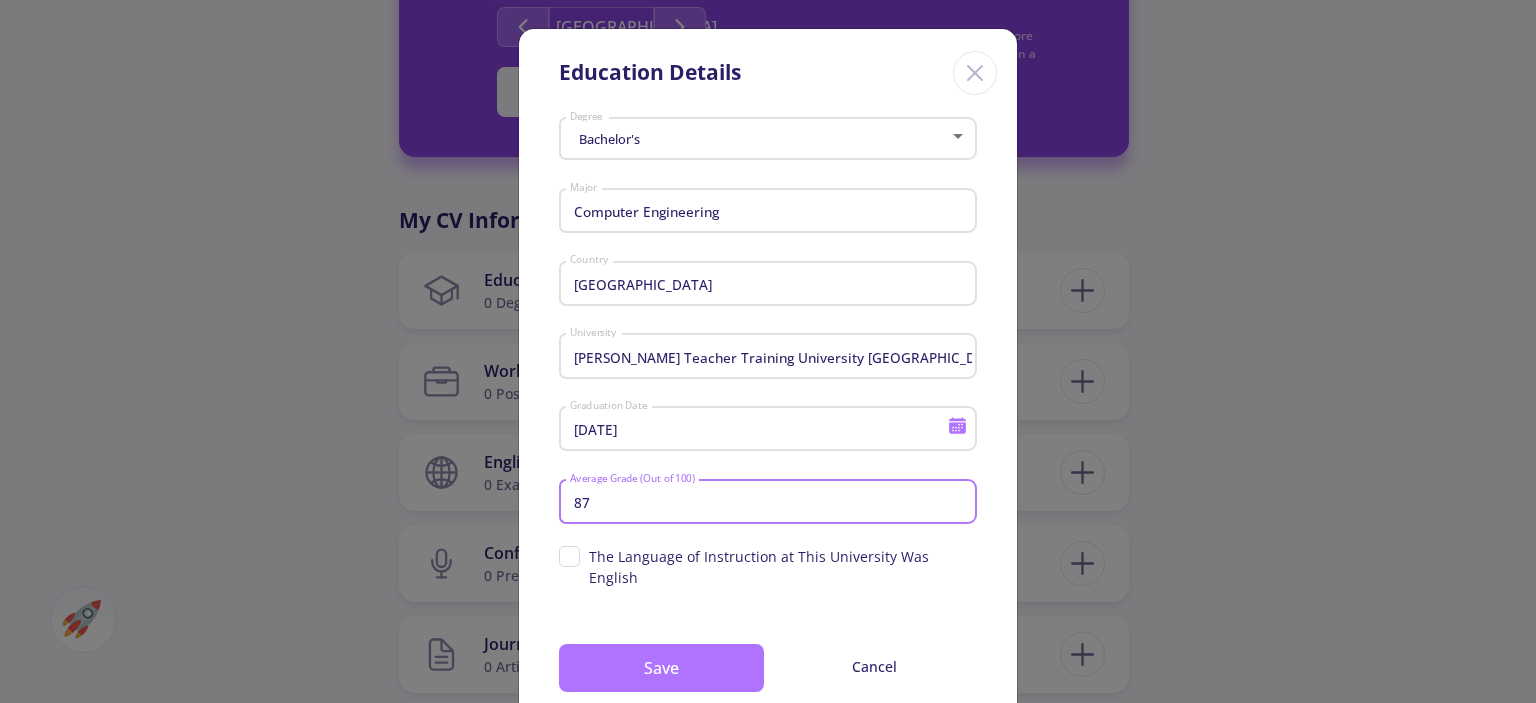 type on "87" 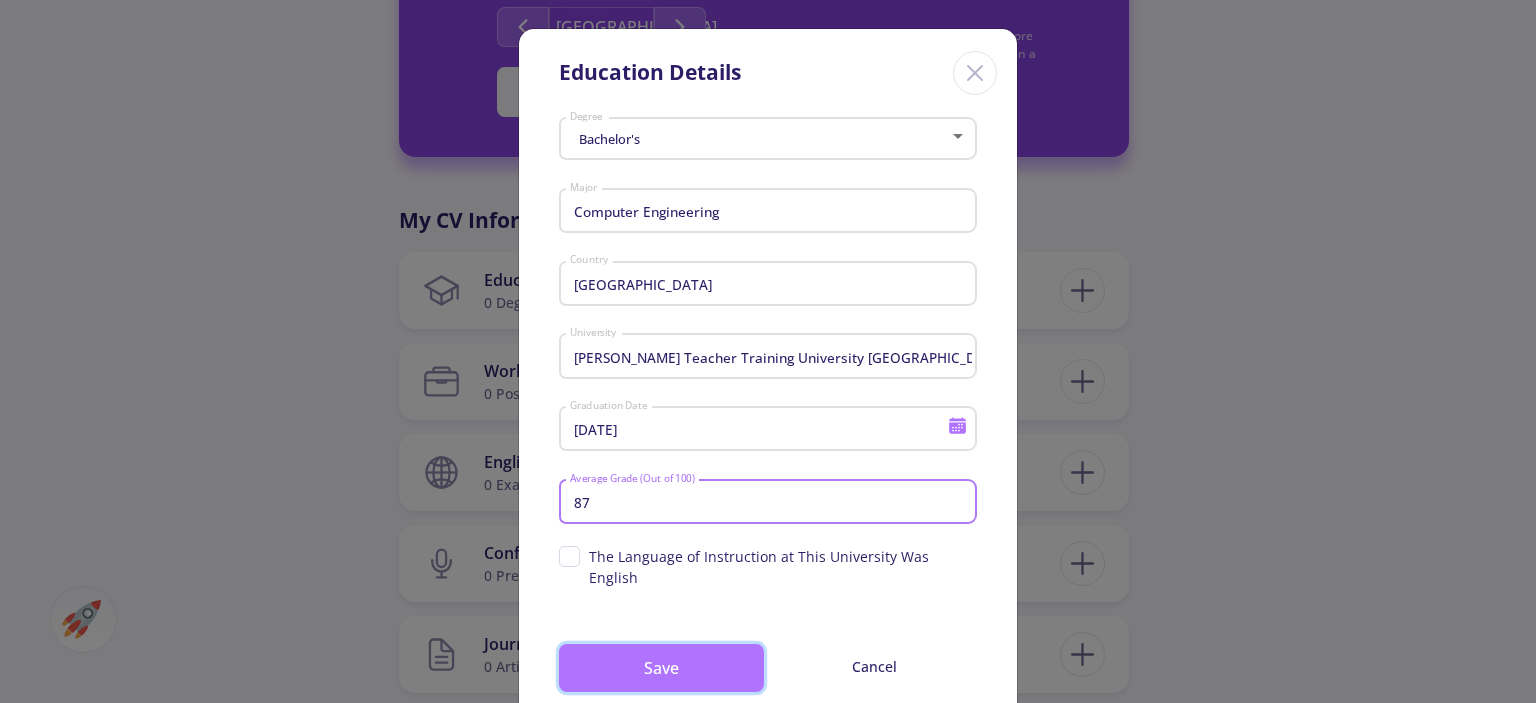 click on "Save" at bounding box center (661, 668) 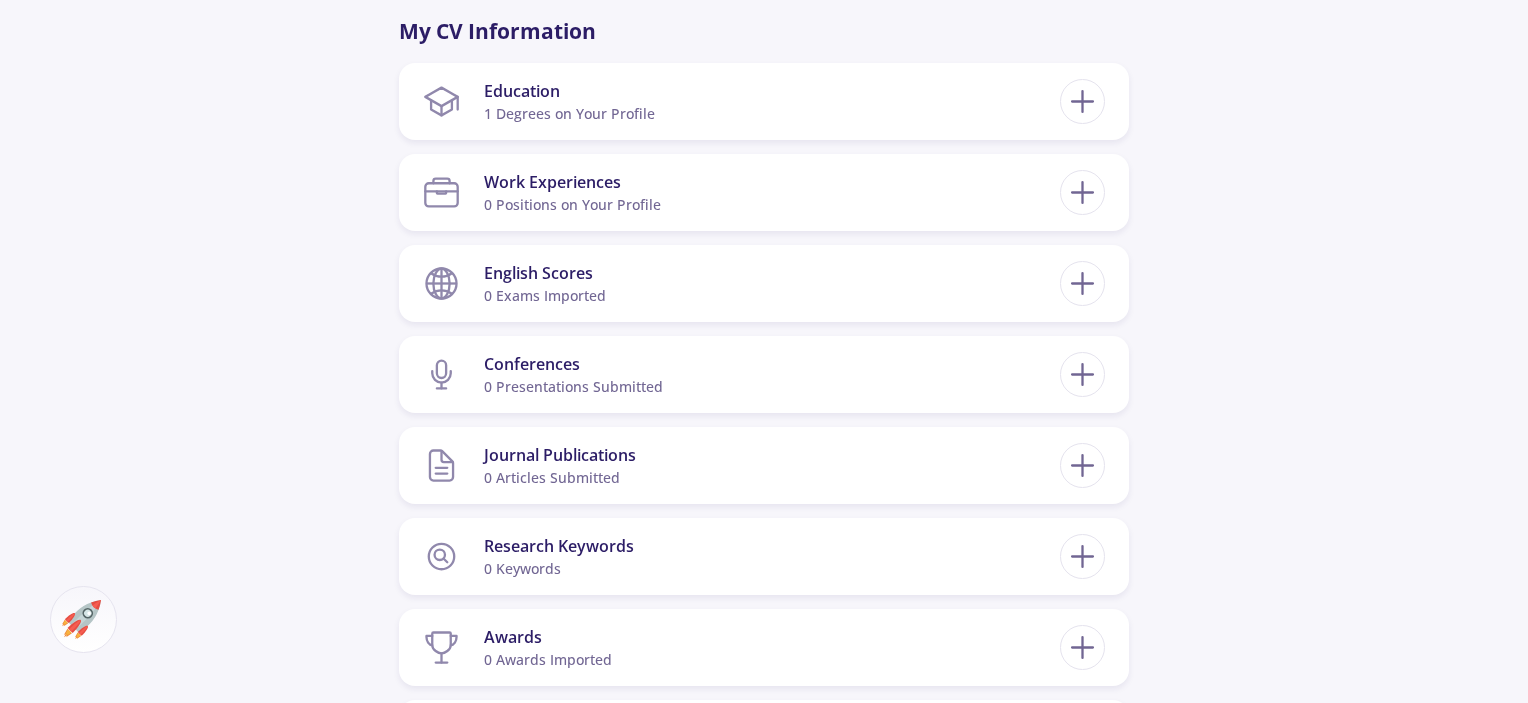 scroll, scrollTop: 931, scrollLeft: 0, axis: vertical 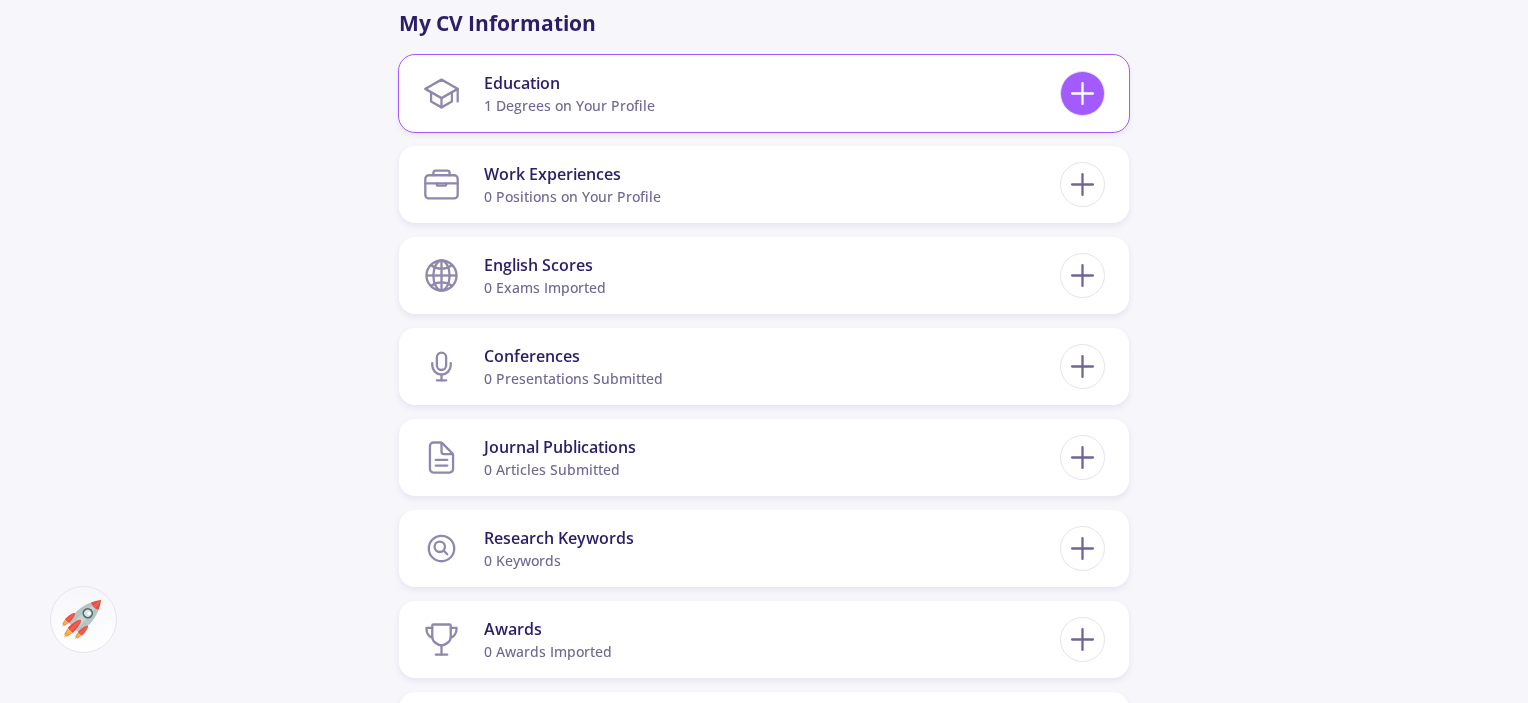 click 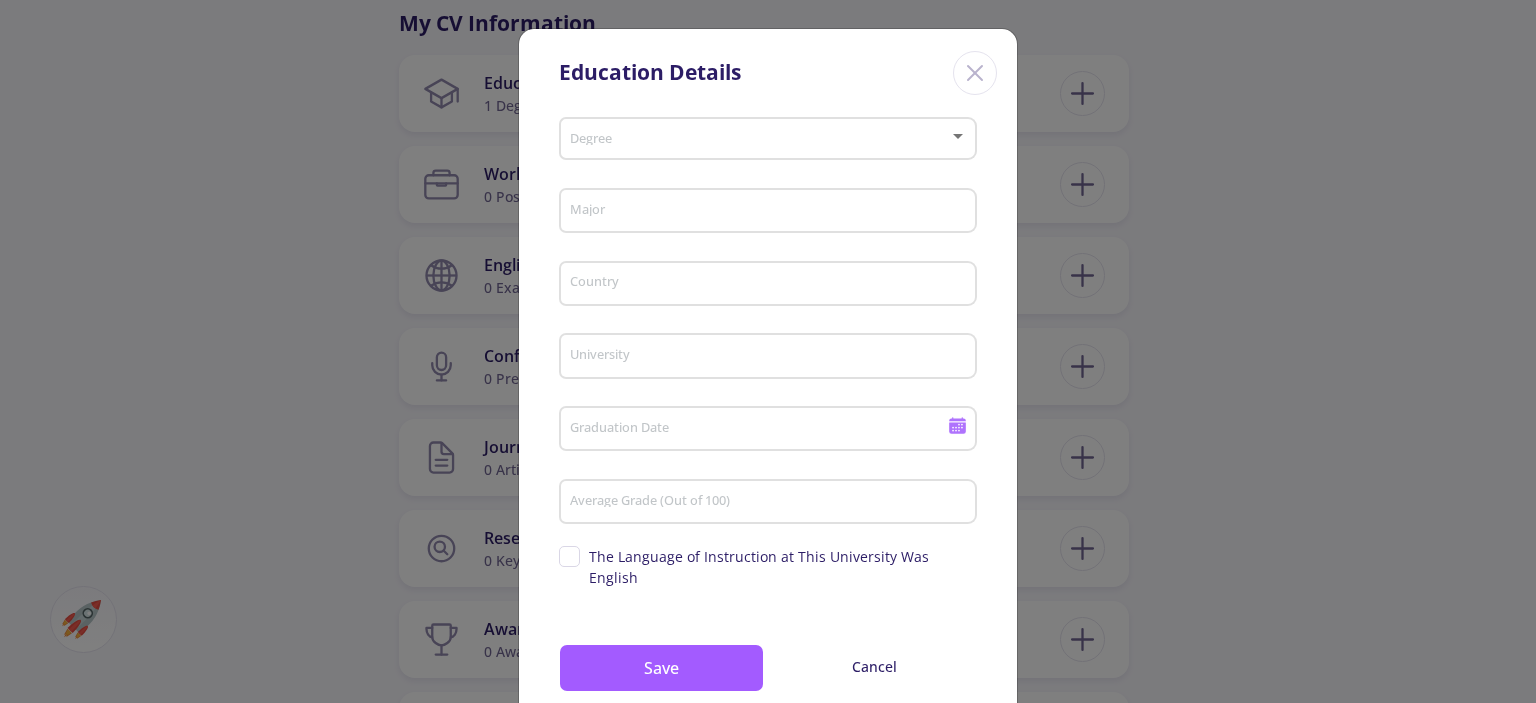 click on "Degree" at bounding box center [768, 135] 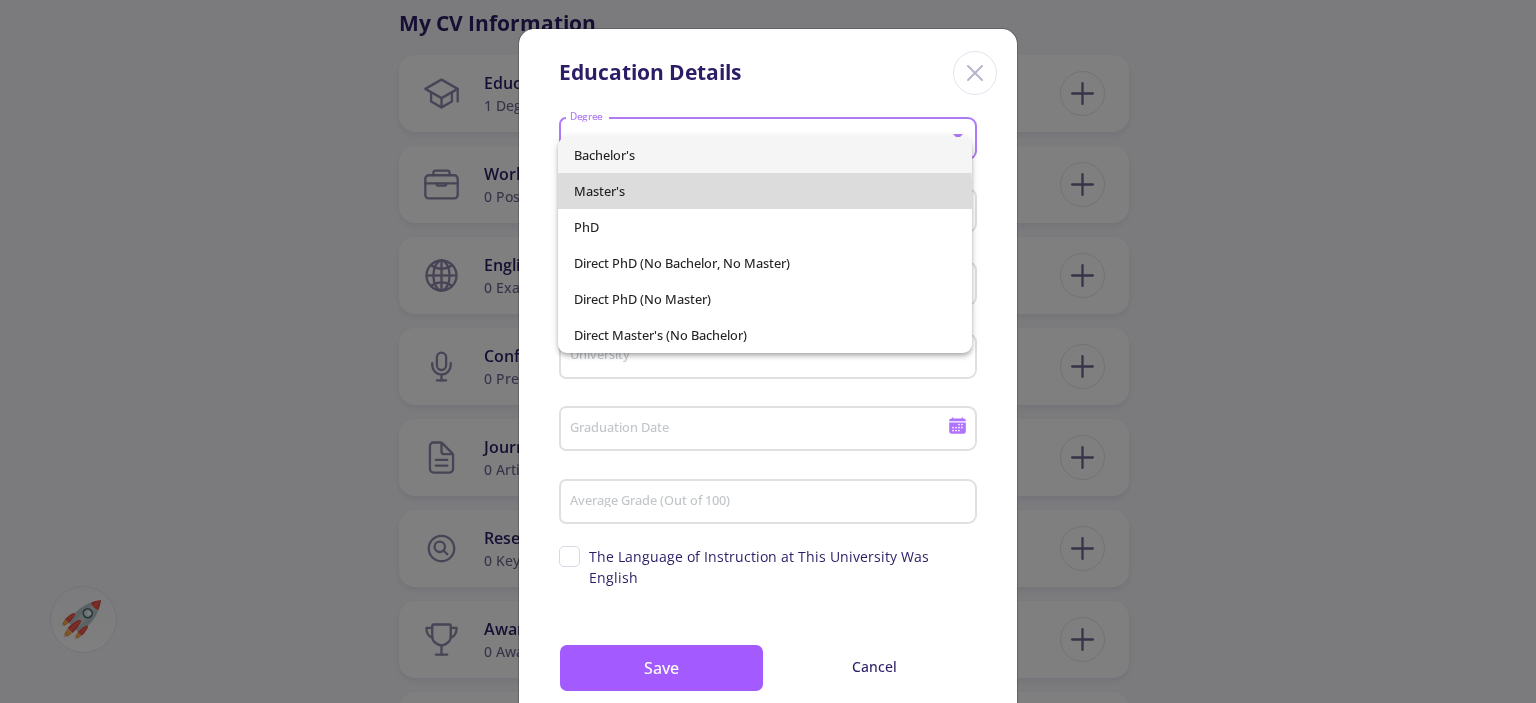 click on "Master's" at bounding box center [764, 191] 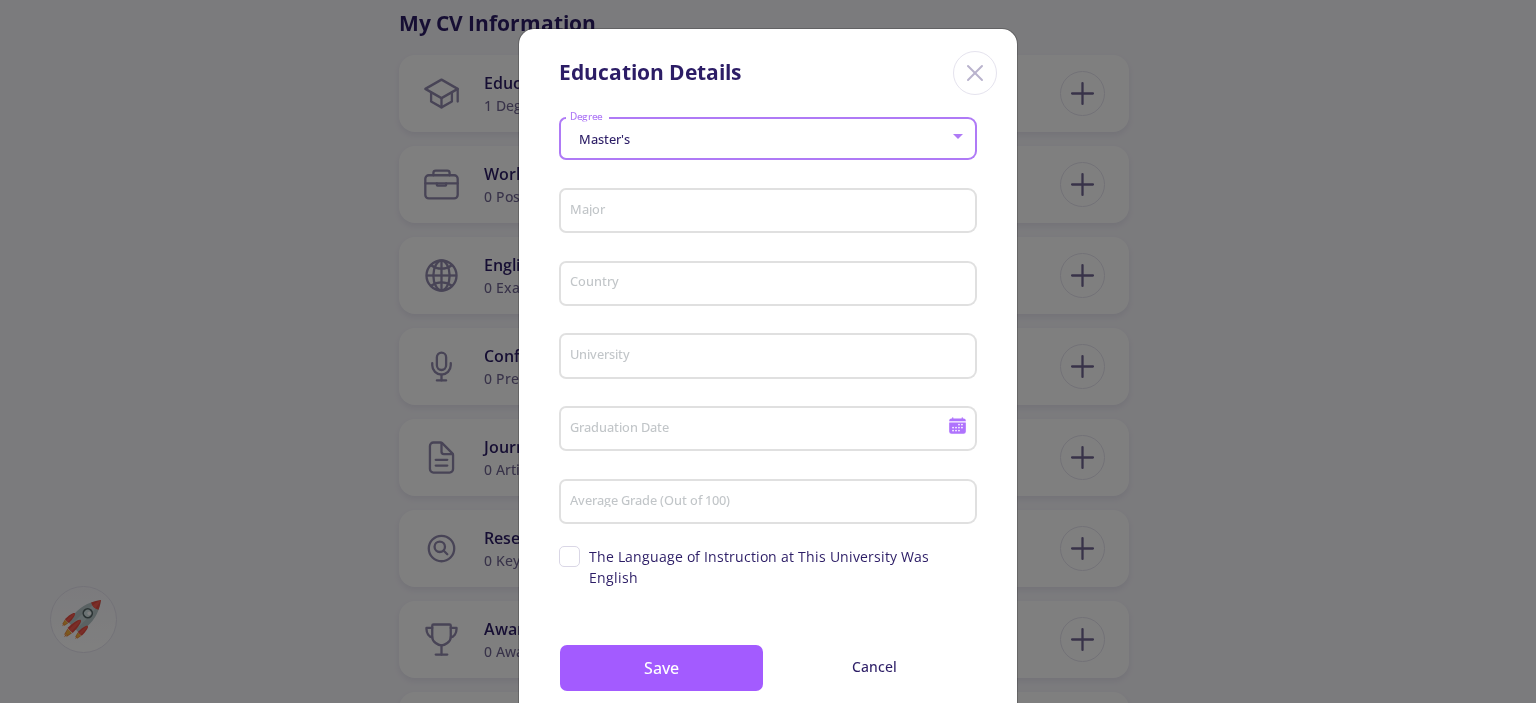 click on "Major" at bounding box center (771, 212) 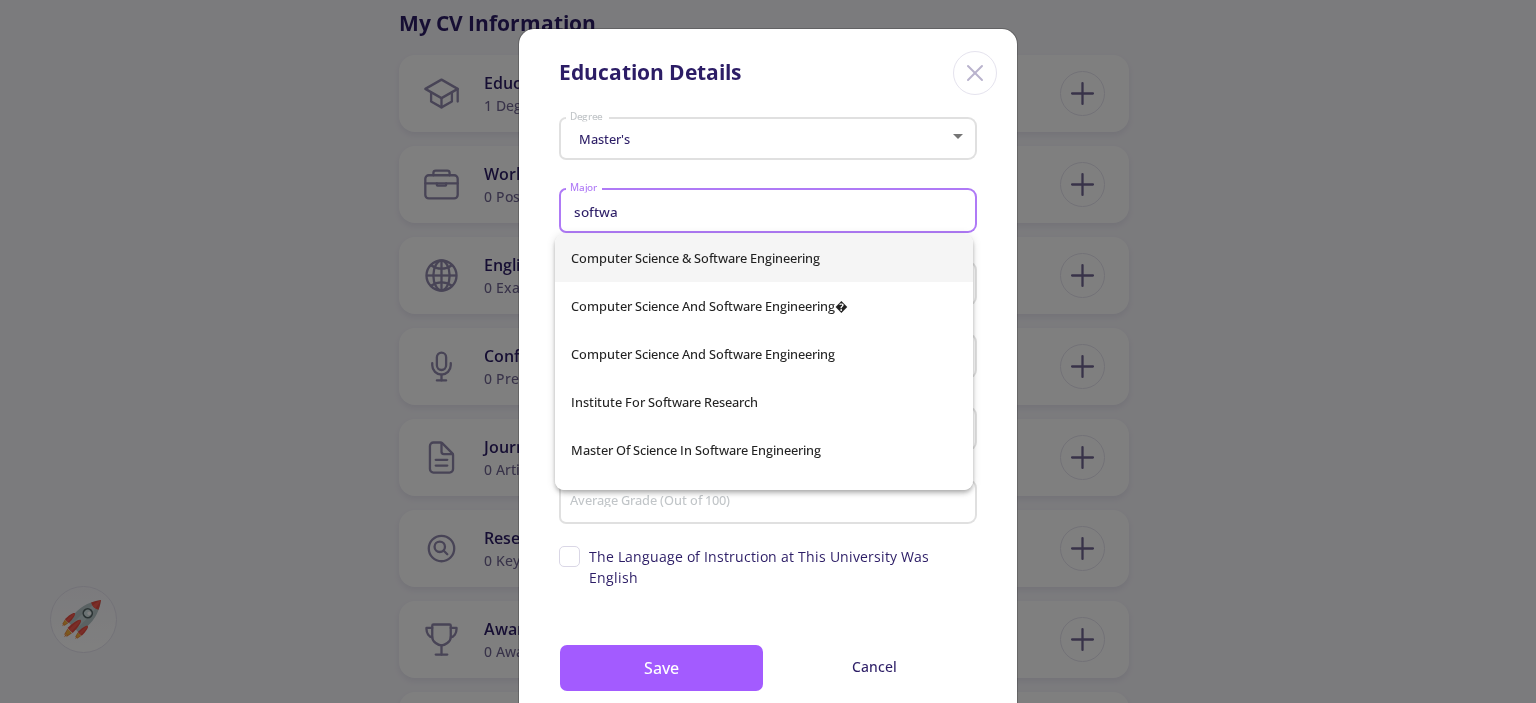 type on "softwa" 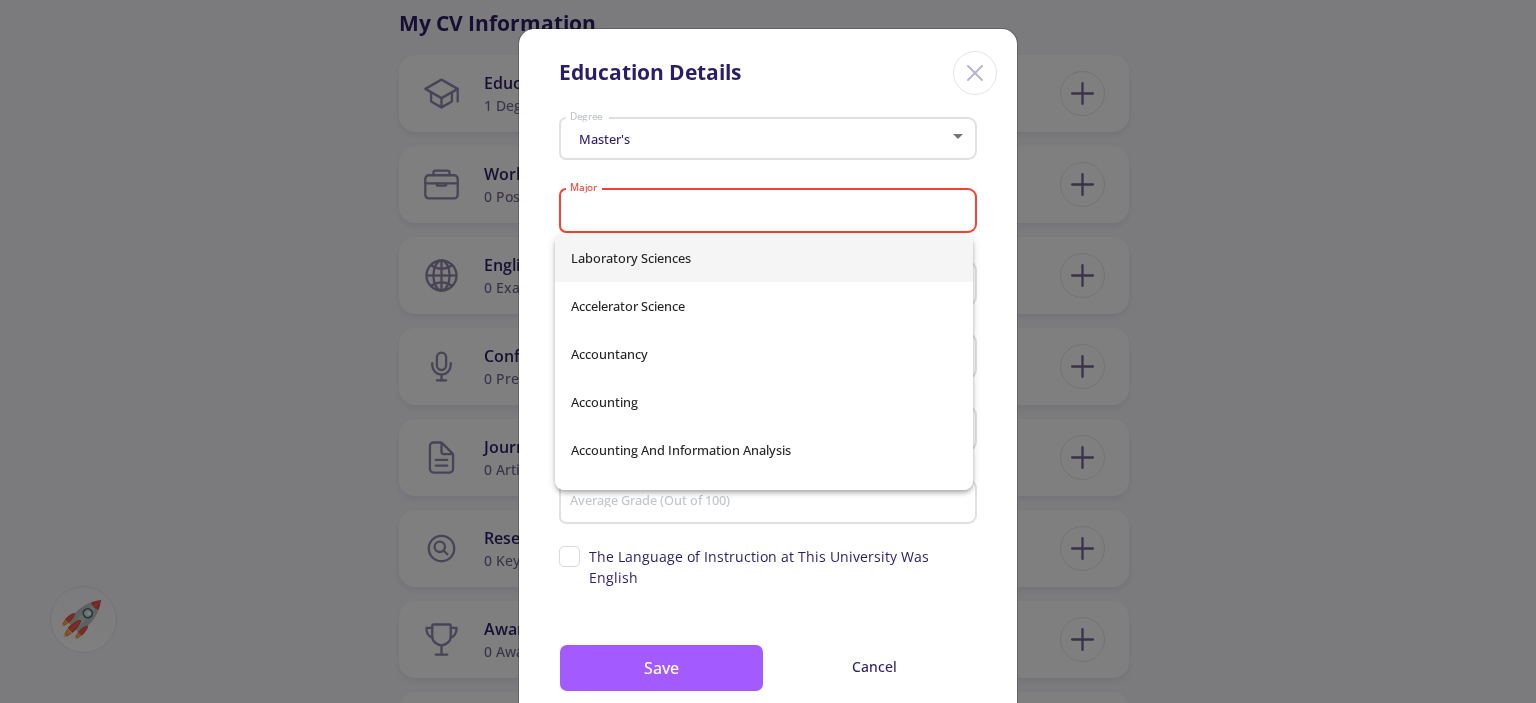 click on "Major" at bounding box center (771, 212) 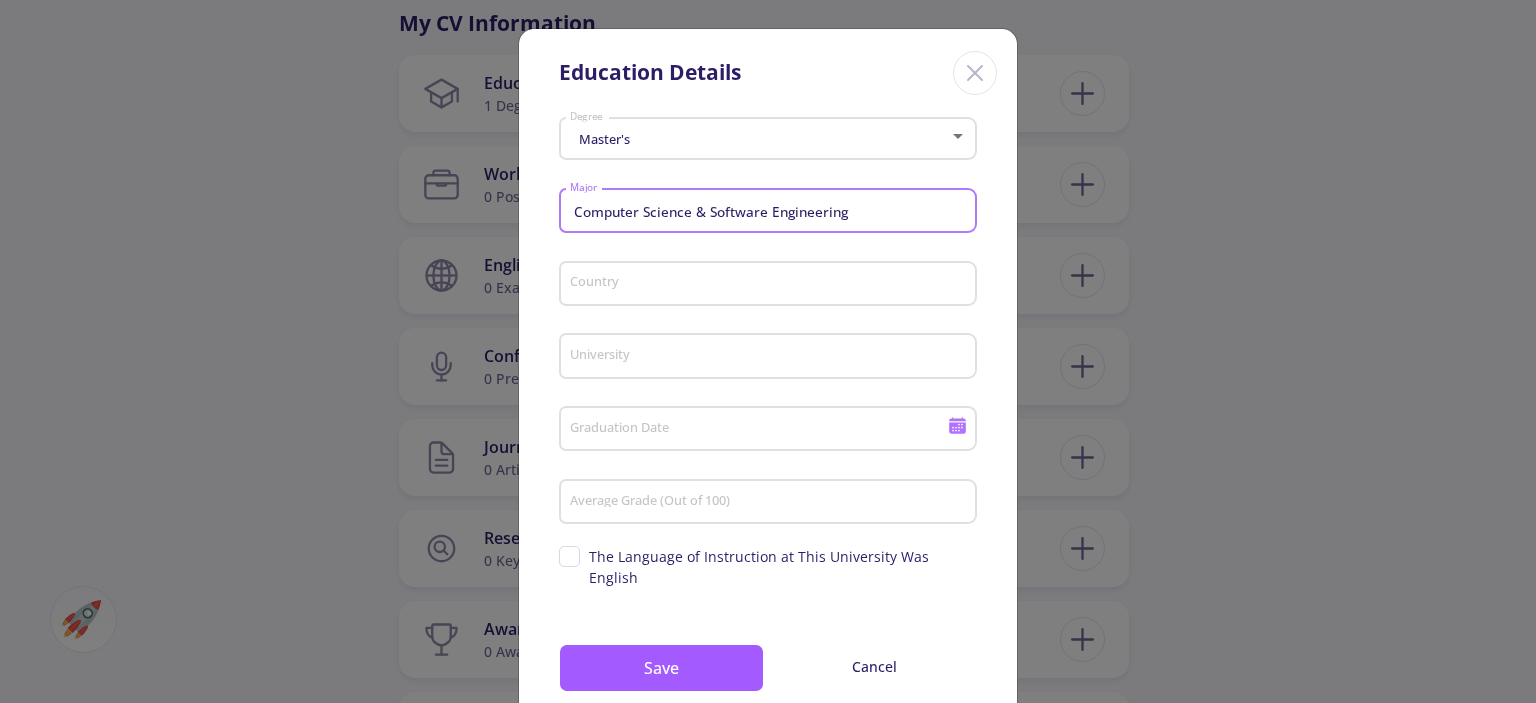 type on "Computer Science & Software Engineering" 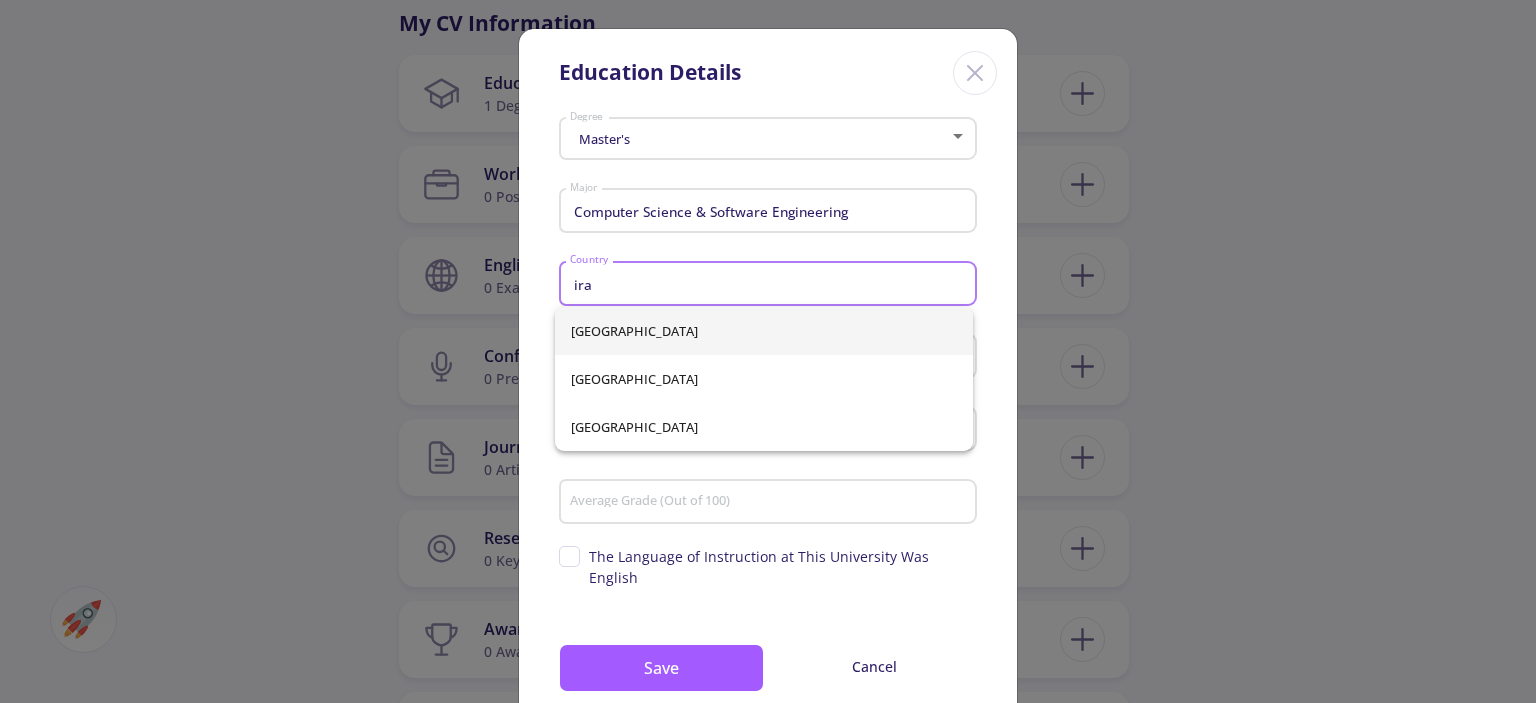 type on "ira" 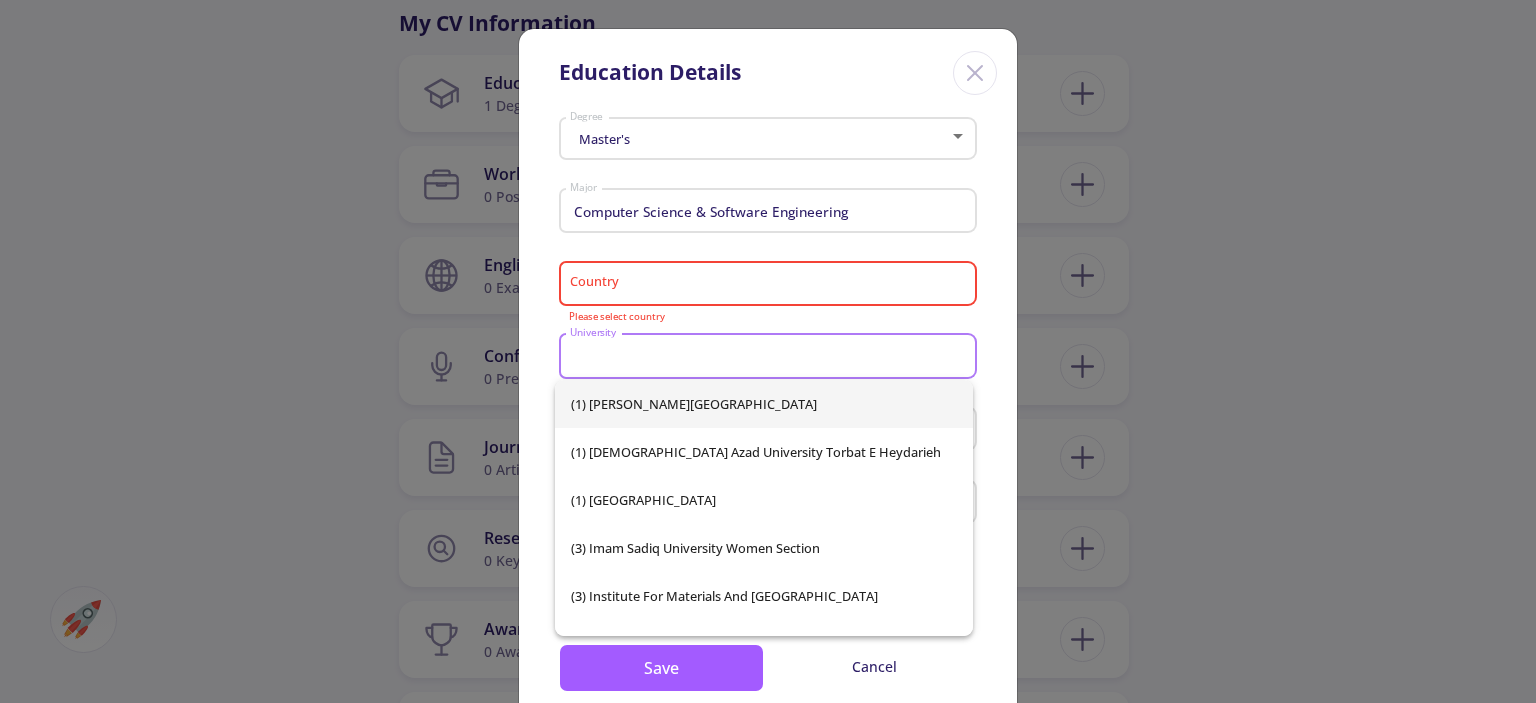 click on "Country" at bounding box center (771, 285) 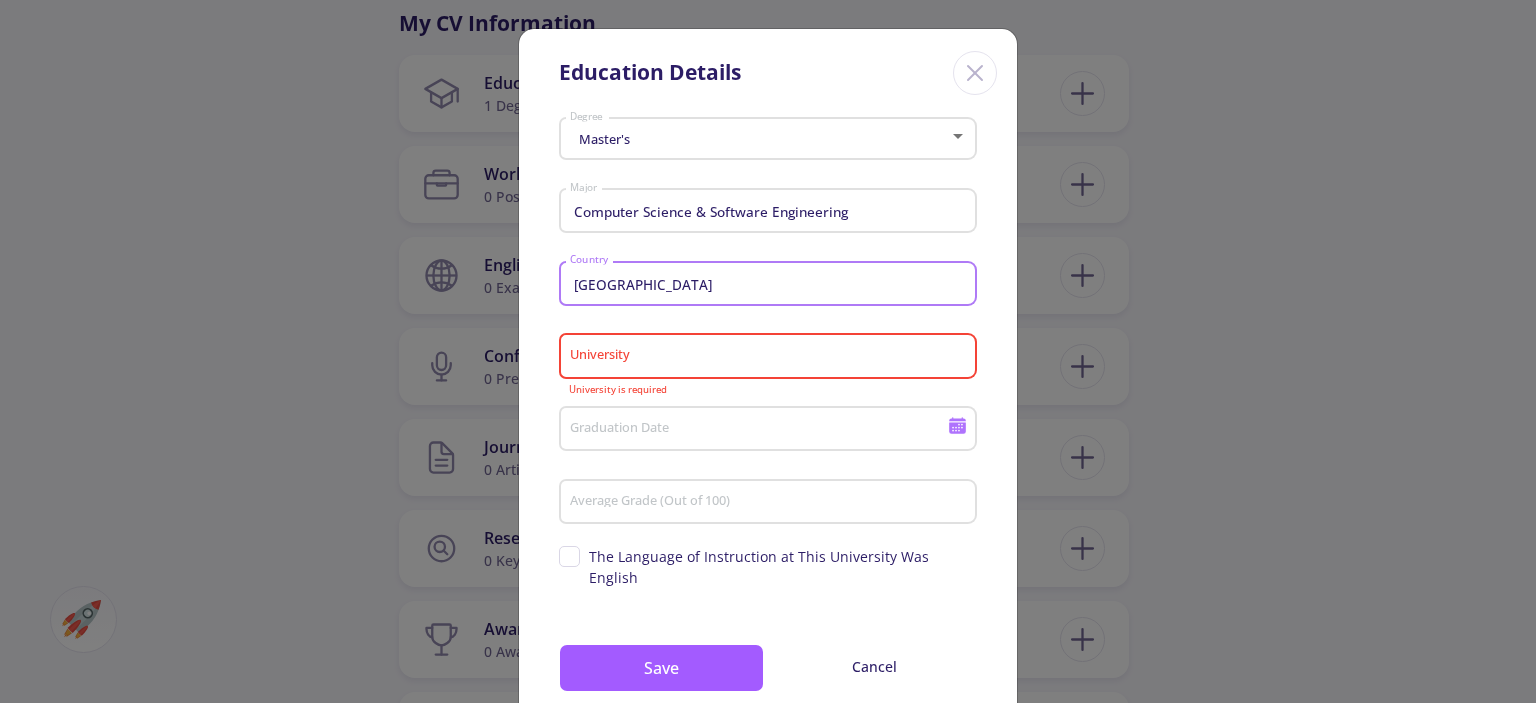 type on "[GEOGRAPHIC_DATA]" 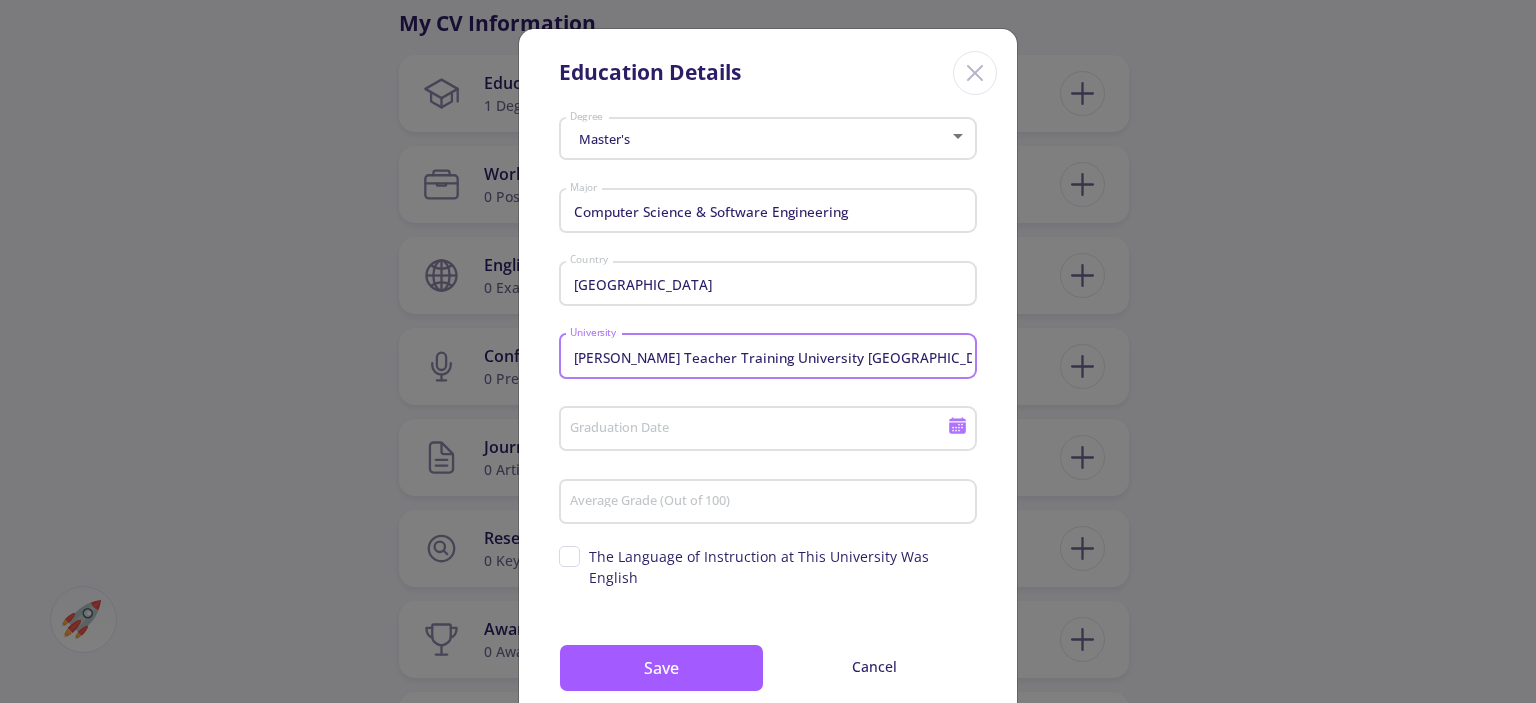 type on "[PERSON_NAME] Teacher Training University [GEOGRAPHIC_DATA]" 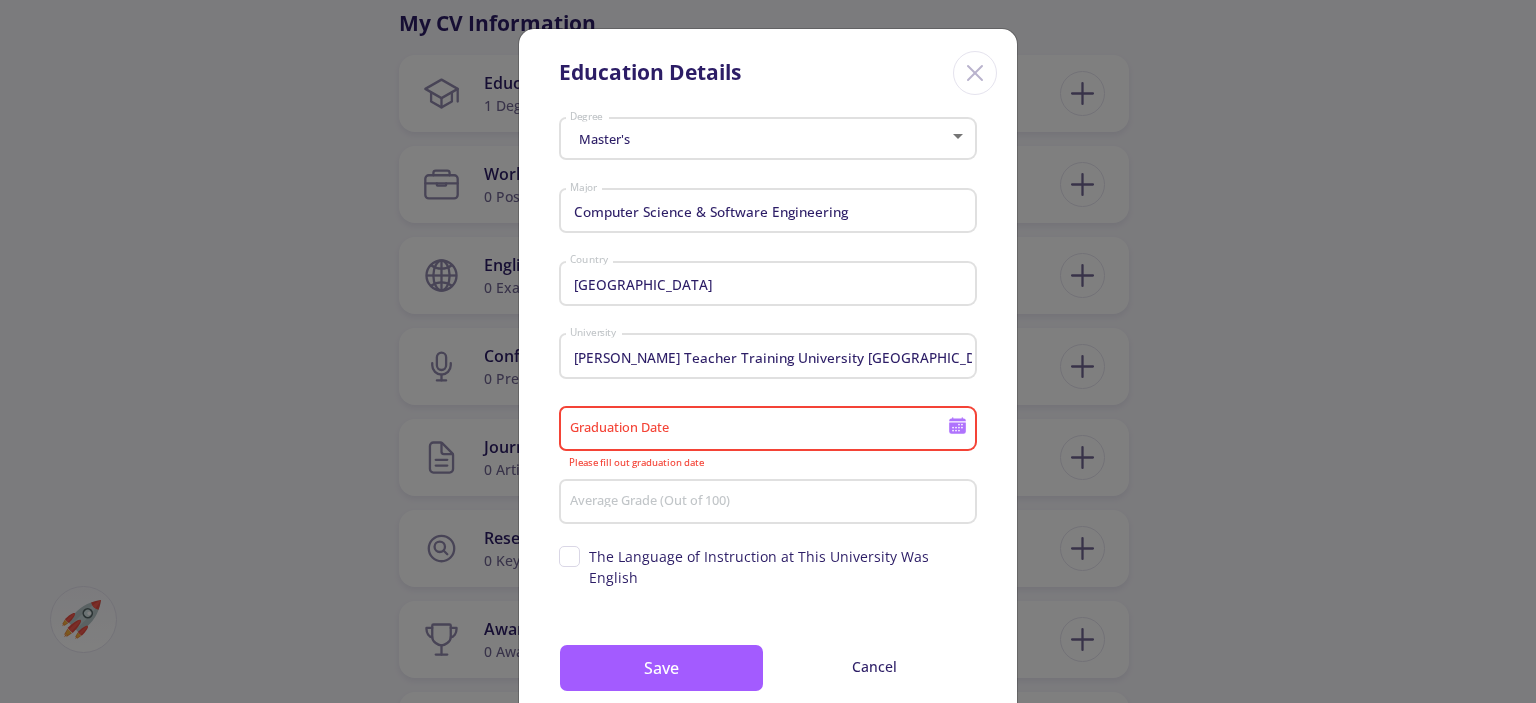 click 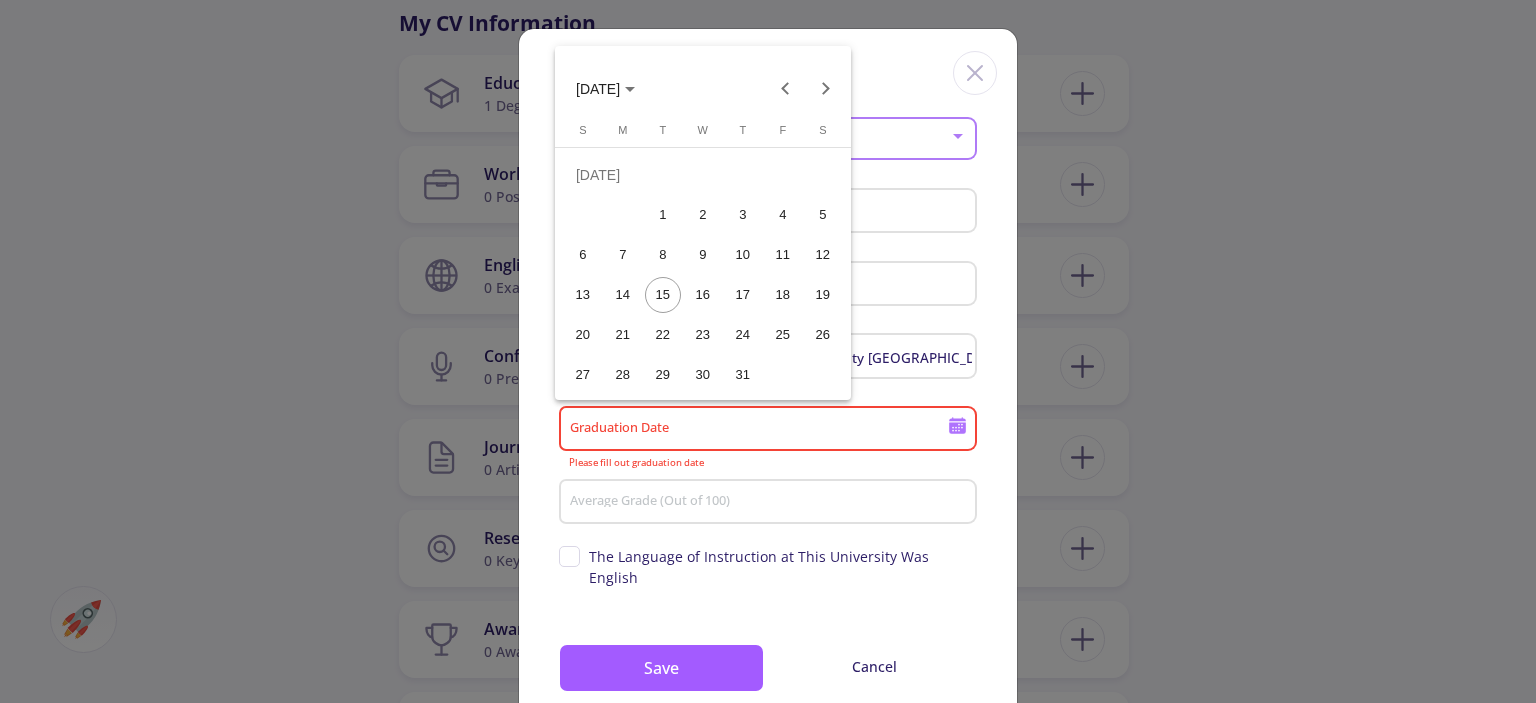click on "[DATE]" at bounding box center [598, 89] 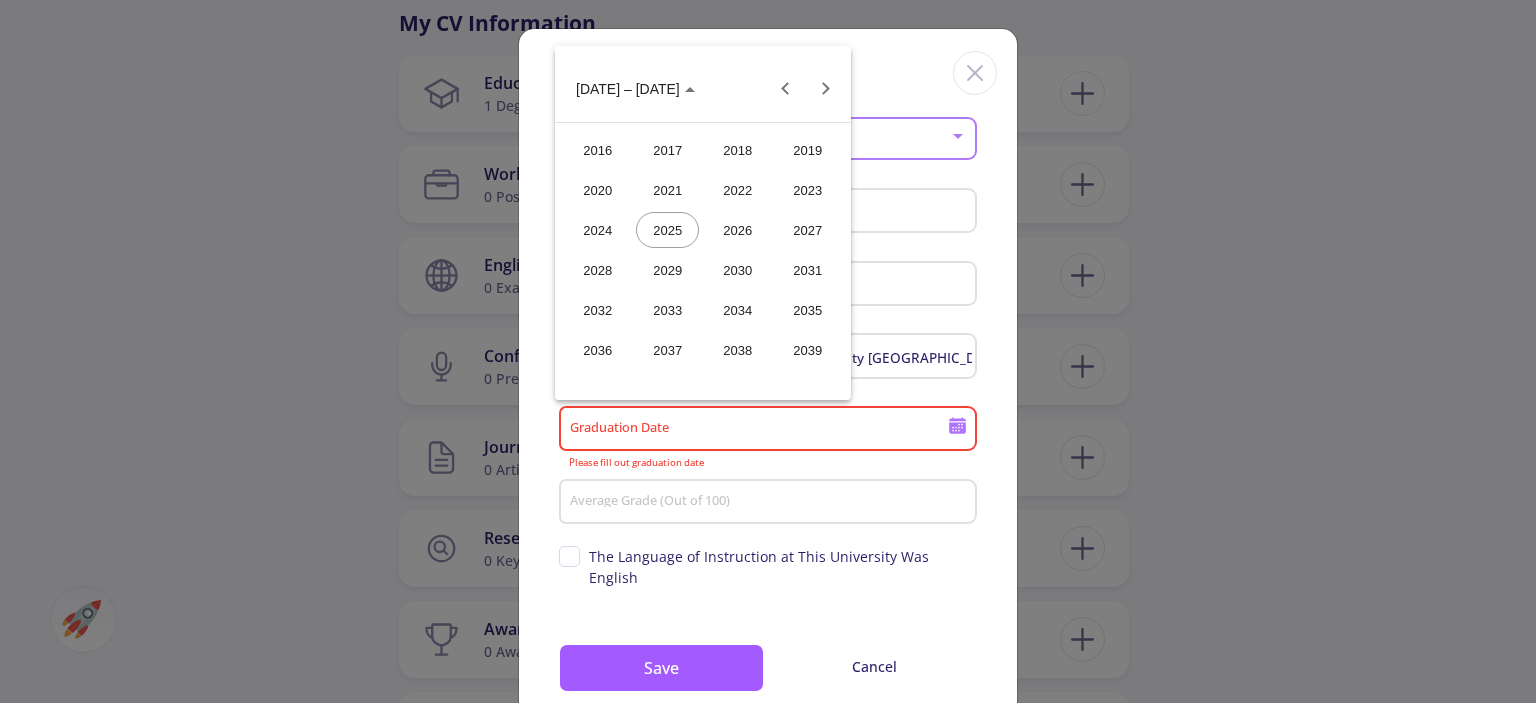 click on "2025" at bounding box center (667, 230) 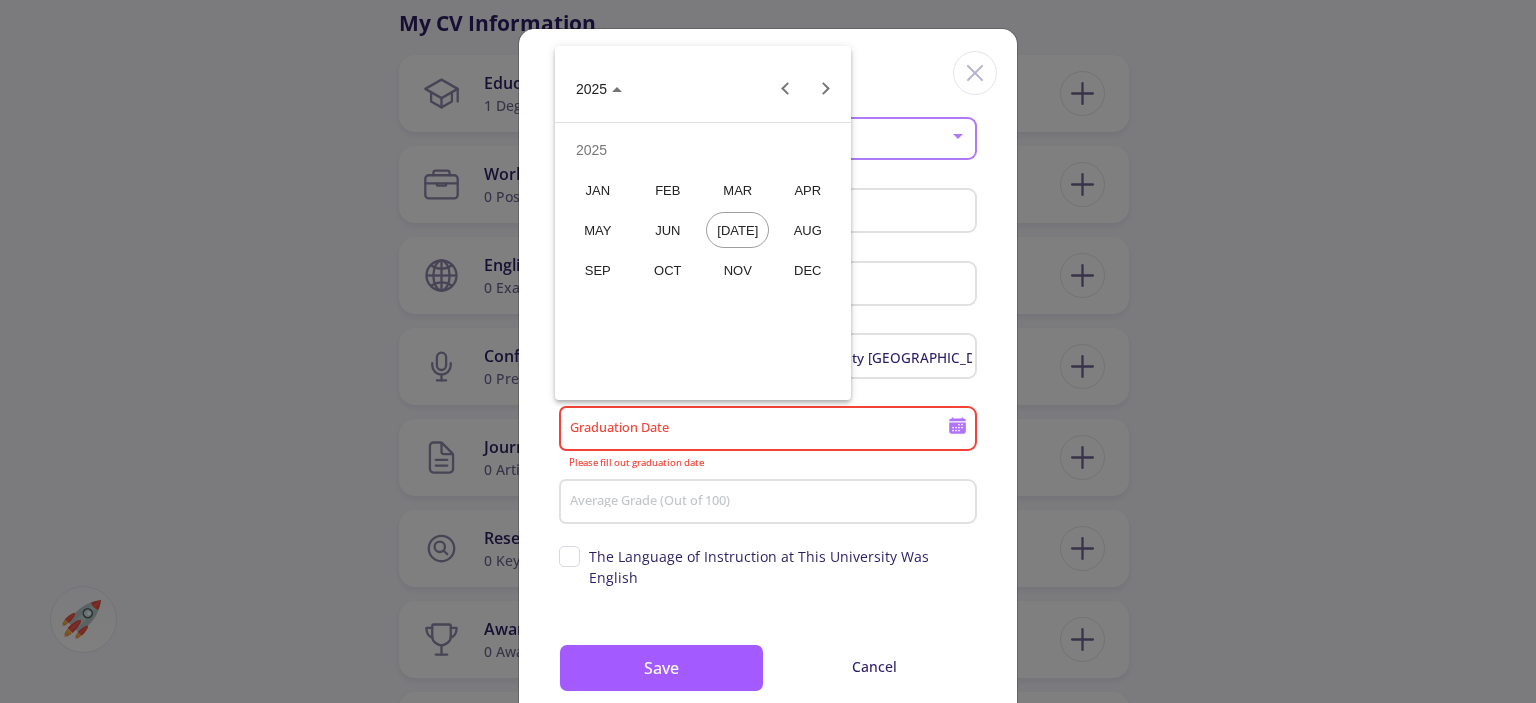 click on "OCT" at bounding box center [667, 270] 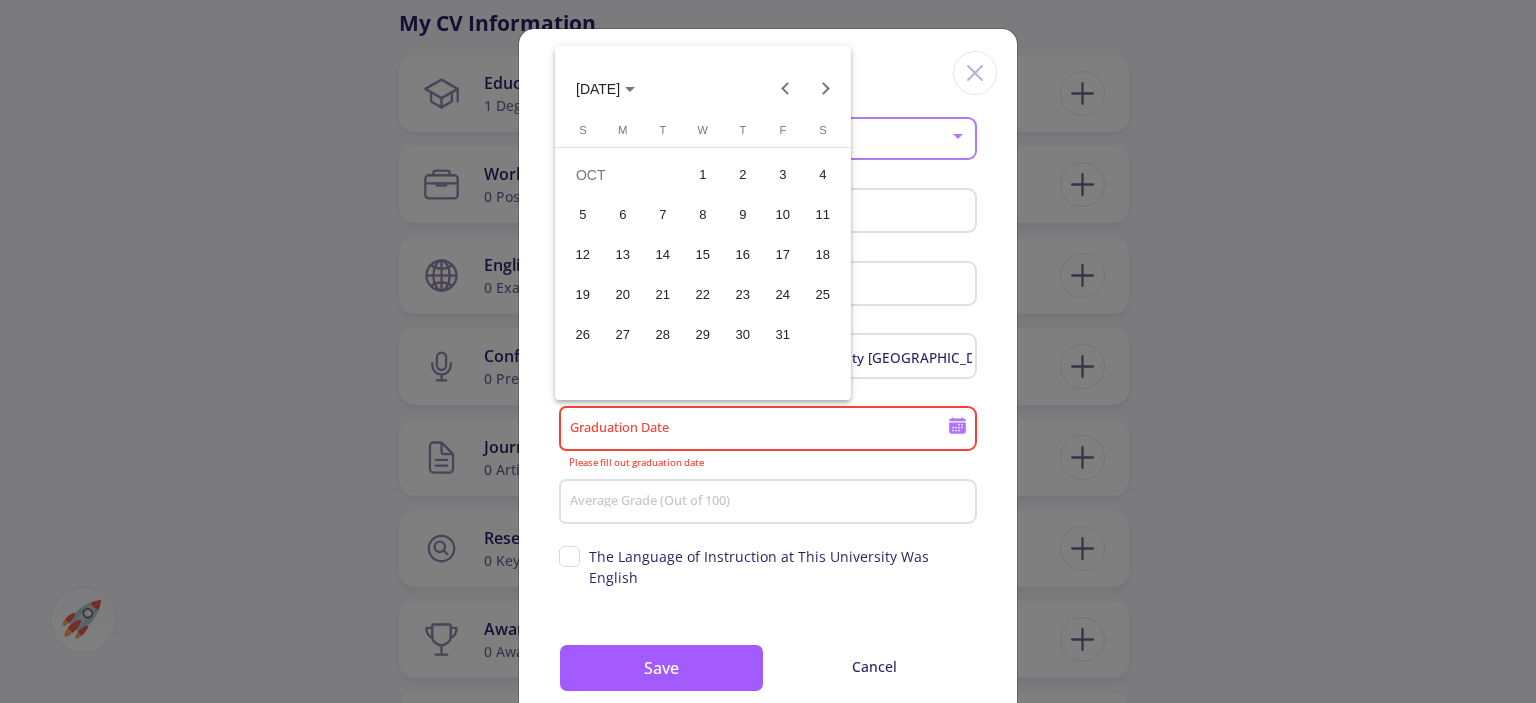 click on "23" at bounding box center [743, 295] 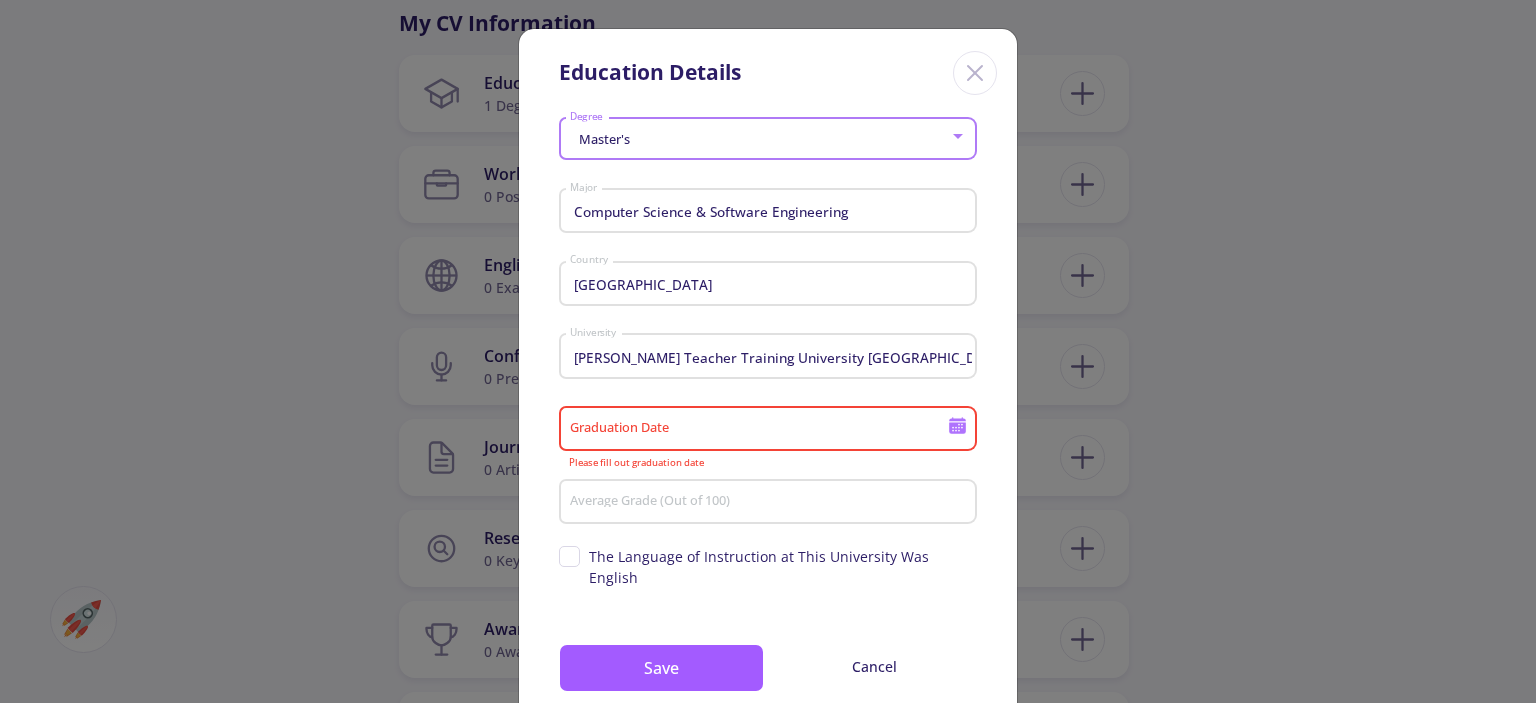 type on "[DATE]" 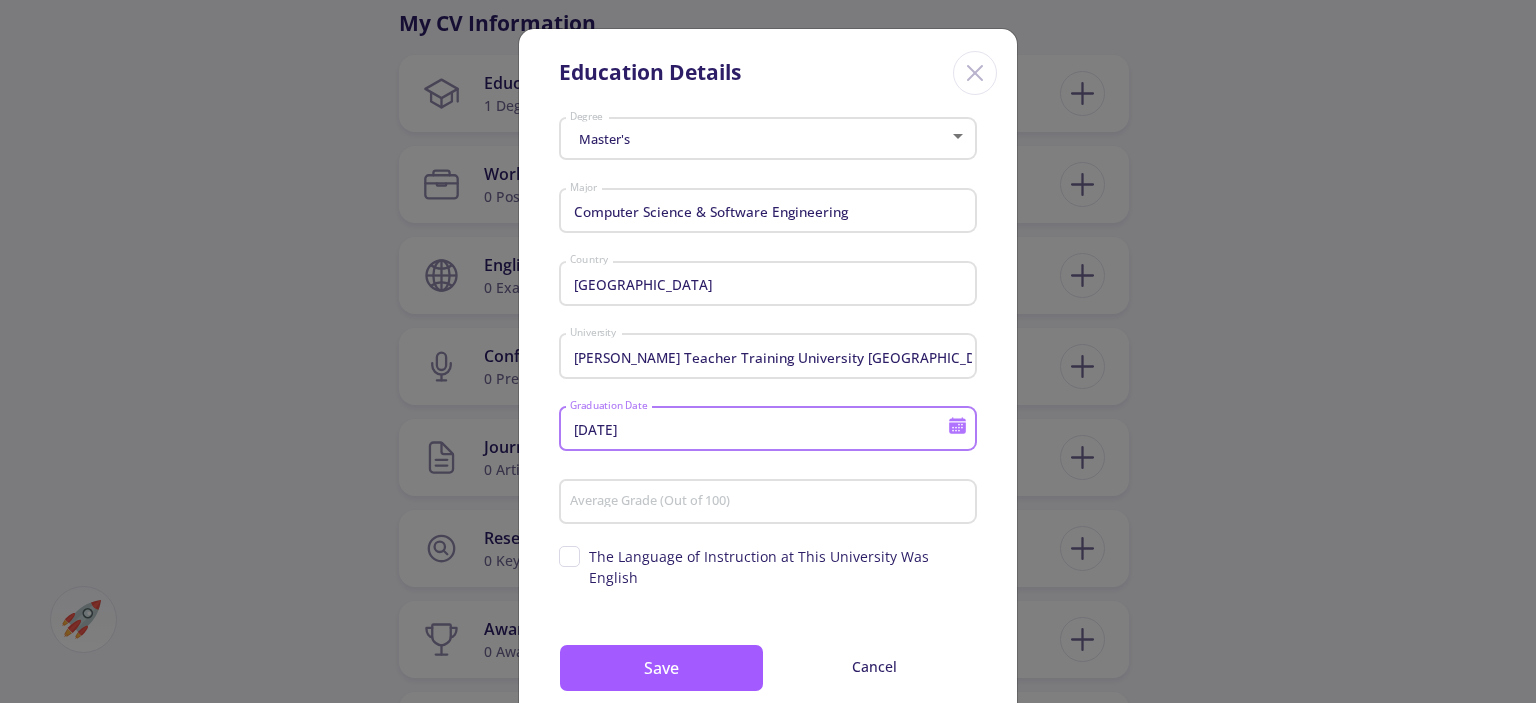 click on "Average Grade (Out of 100)" at bounding box center [771, 503] 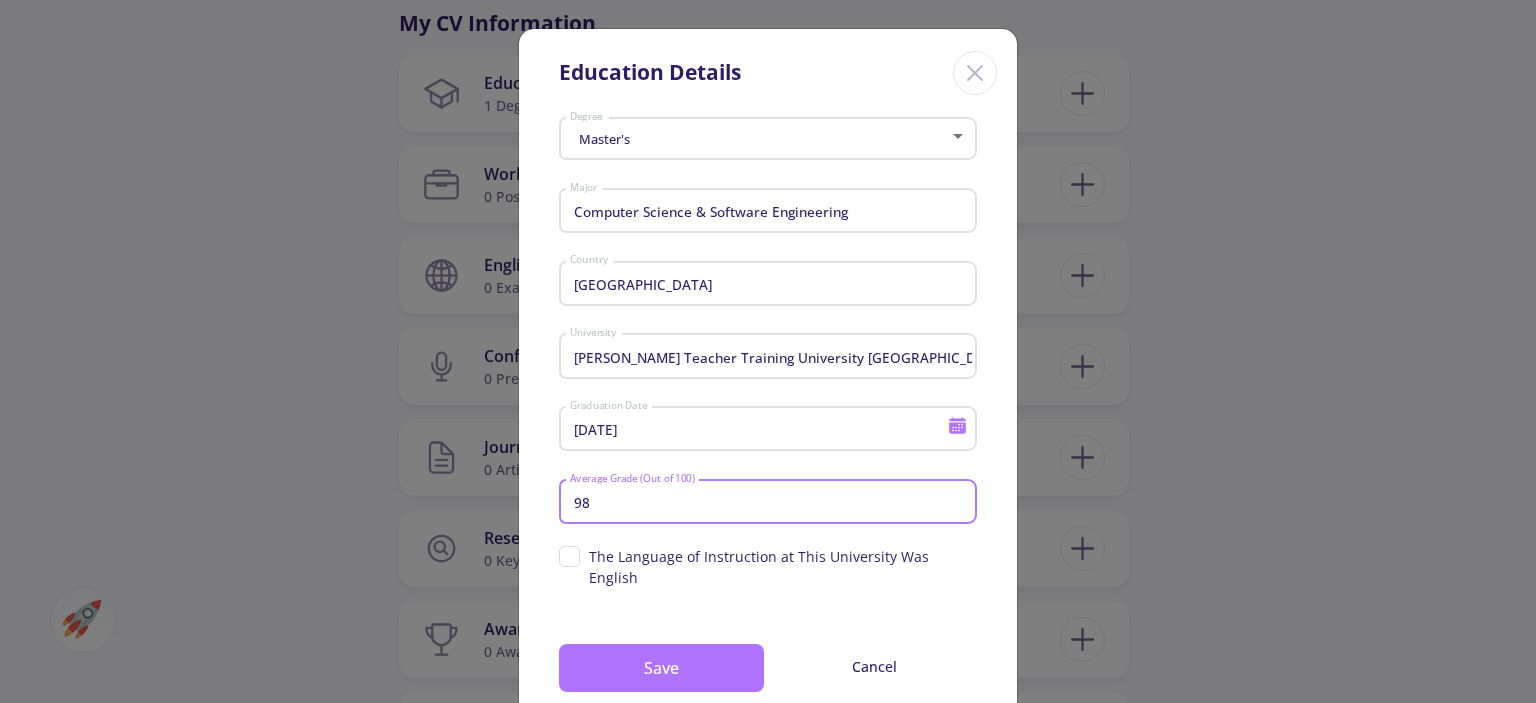 type on "98" 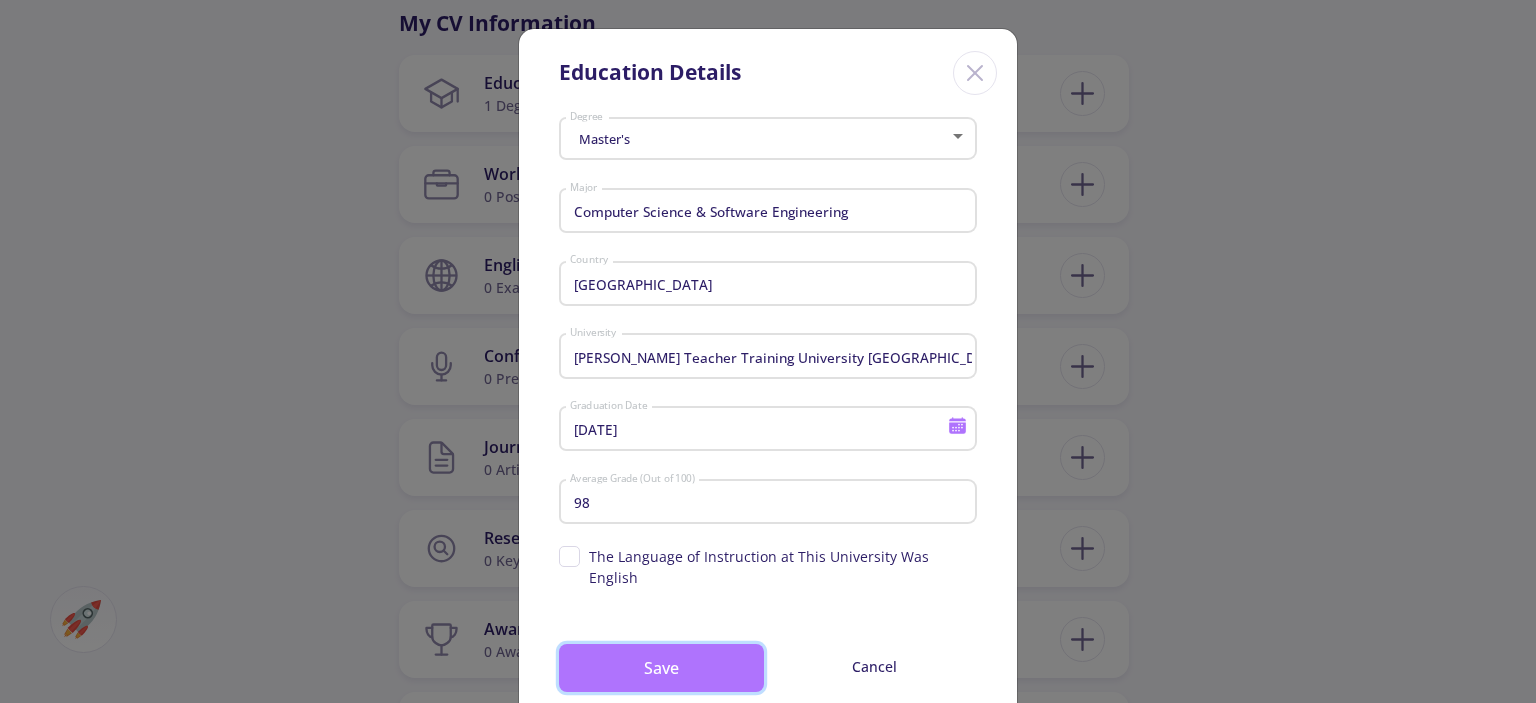 click on "Save" at bounding box center [661, 668] 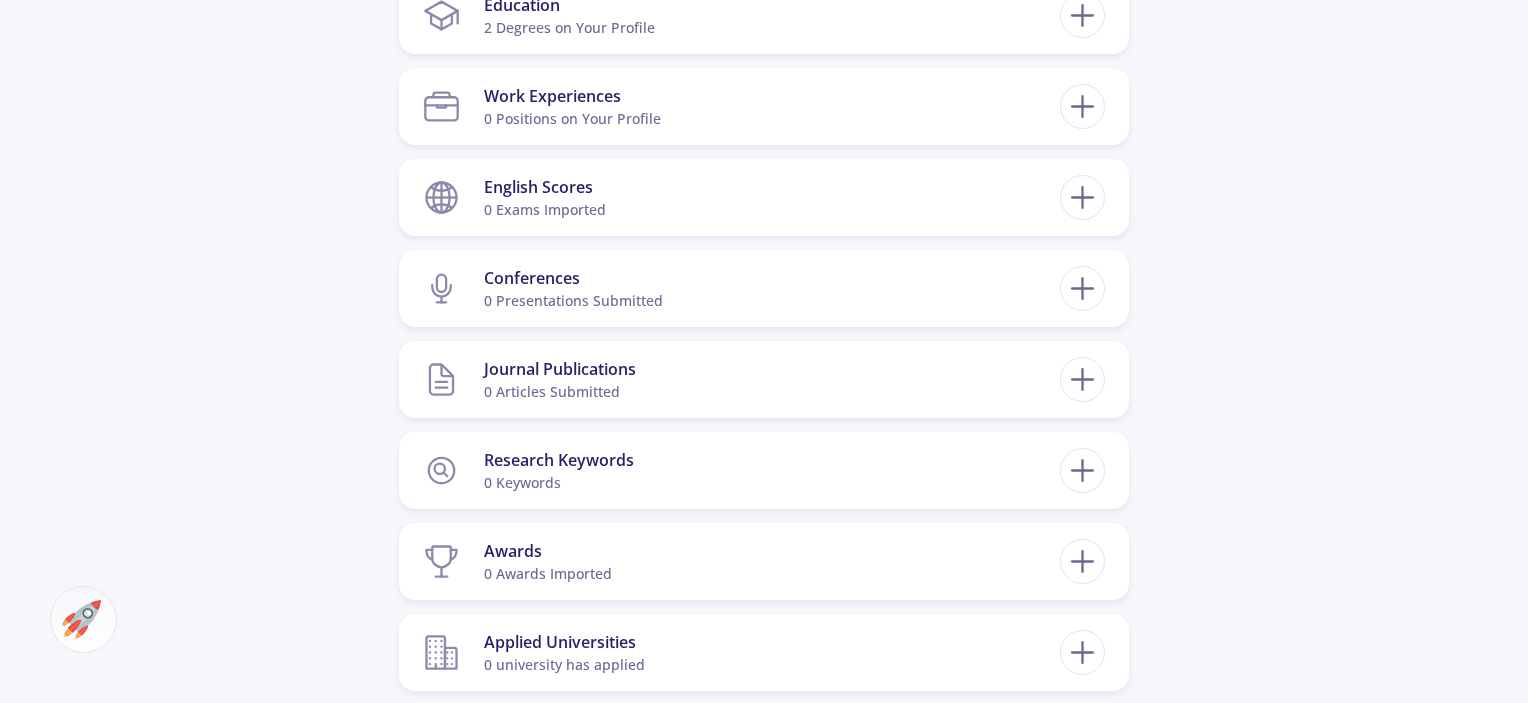 scroll, scrollTop: 1011, scrollLeft: 0, axis: vertical 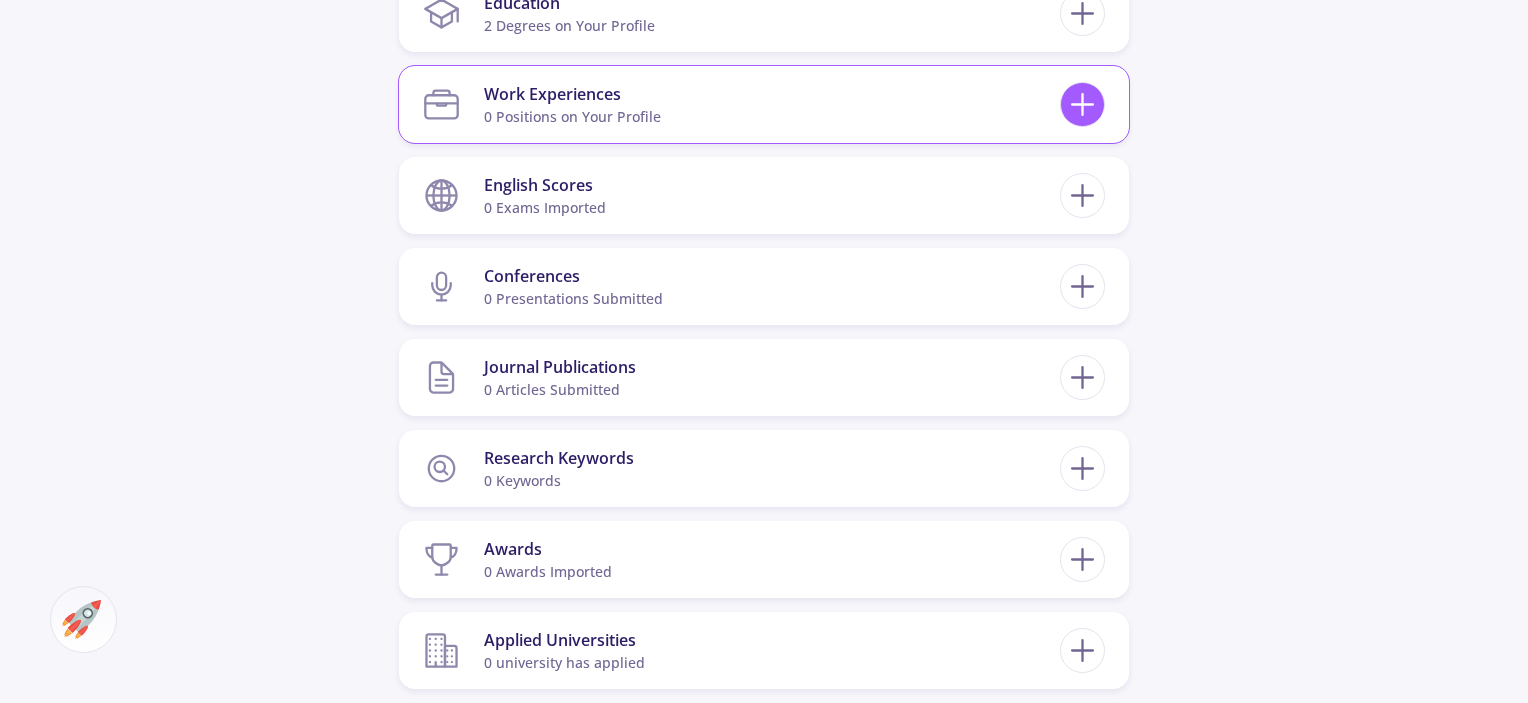 click 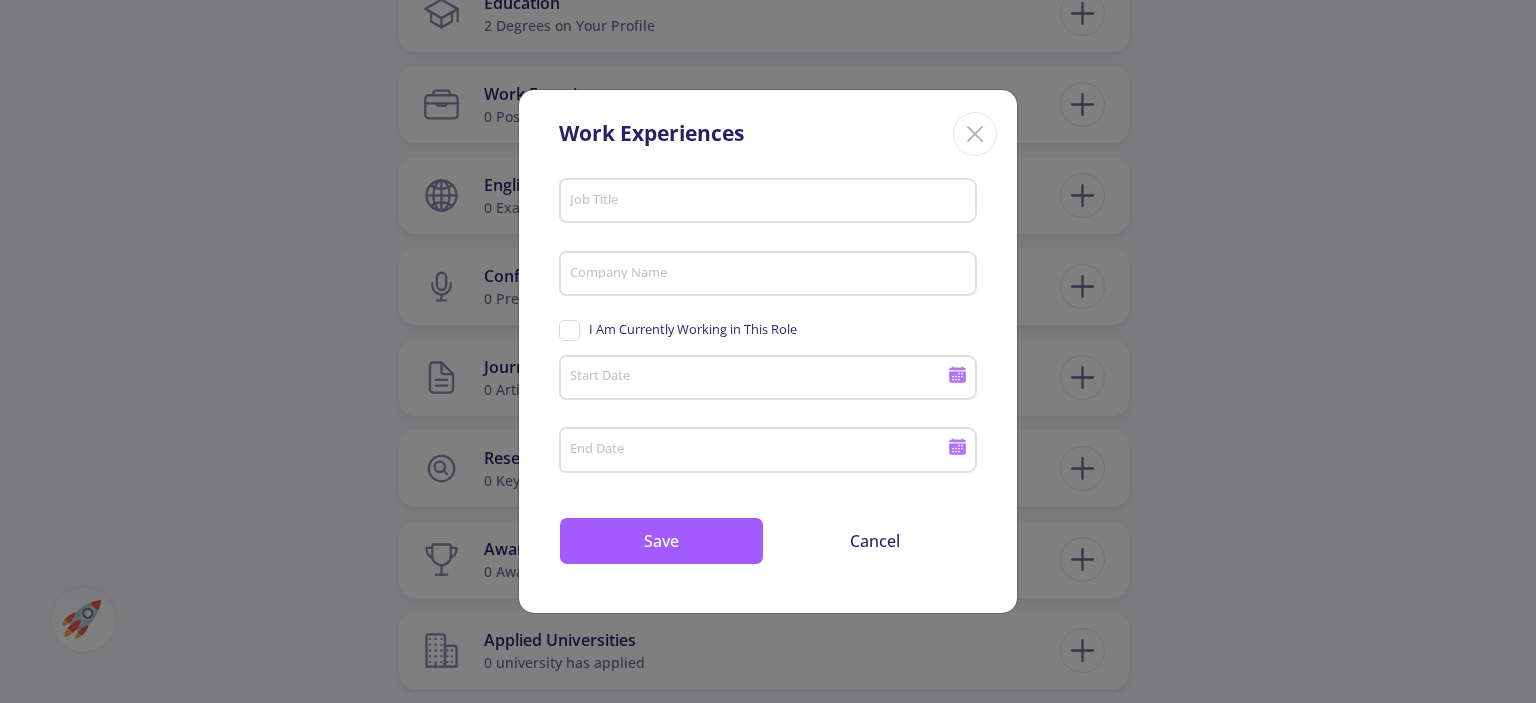 click on "Job Title" at bounding box center [768, 197] 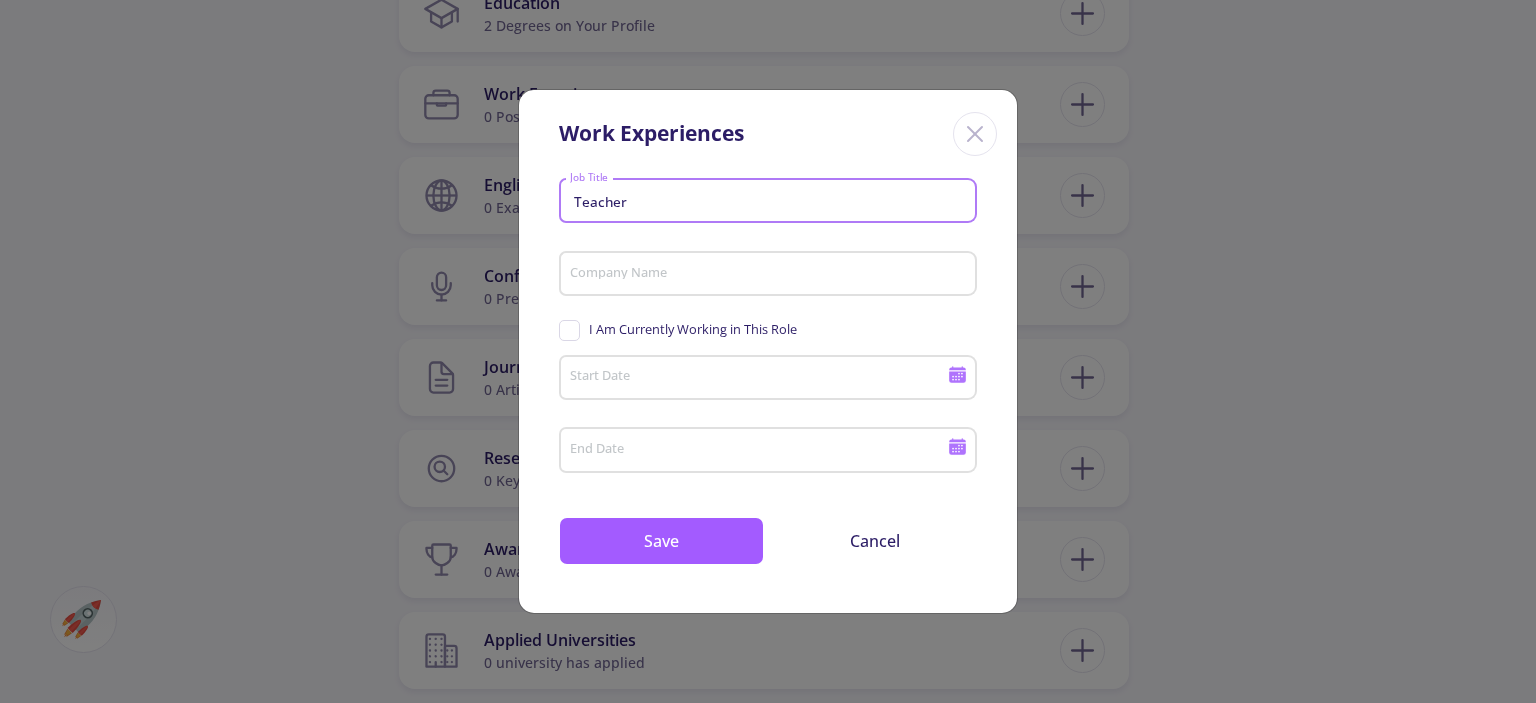type on "Teacher" 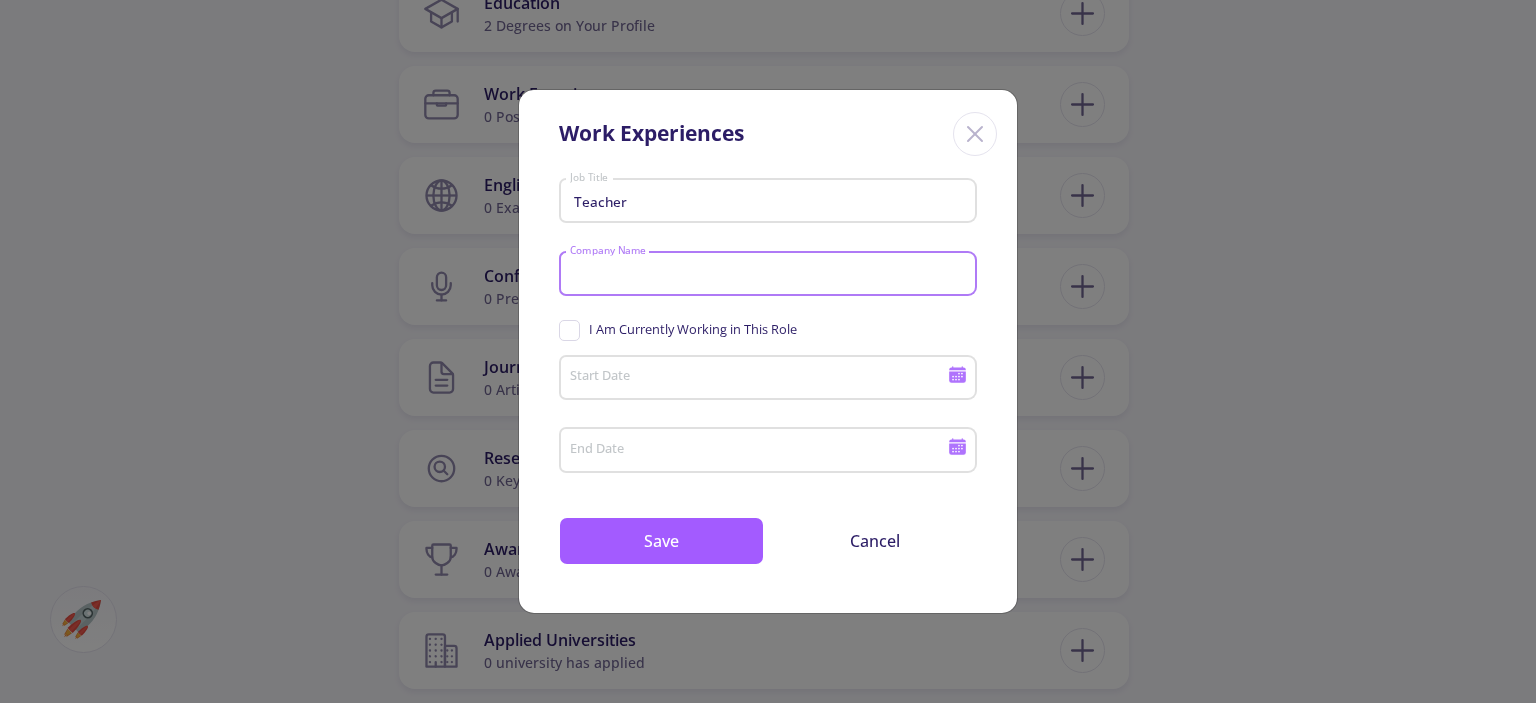 click on "Company Name" at bounding box center (771, 275) 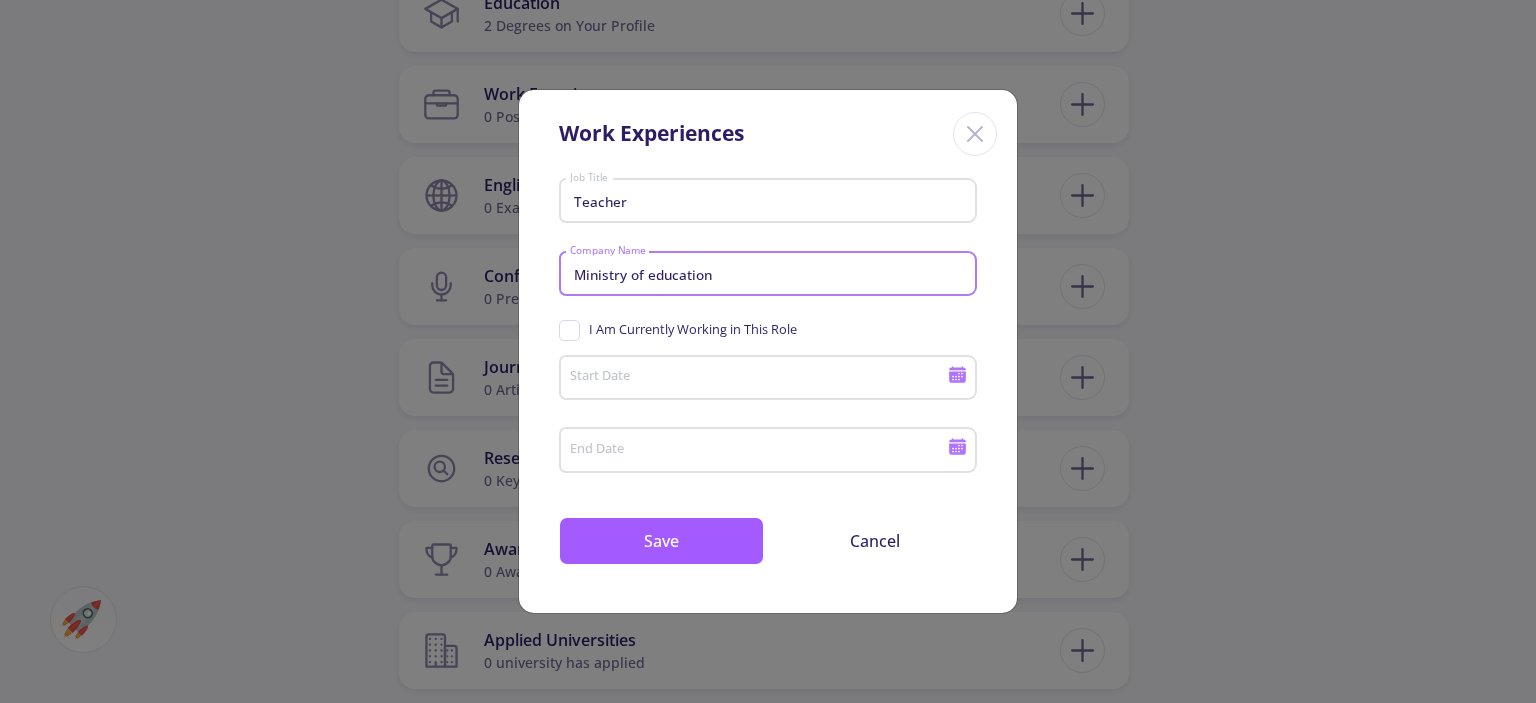 type on "Ministry of education" 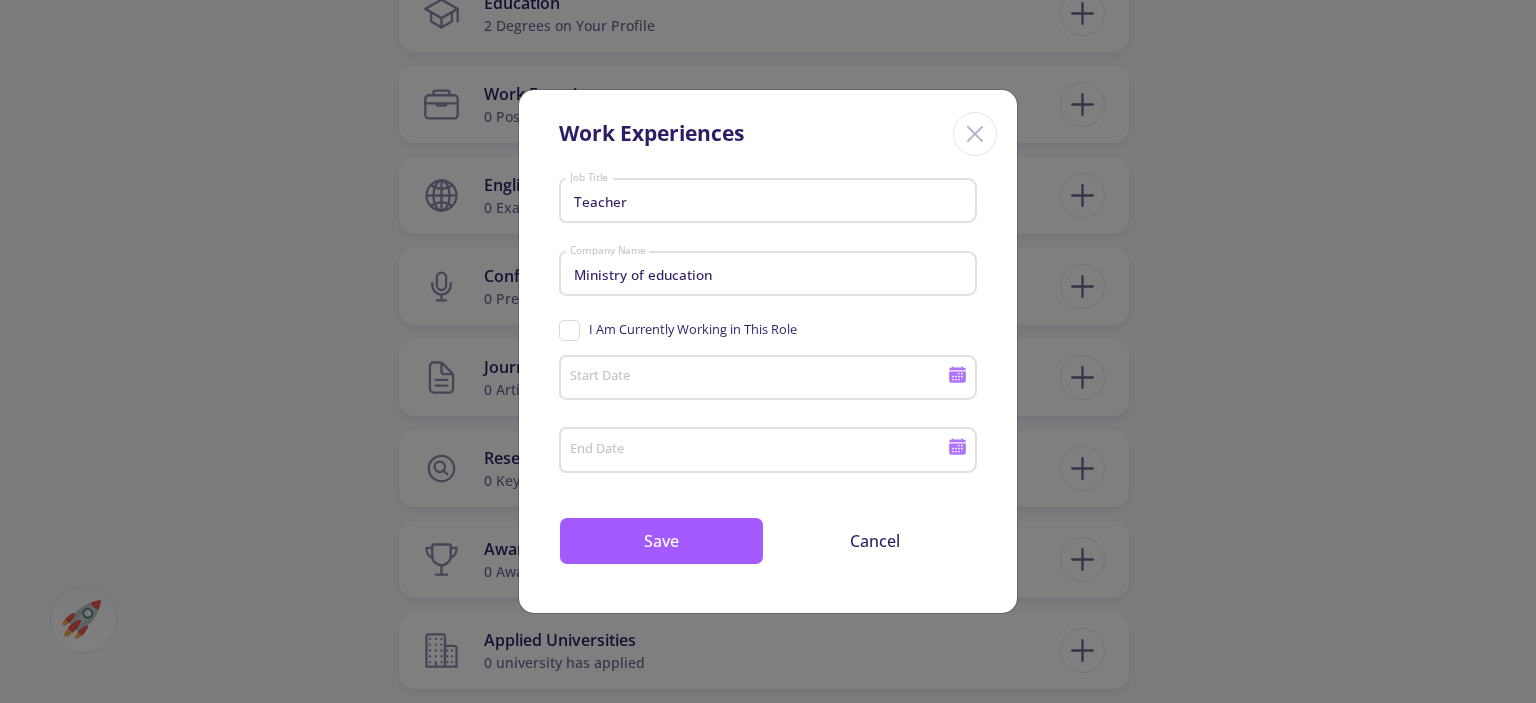 click on "I Am Currently Working in This Role" at bounding box center [678, 329] 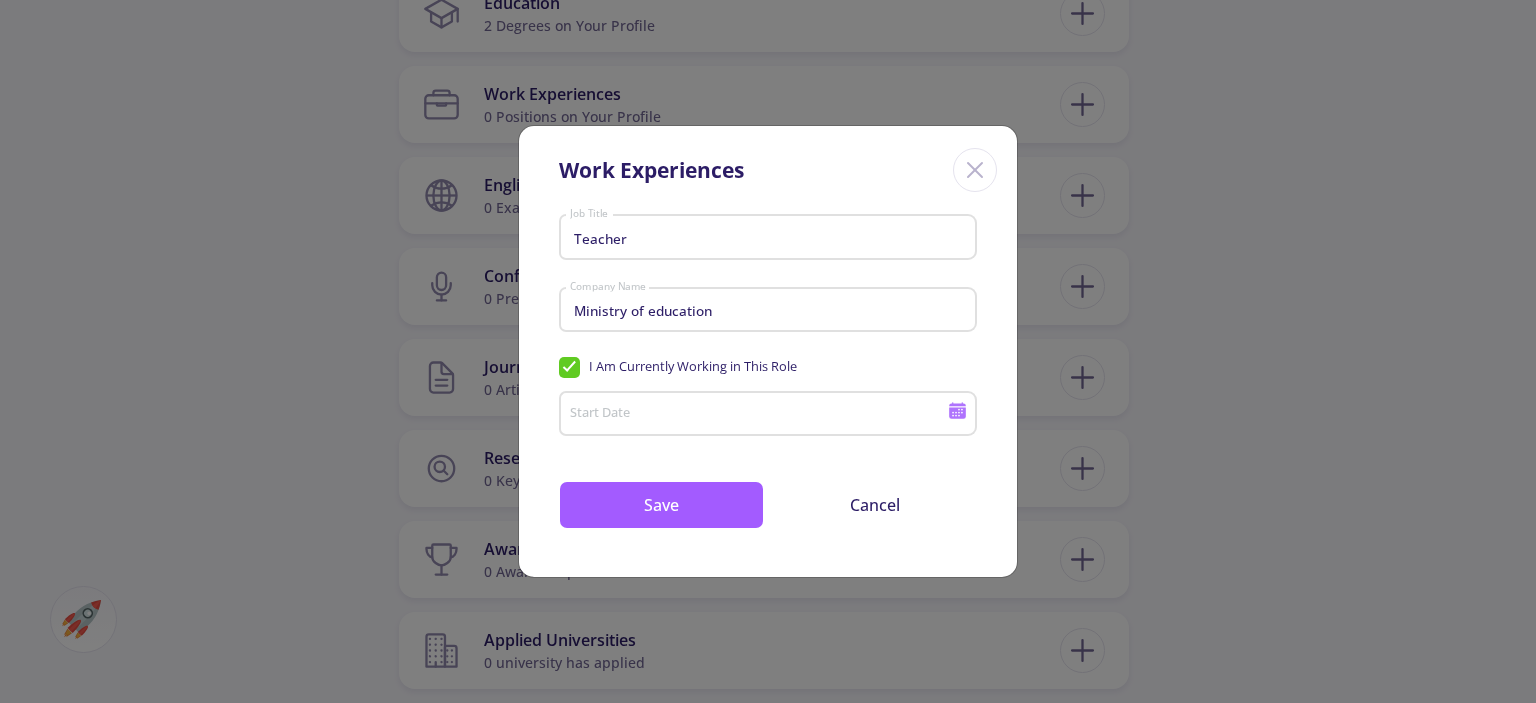 click on "Start Date" at bounding box center (761, 415) 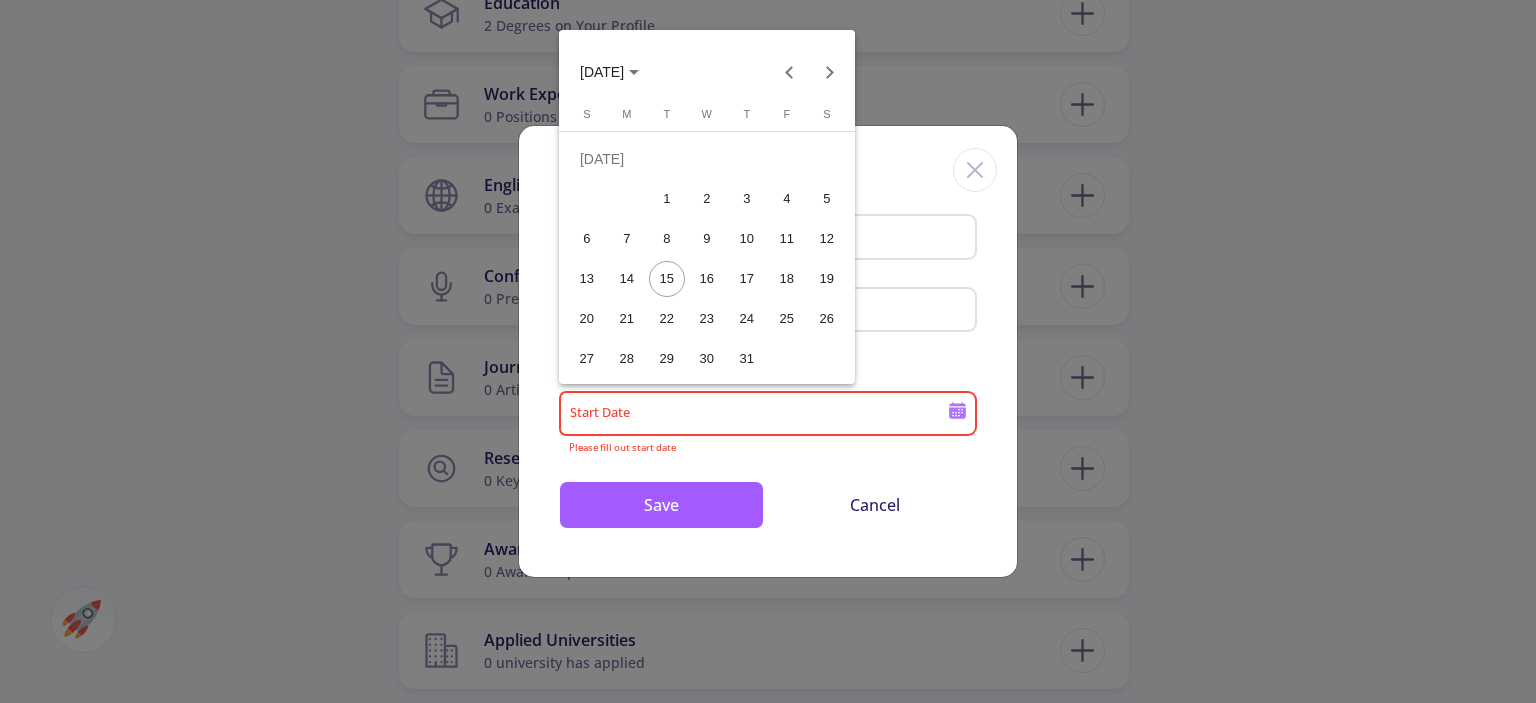 click on "[DATE]" at bounding box center (602, 73) 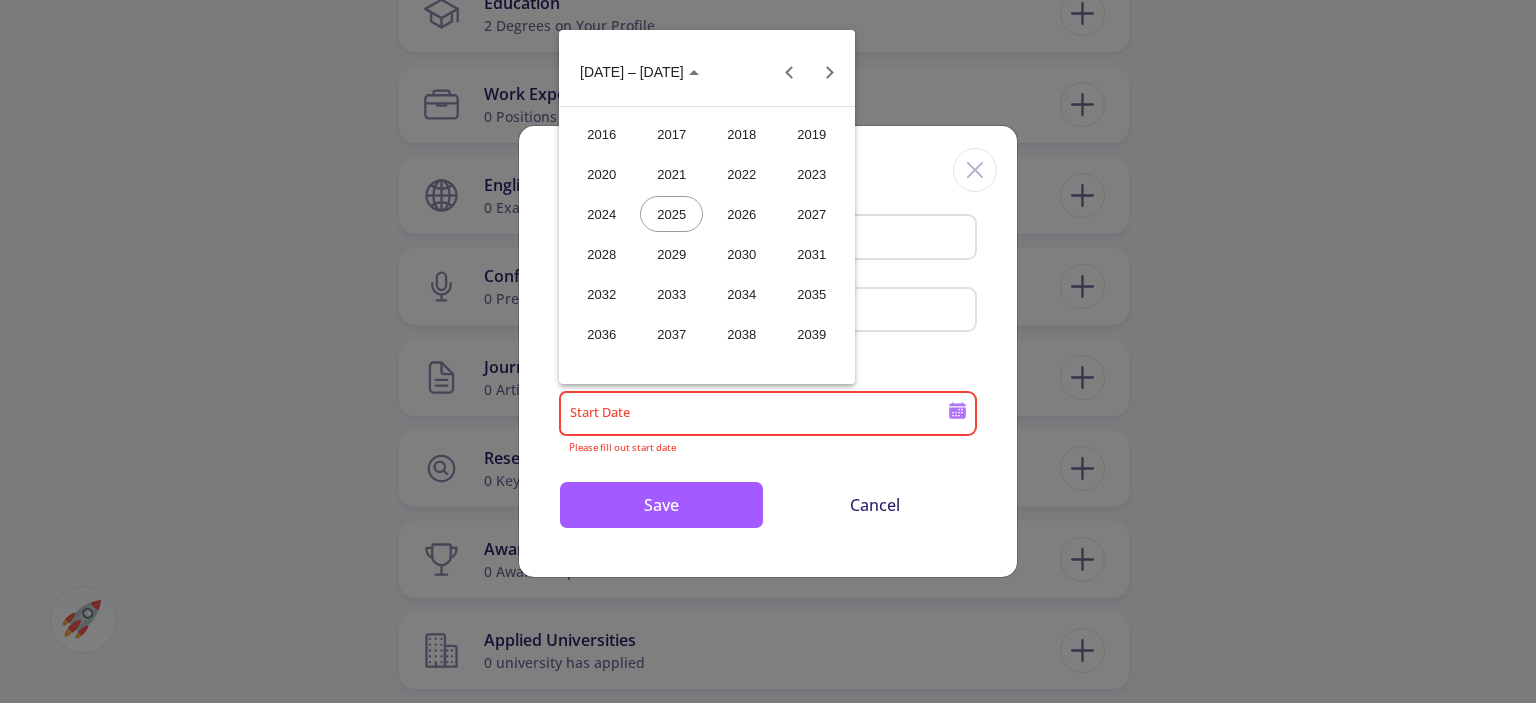 click on "2022" at bounding box center [741, 174] 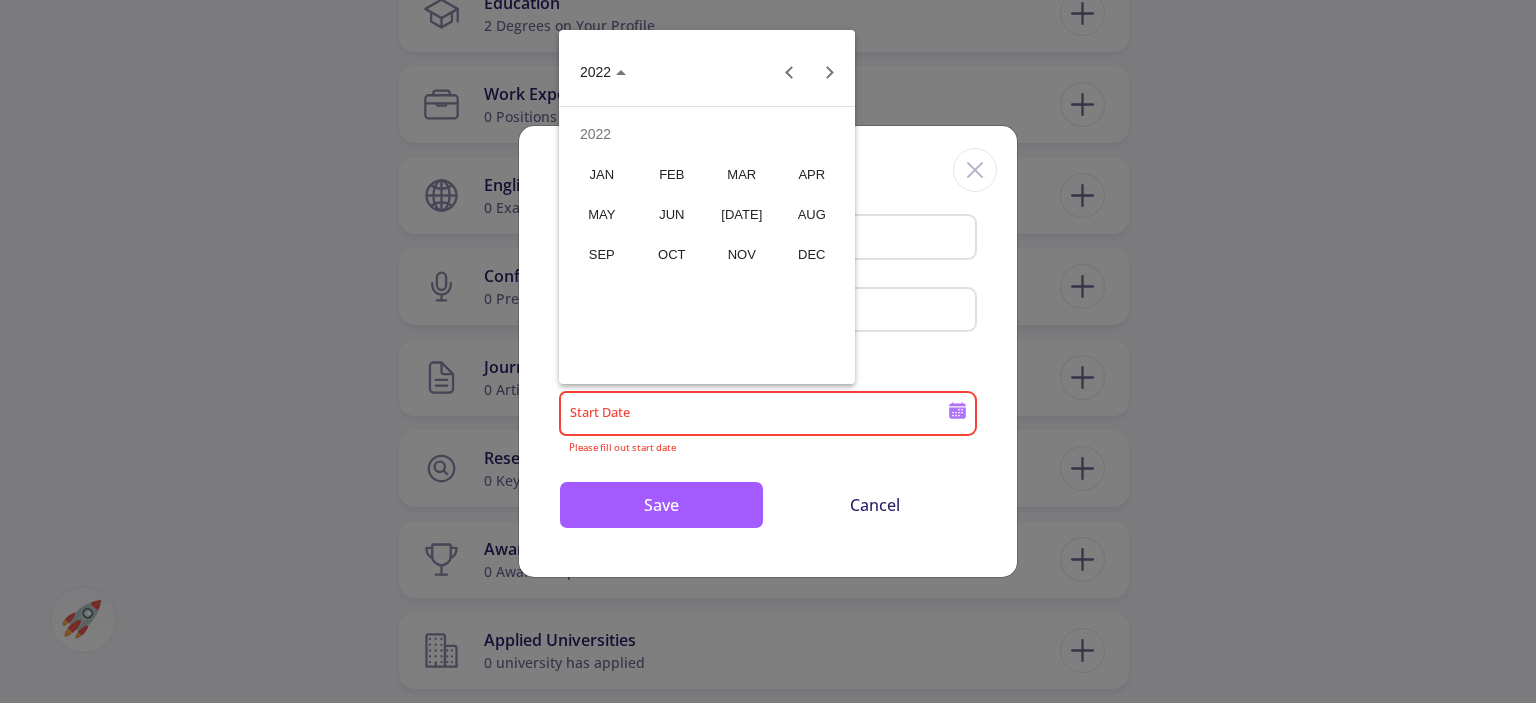 click on "[DATE]" at bounding box center (741, 214) 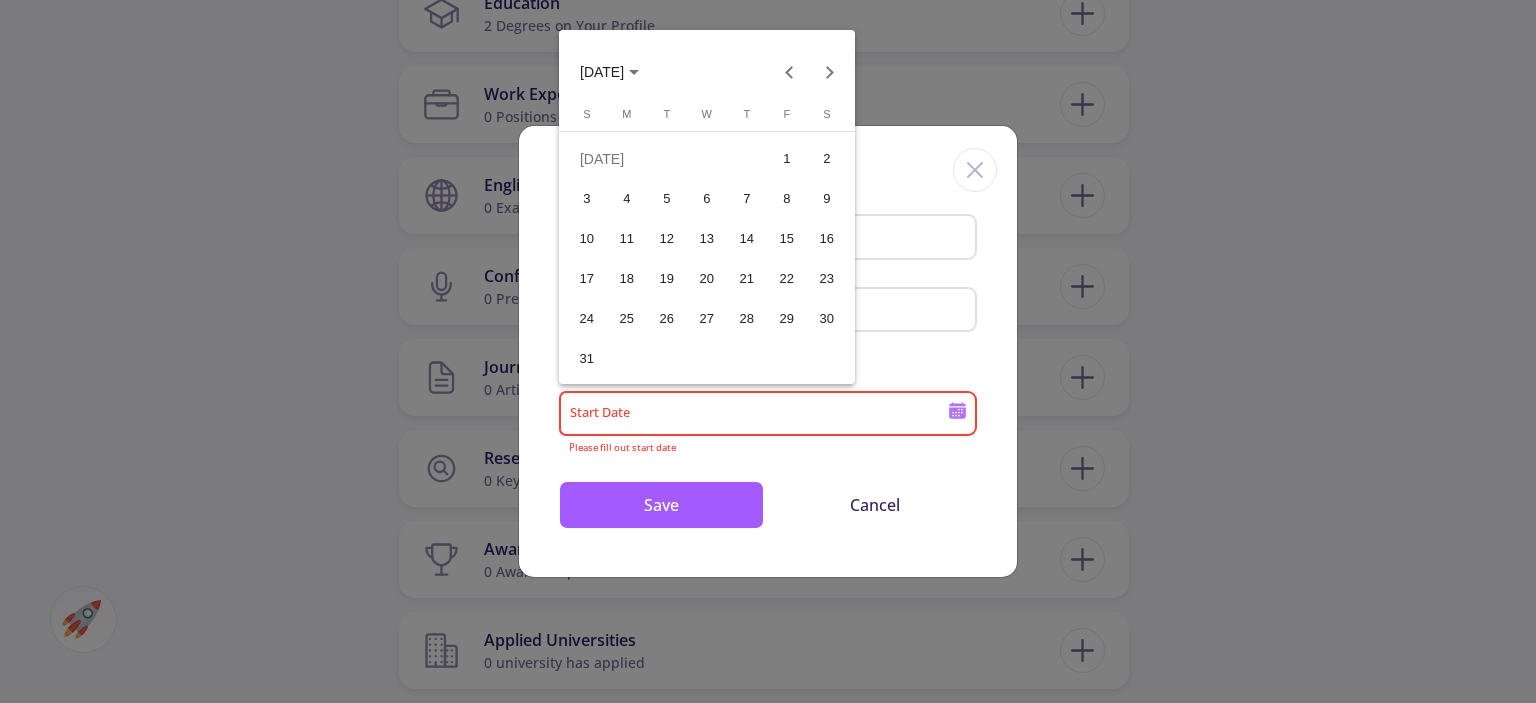 click on "26" at bounding box center [667, 319] 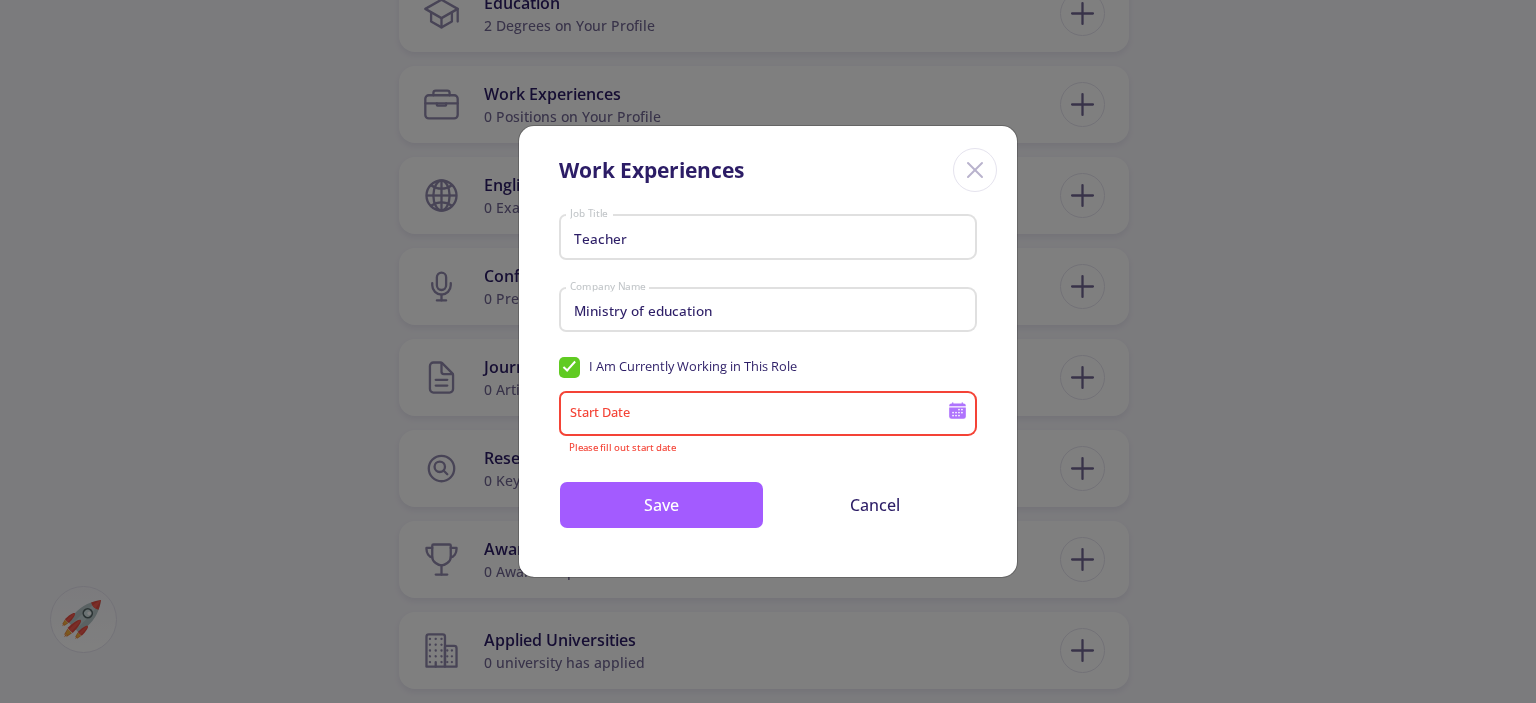 type on "[DATE]" 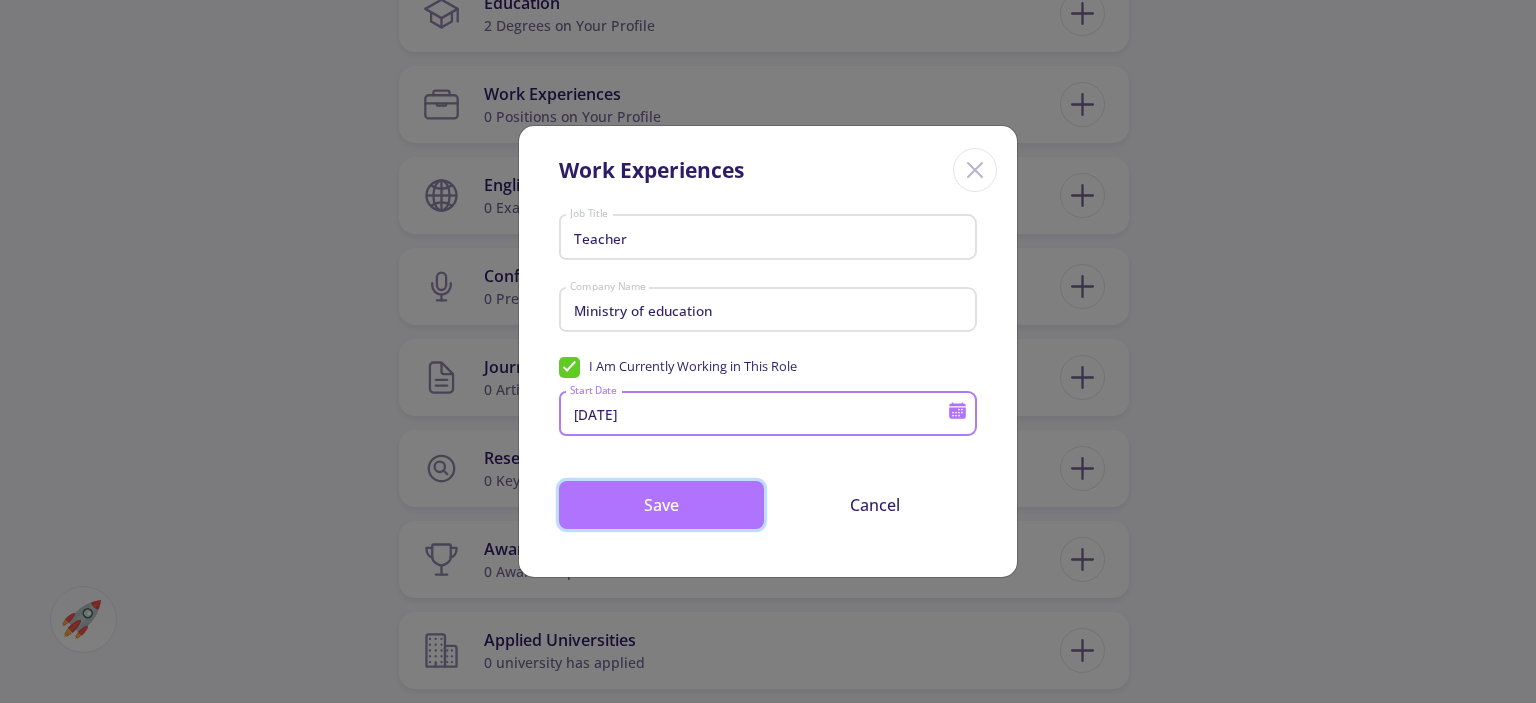 click on "Save" at bounding box center (661, 505) 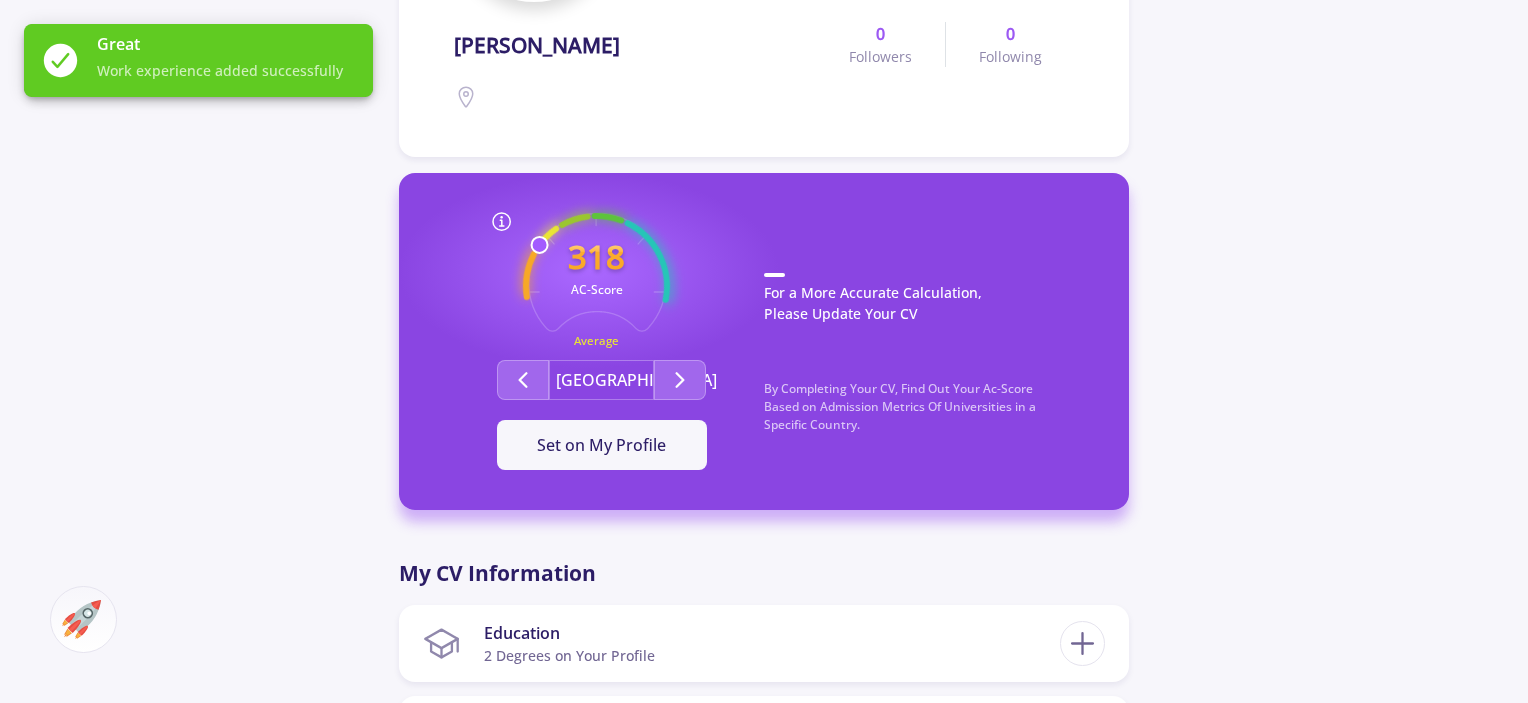 scroll, scrollTop: 389, scrollLeft: 0, axis: vertical 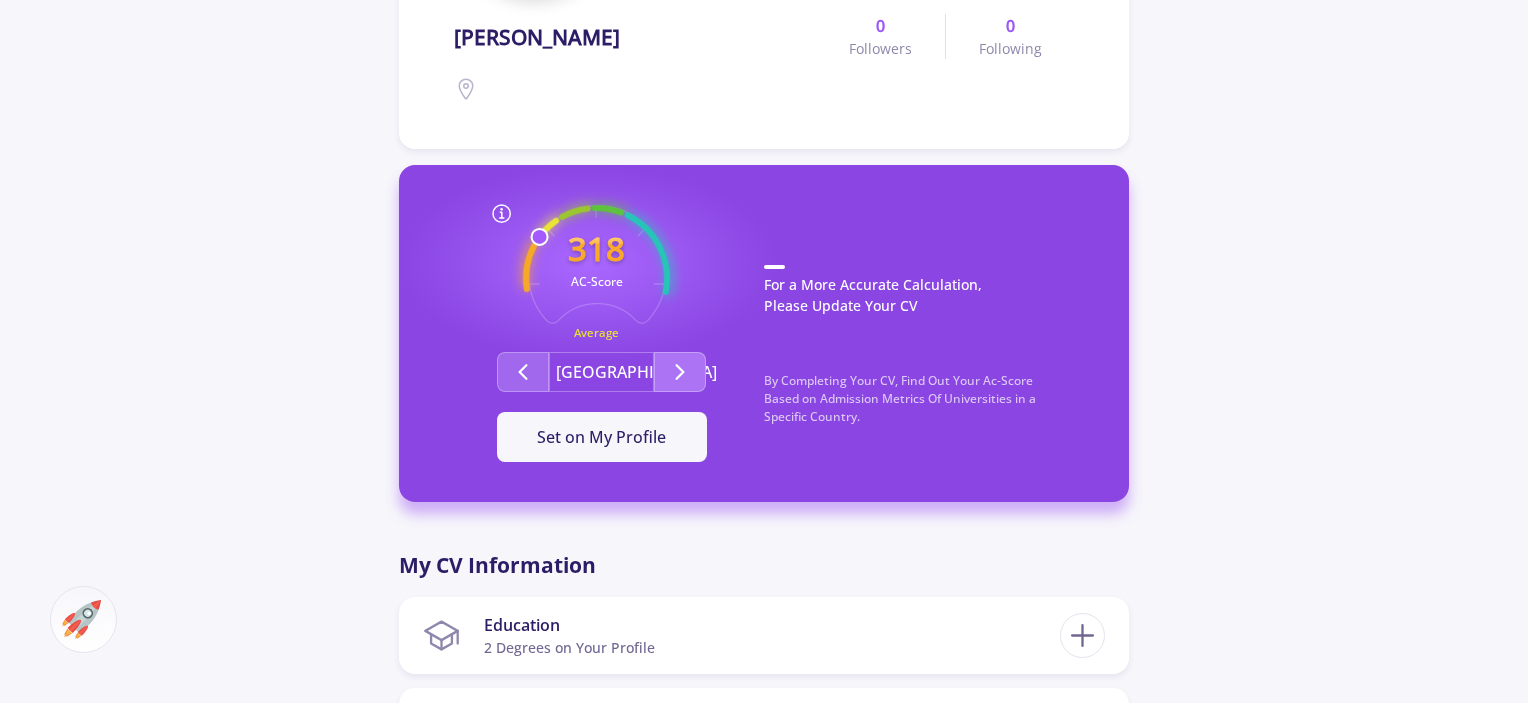 click 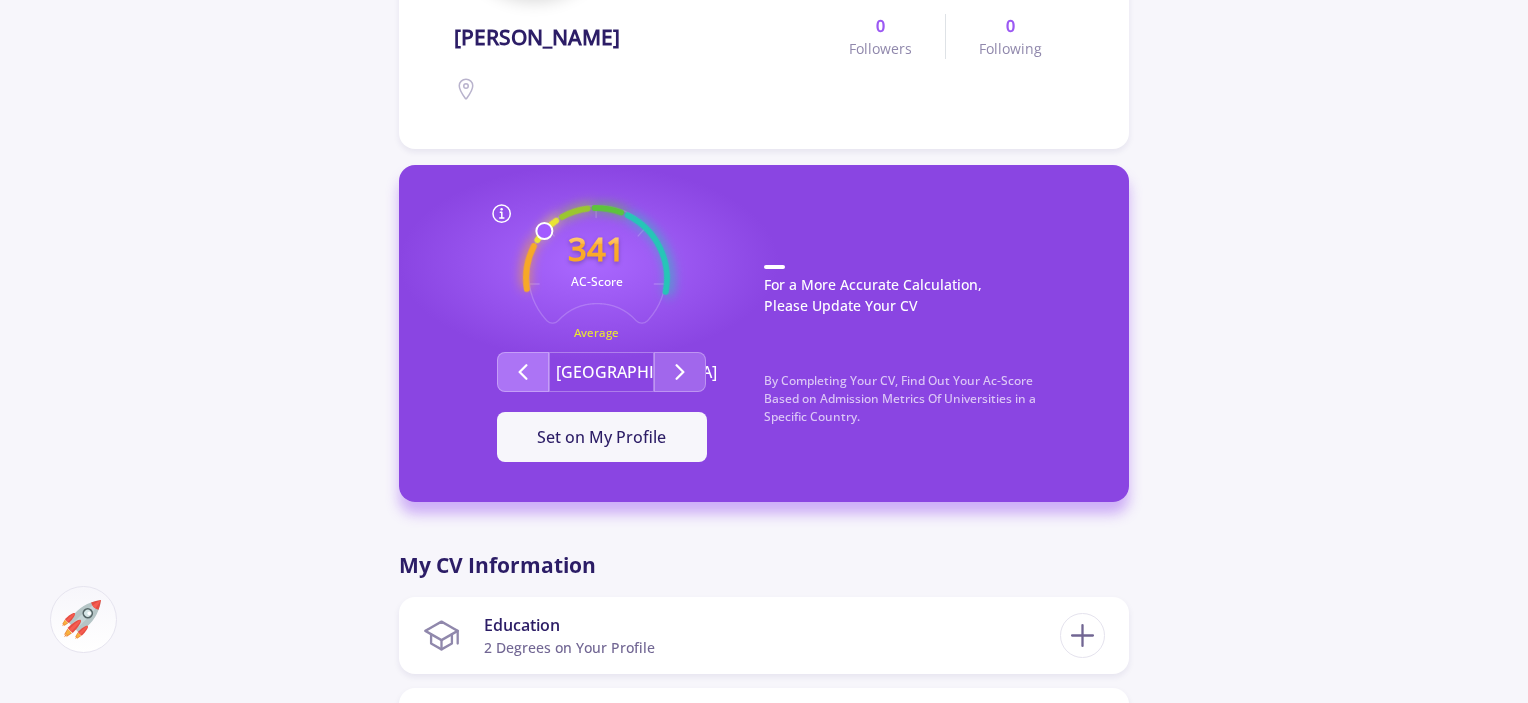 click 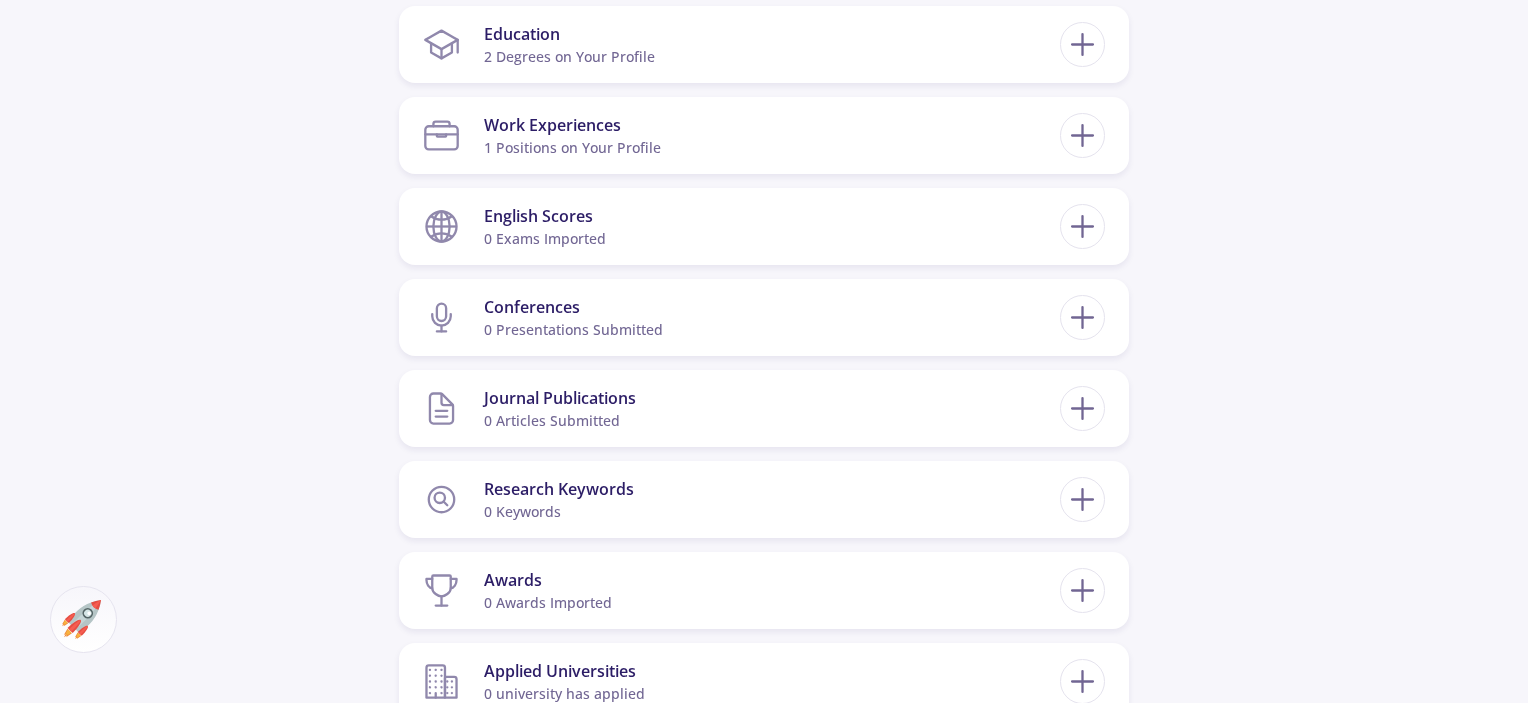 scroll, scrollTop: 976, scrollLeft: 0, axis: vertical 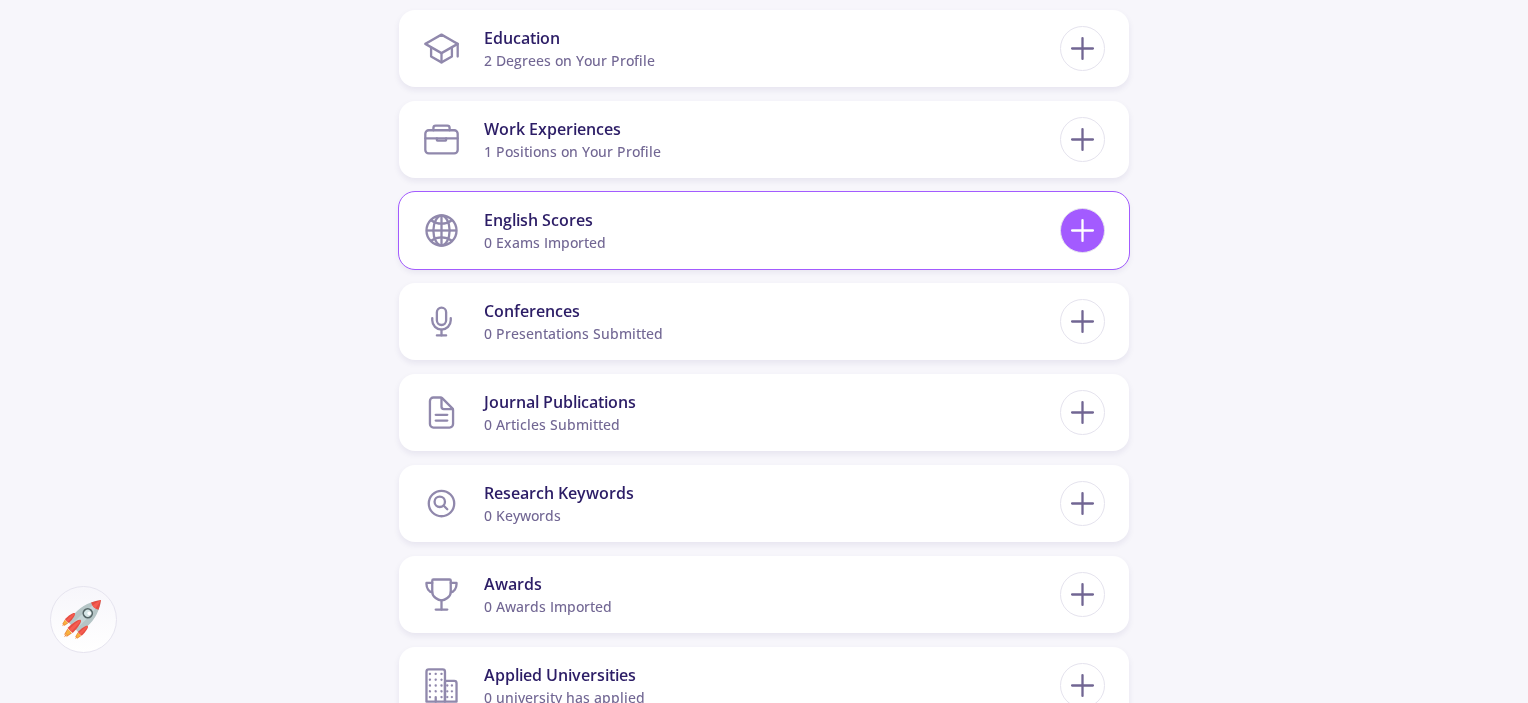 click 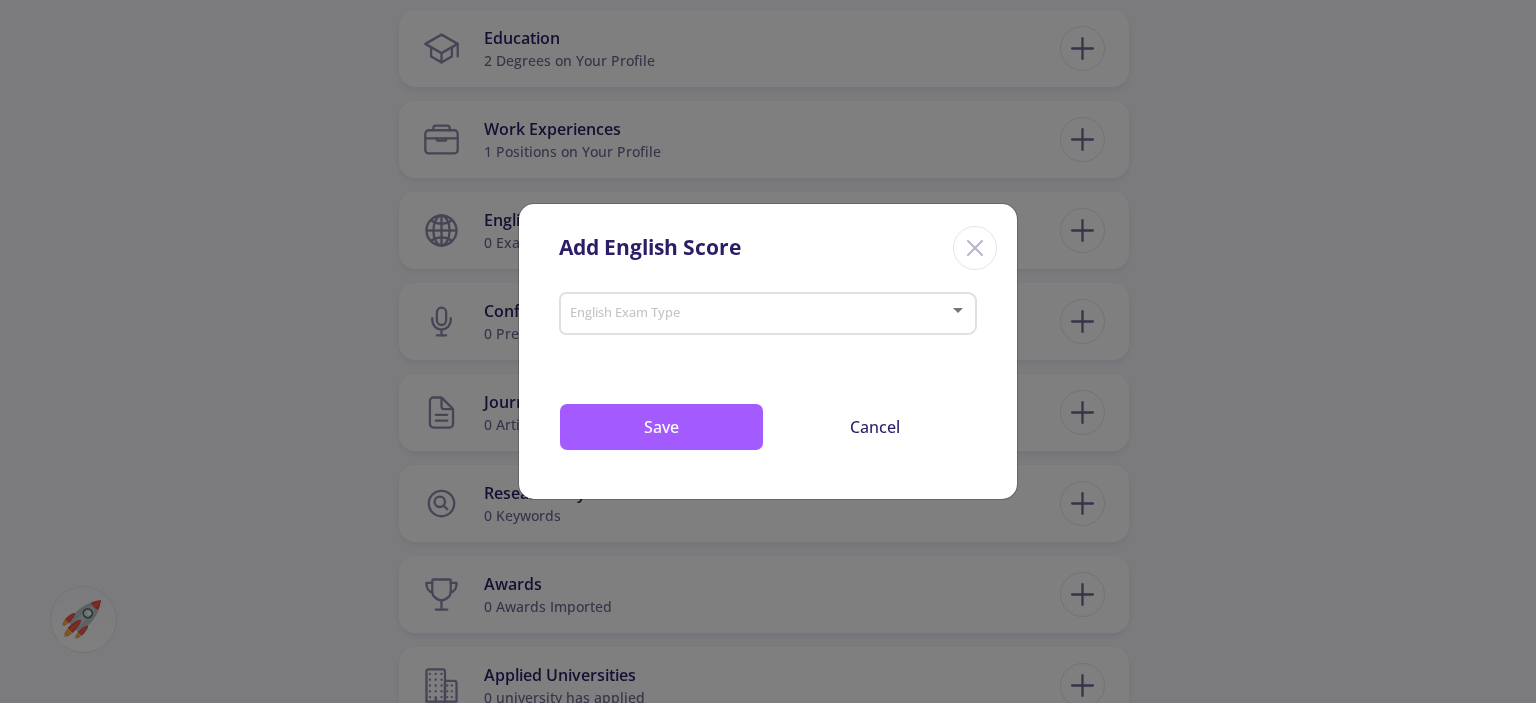 click on "English Exam Type" at bounding box center [768, 310] 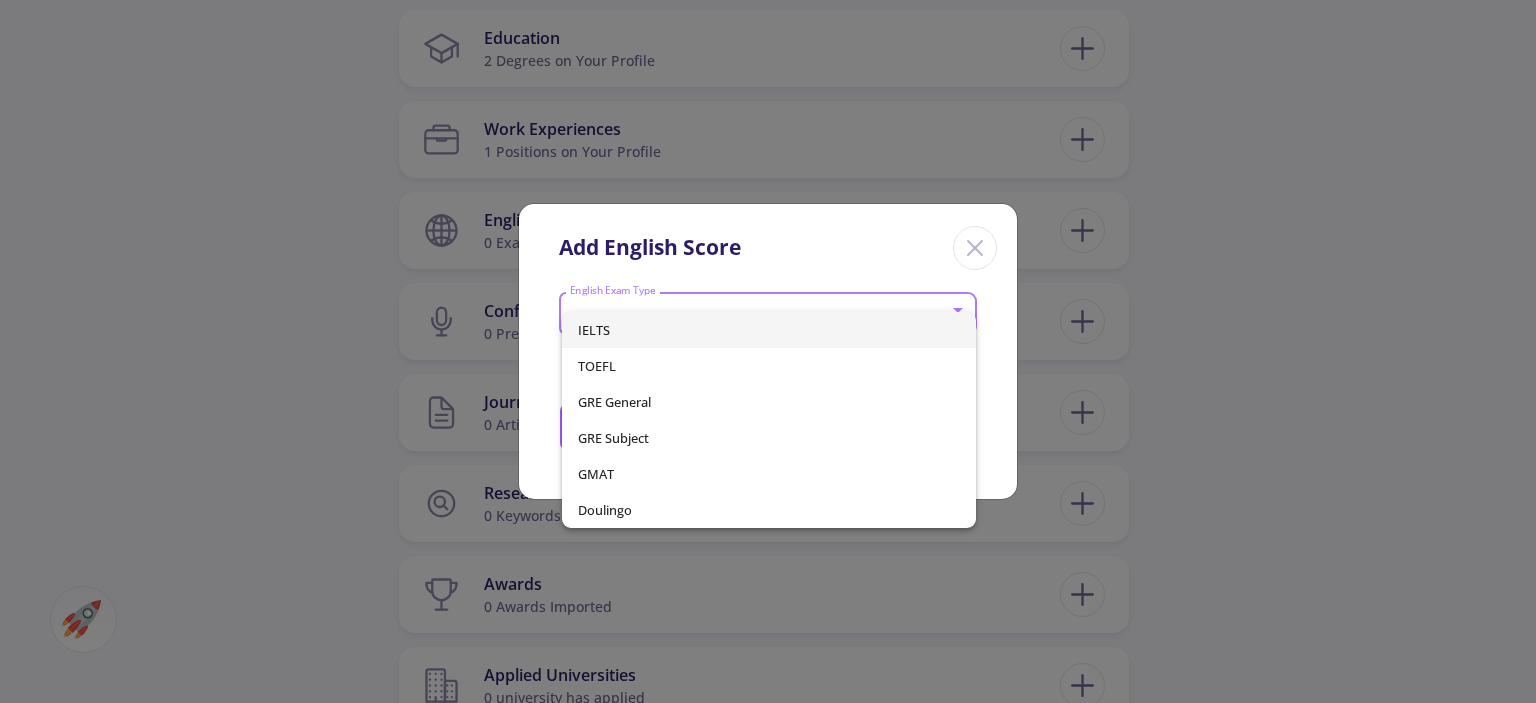 click on "IELTS" at bounding box center [768, 330] 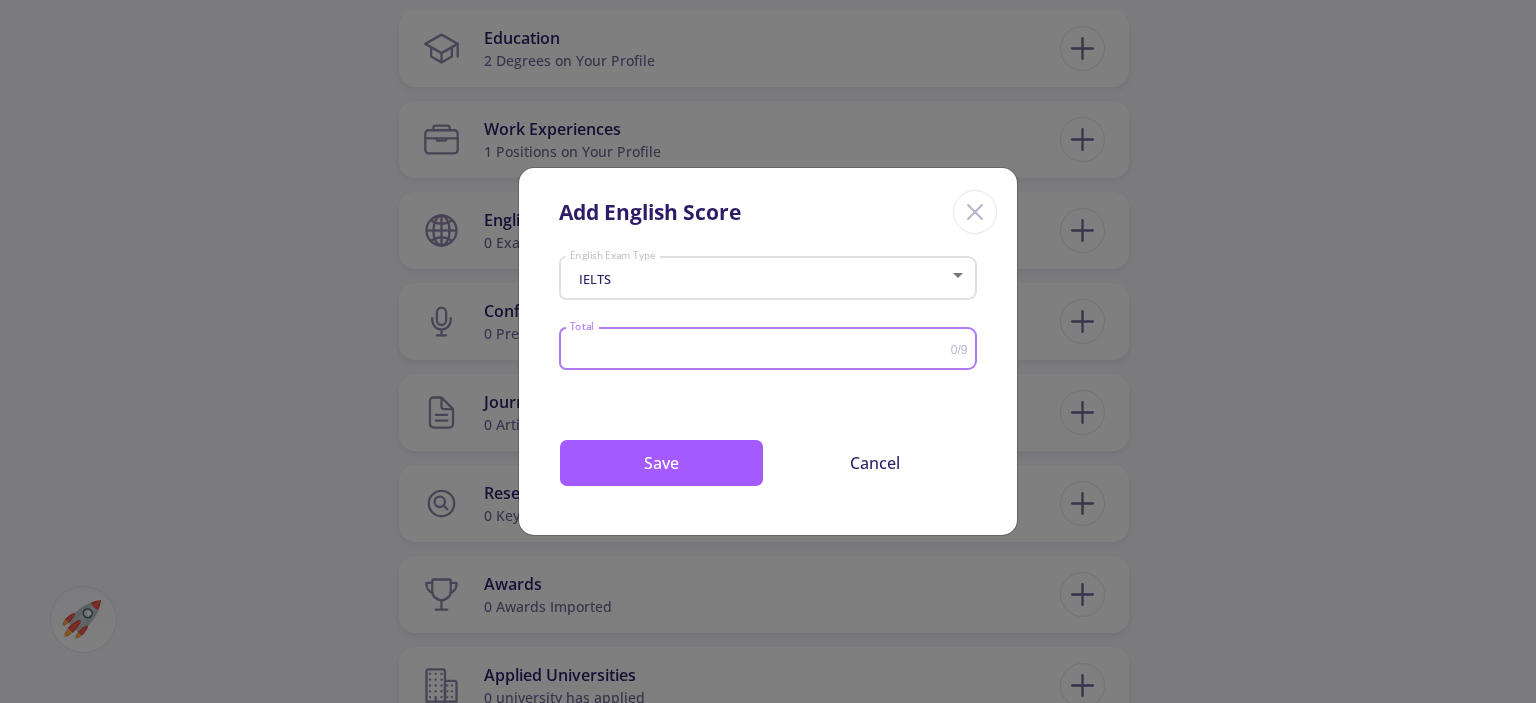 click on "Total" at bounding box center (760, 349) 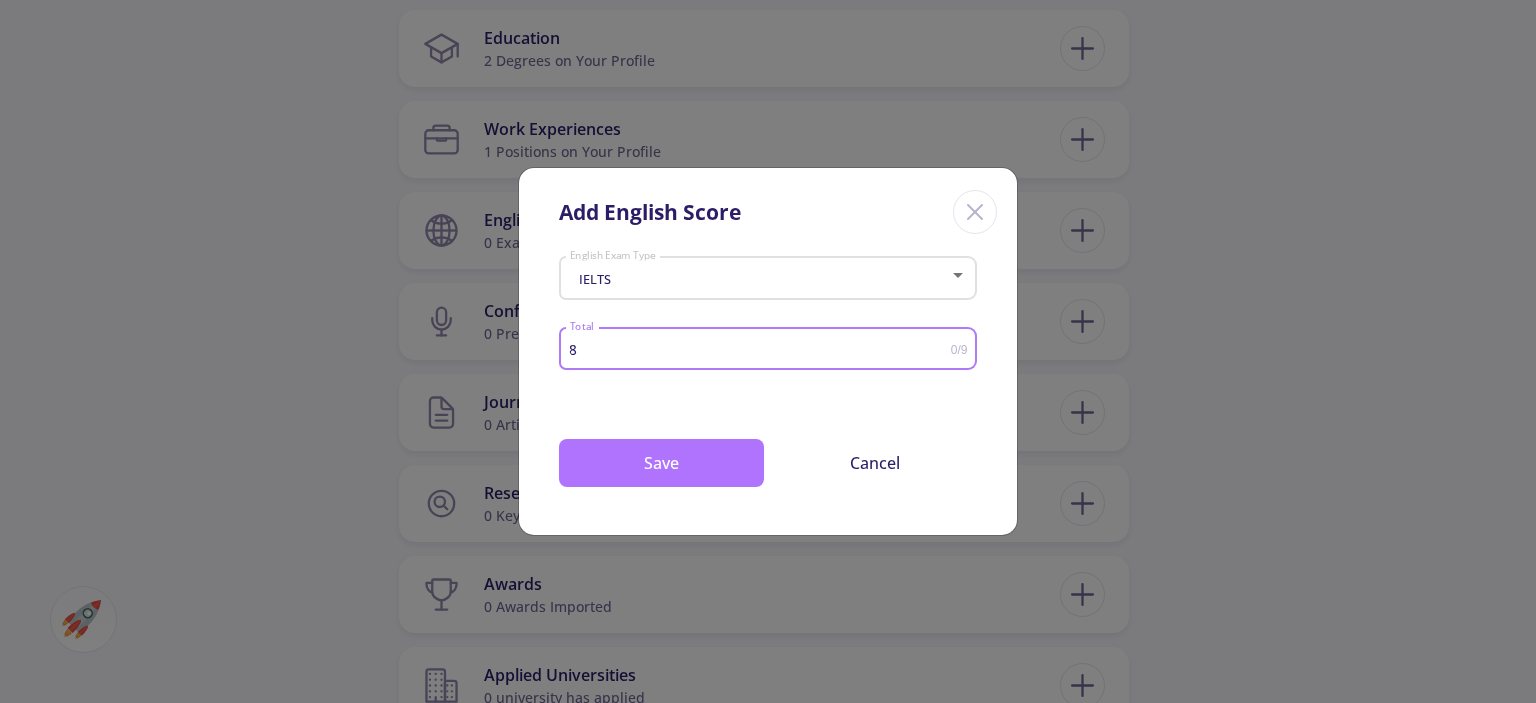 type on "8" 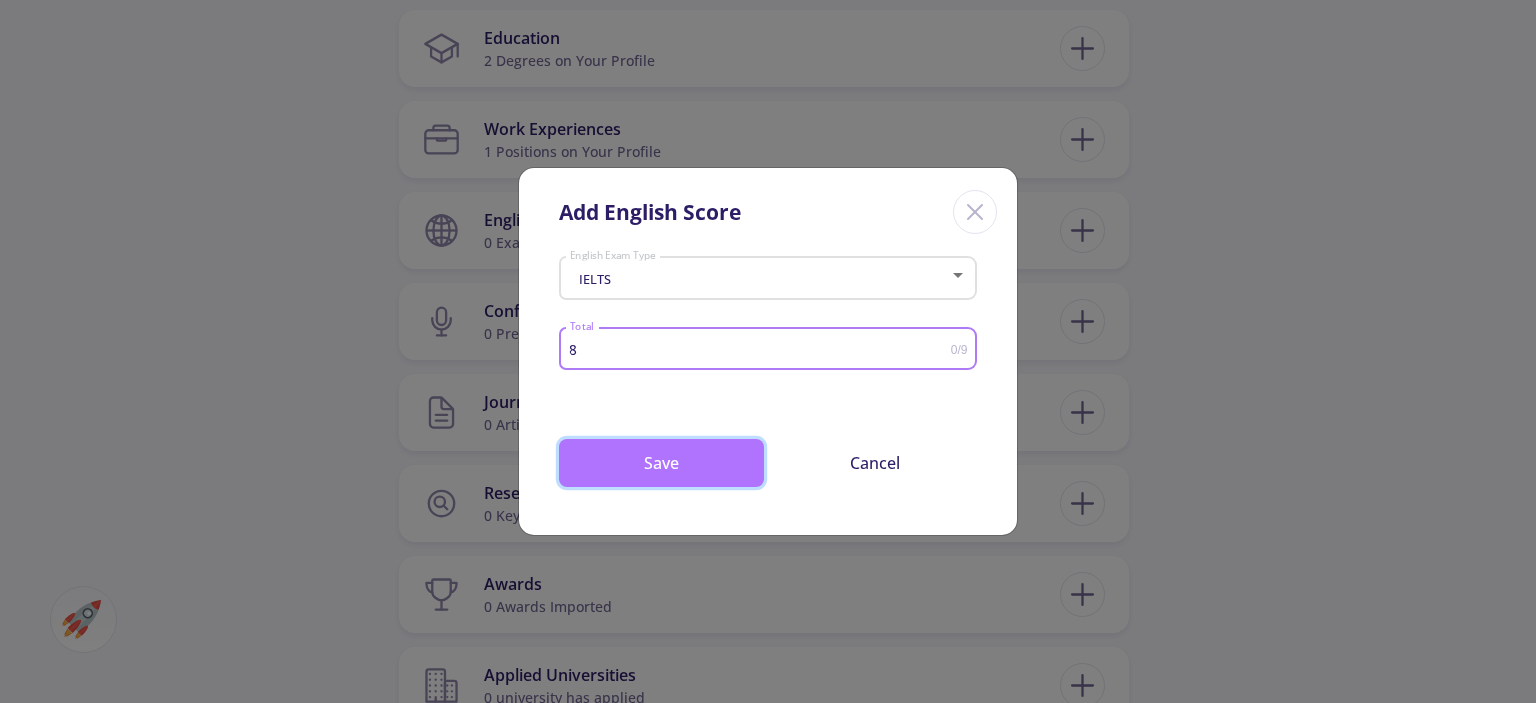 click on "Save" at bounding box center (661, 463) 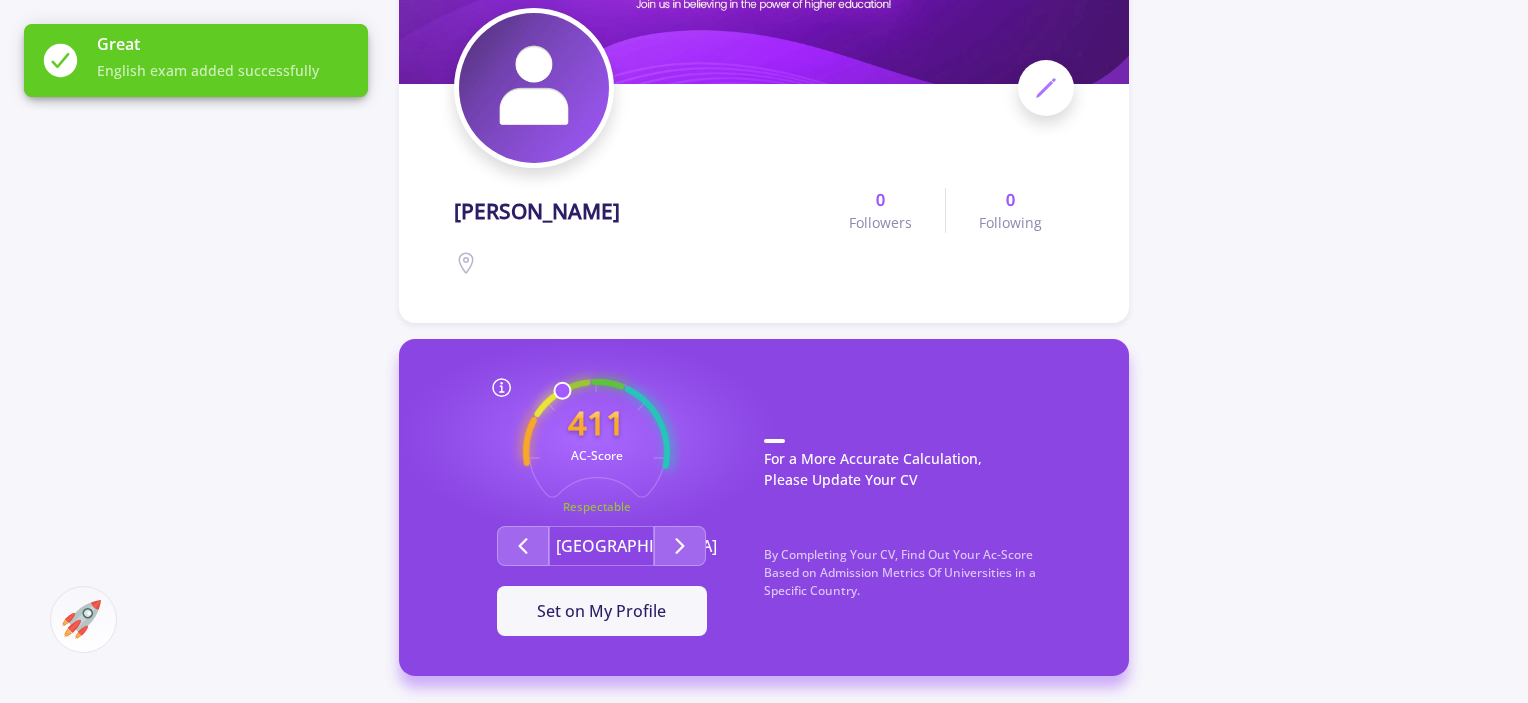 scroll, scrollTop: 217, scrollLeft: 0, axis: vertical 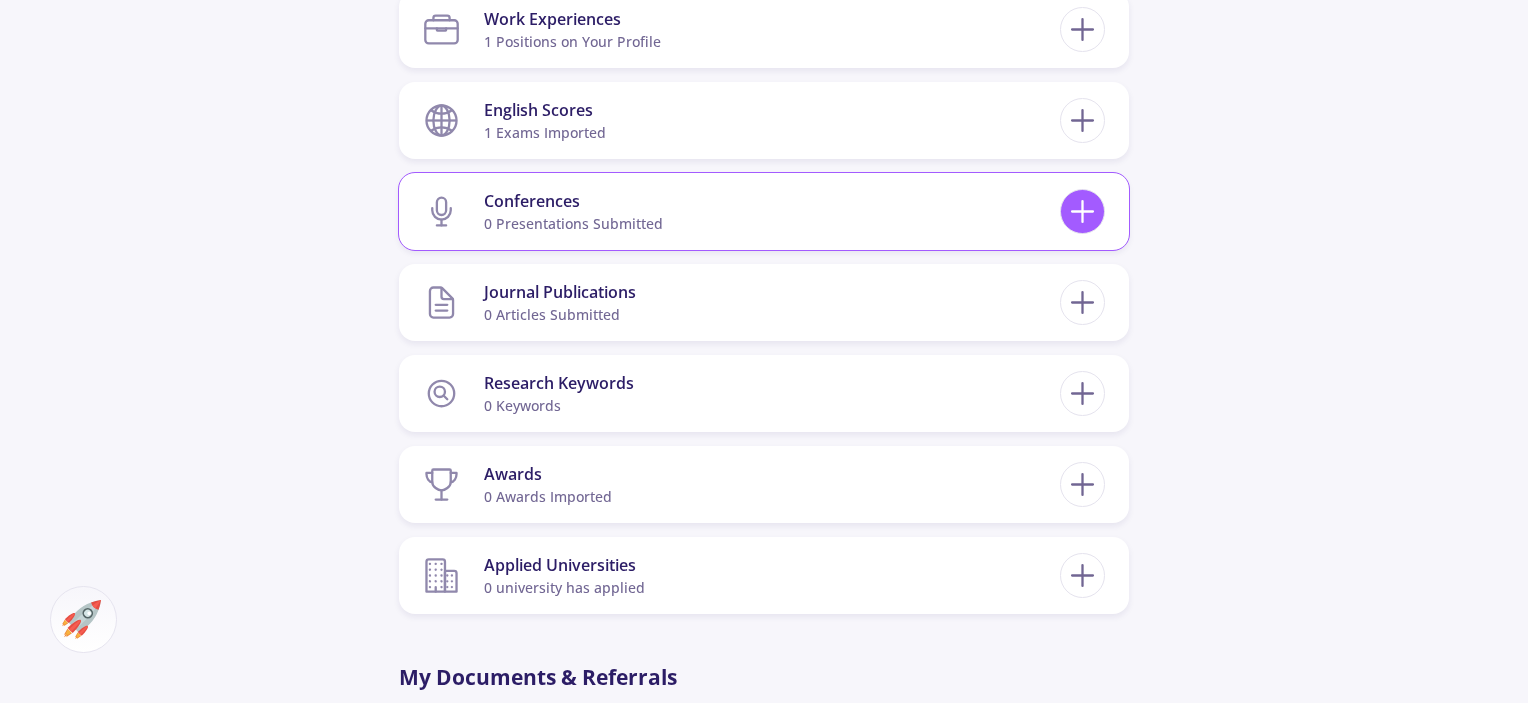click 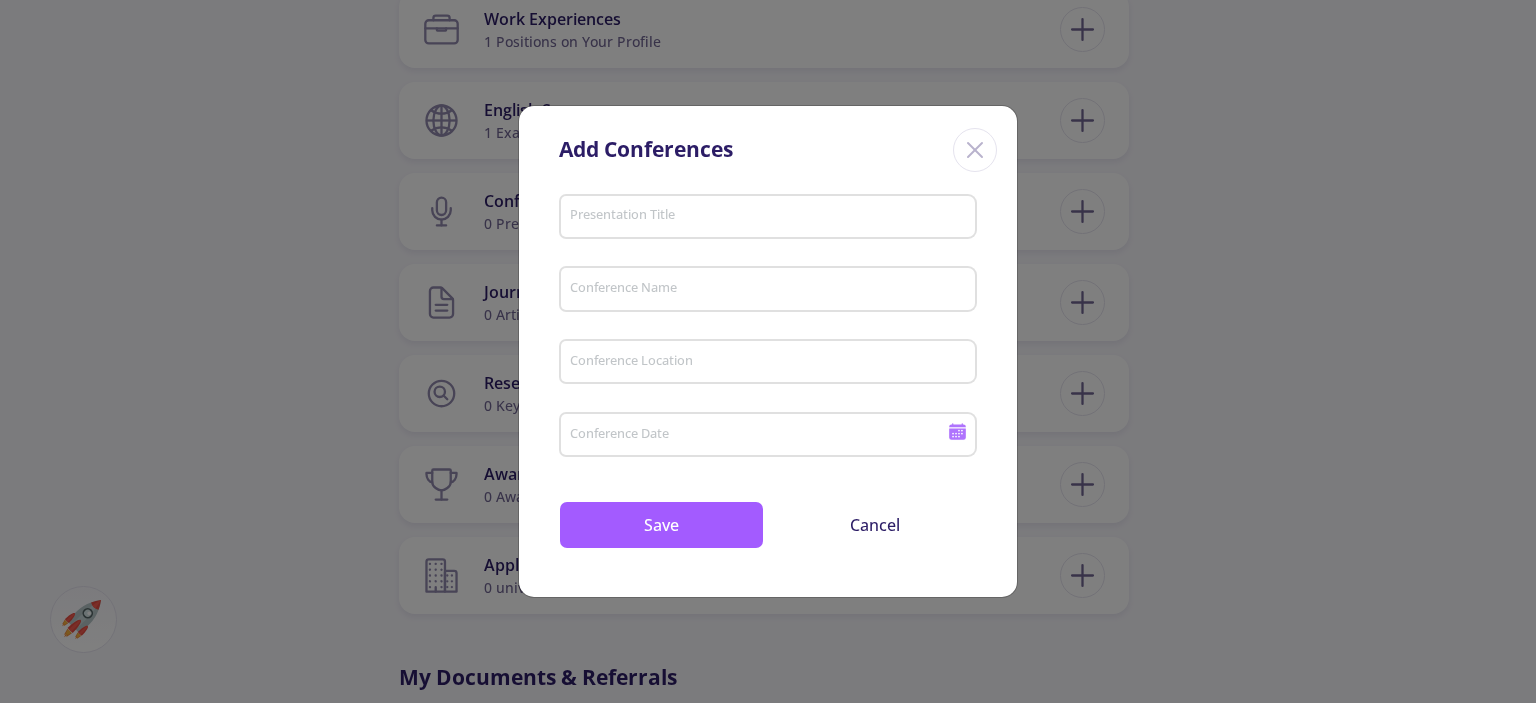 click on "Add Conferences Presentation Title Conference Name Conference Location Conference Date Save  Cancel" at bounding box center (768, 351) 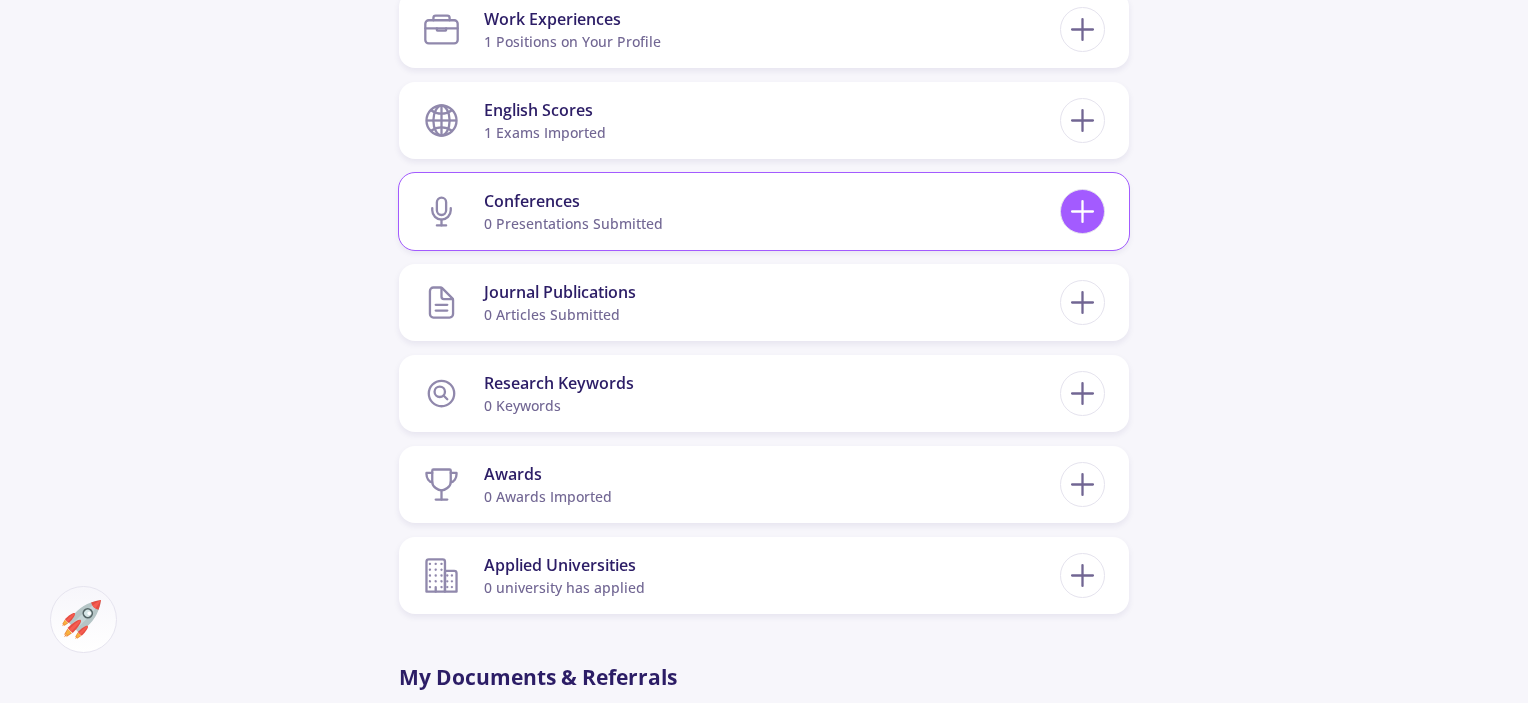 click 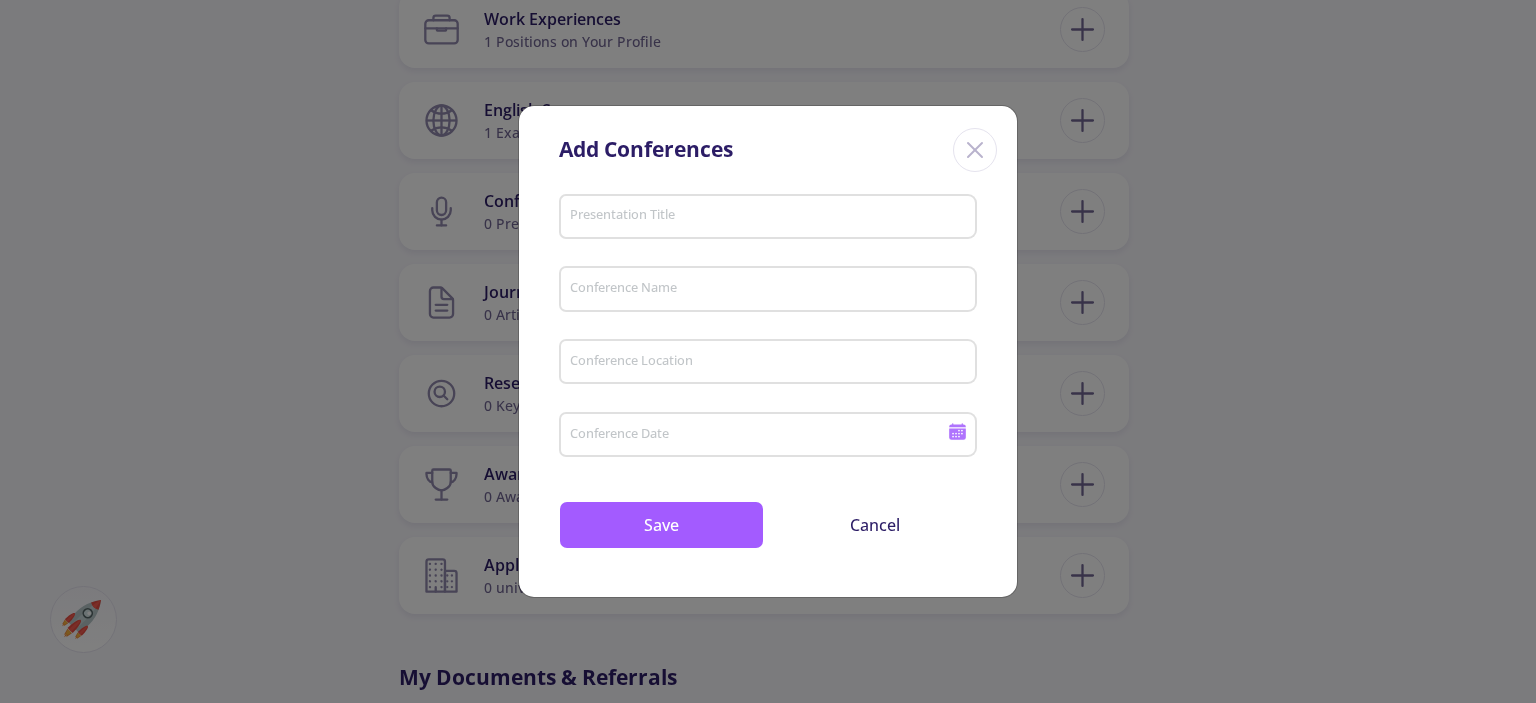 click on "Presentation Title" at bounding box center [771, 218] 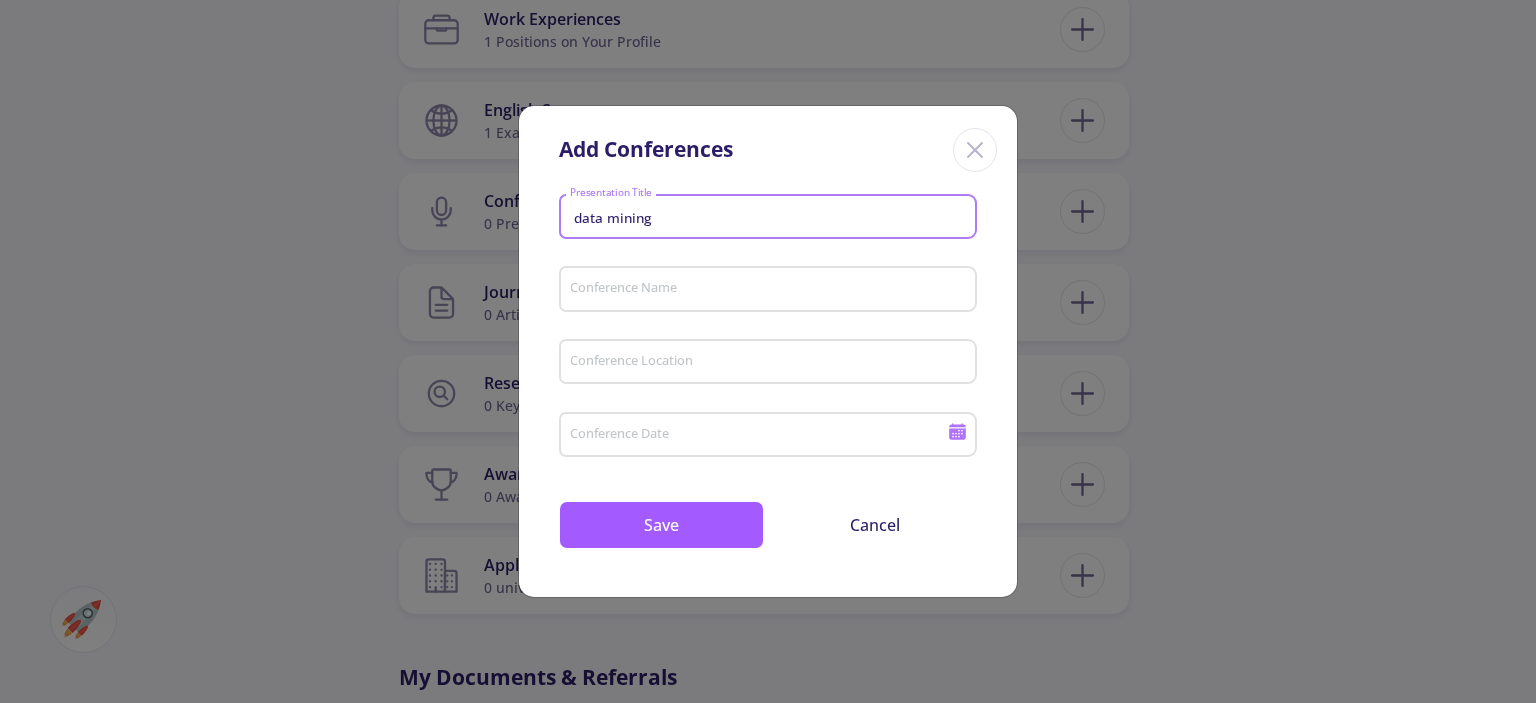 type on "data mining" 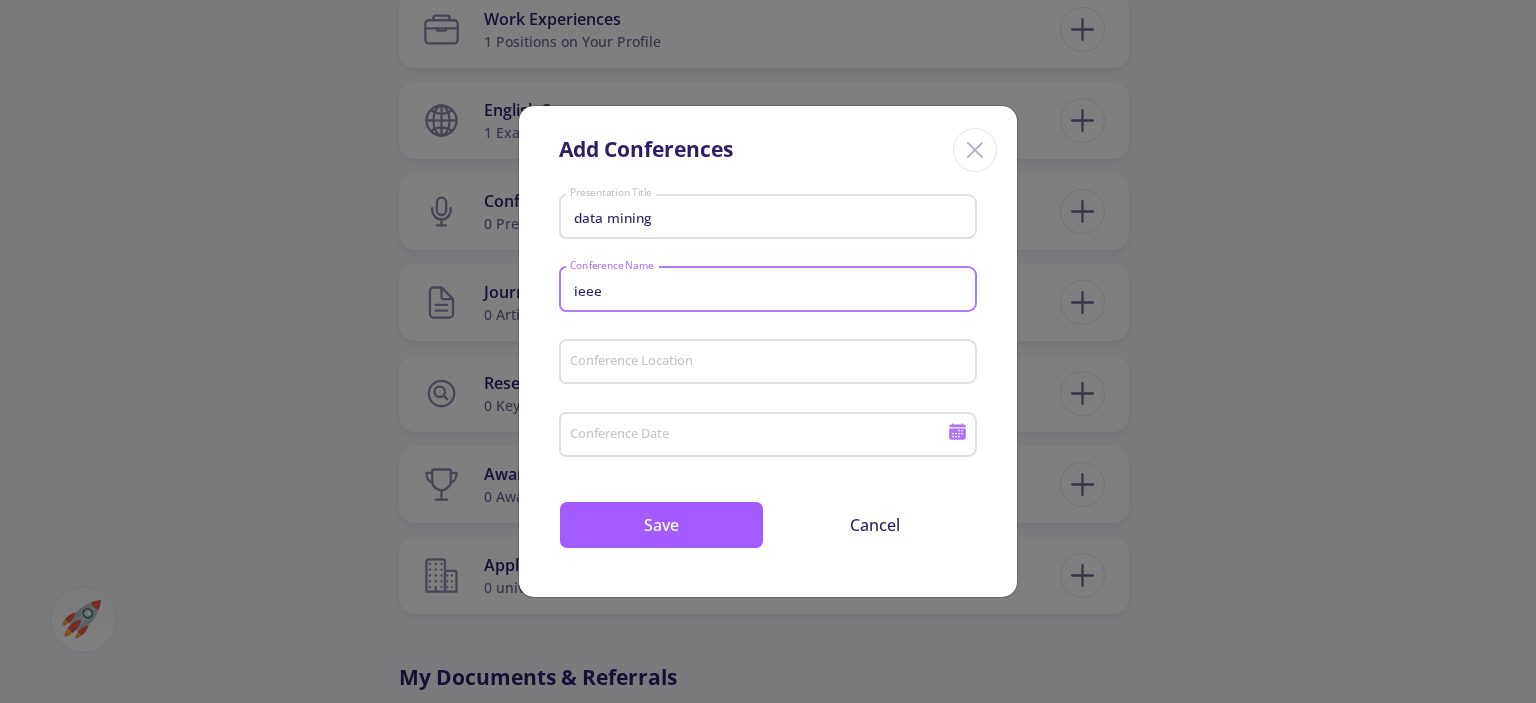type on "ieee" 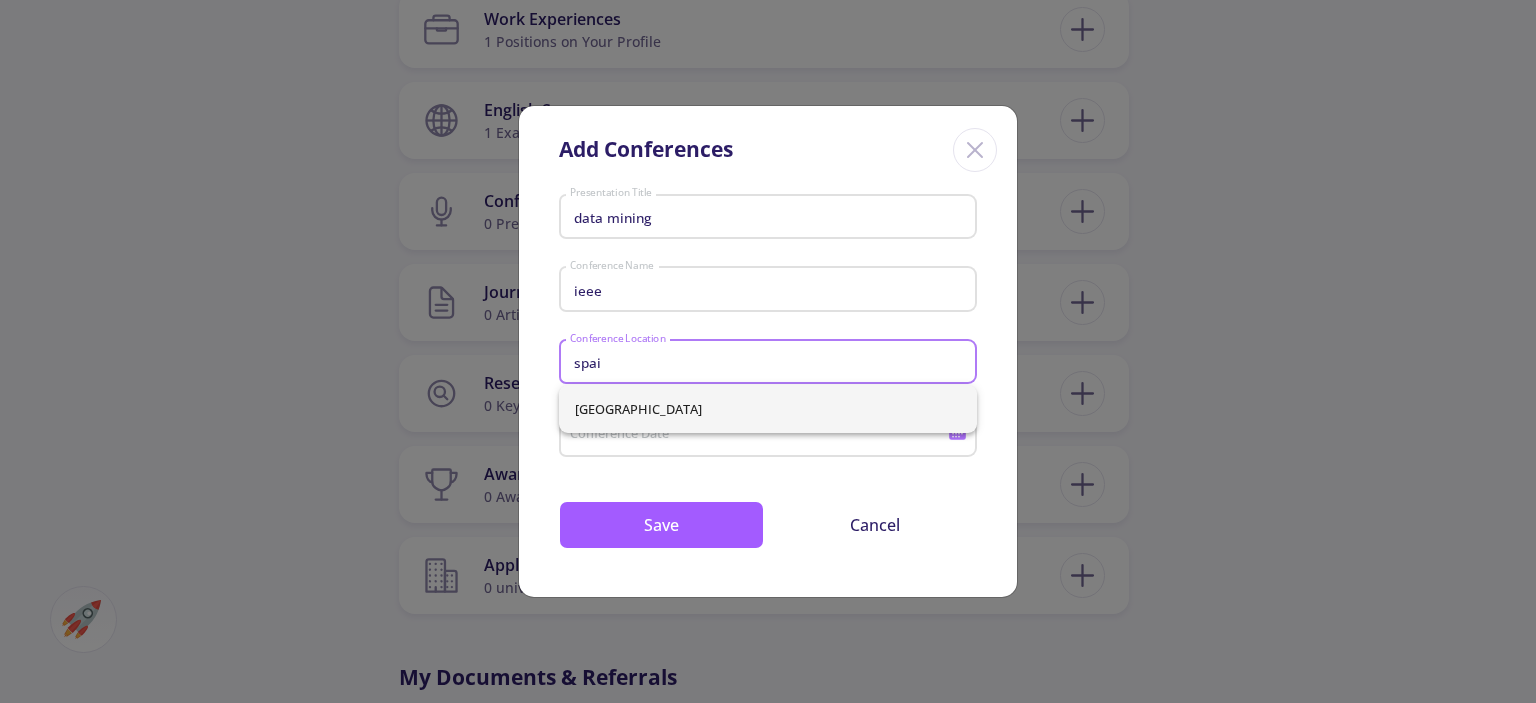 click on "[GEOGRAPHIC_DATA]" at bounding box center (768, 409) 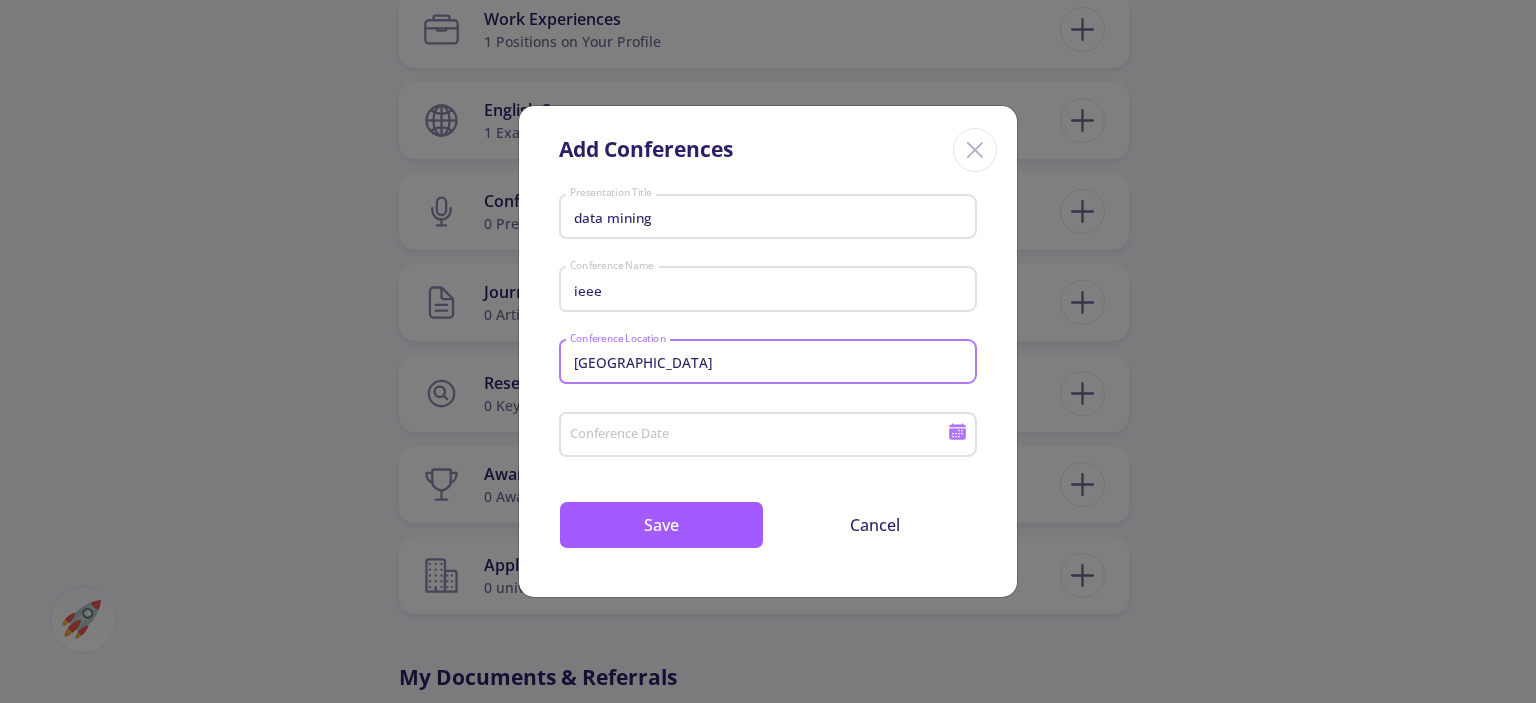 click on "Conference Date" at bounding box center (761, 436) 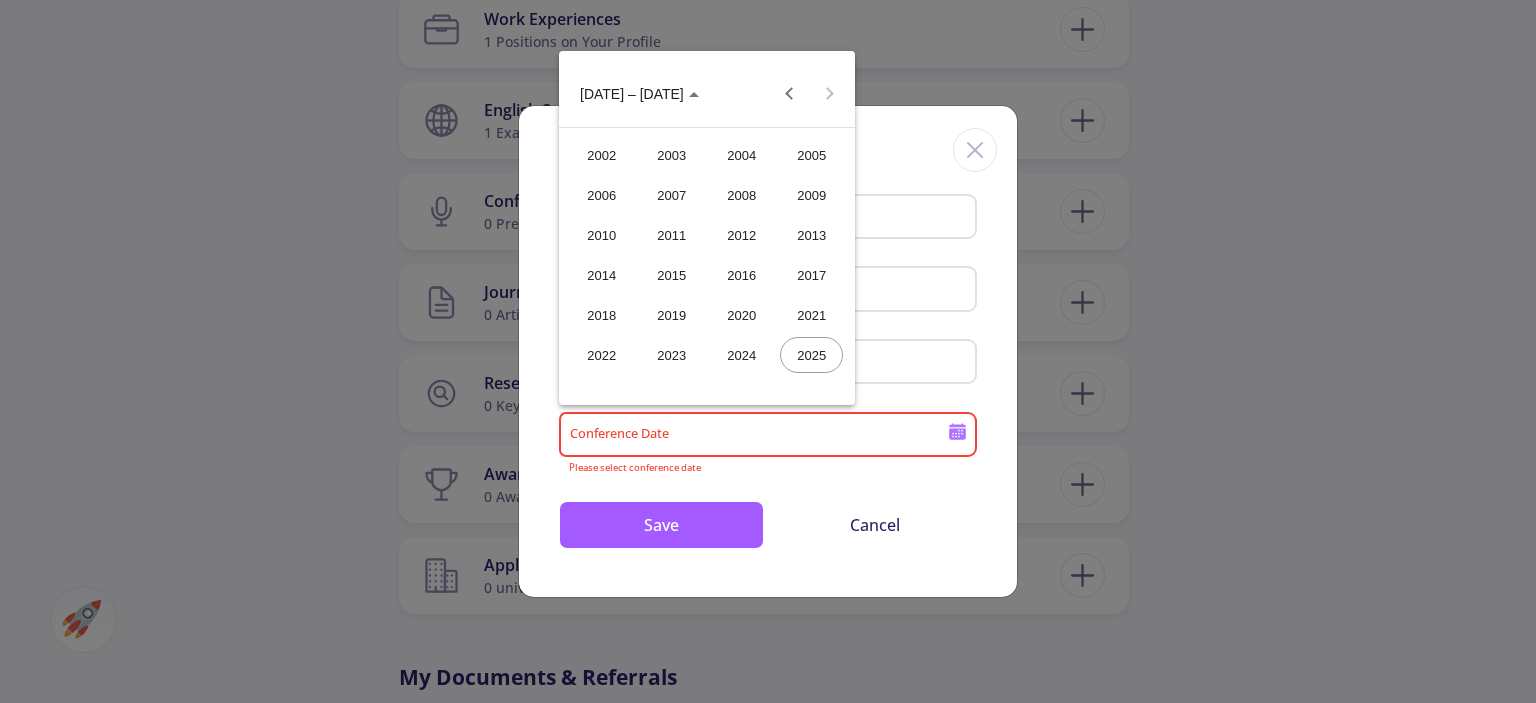 click on "2025" at bounding box center [811, 355] 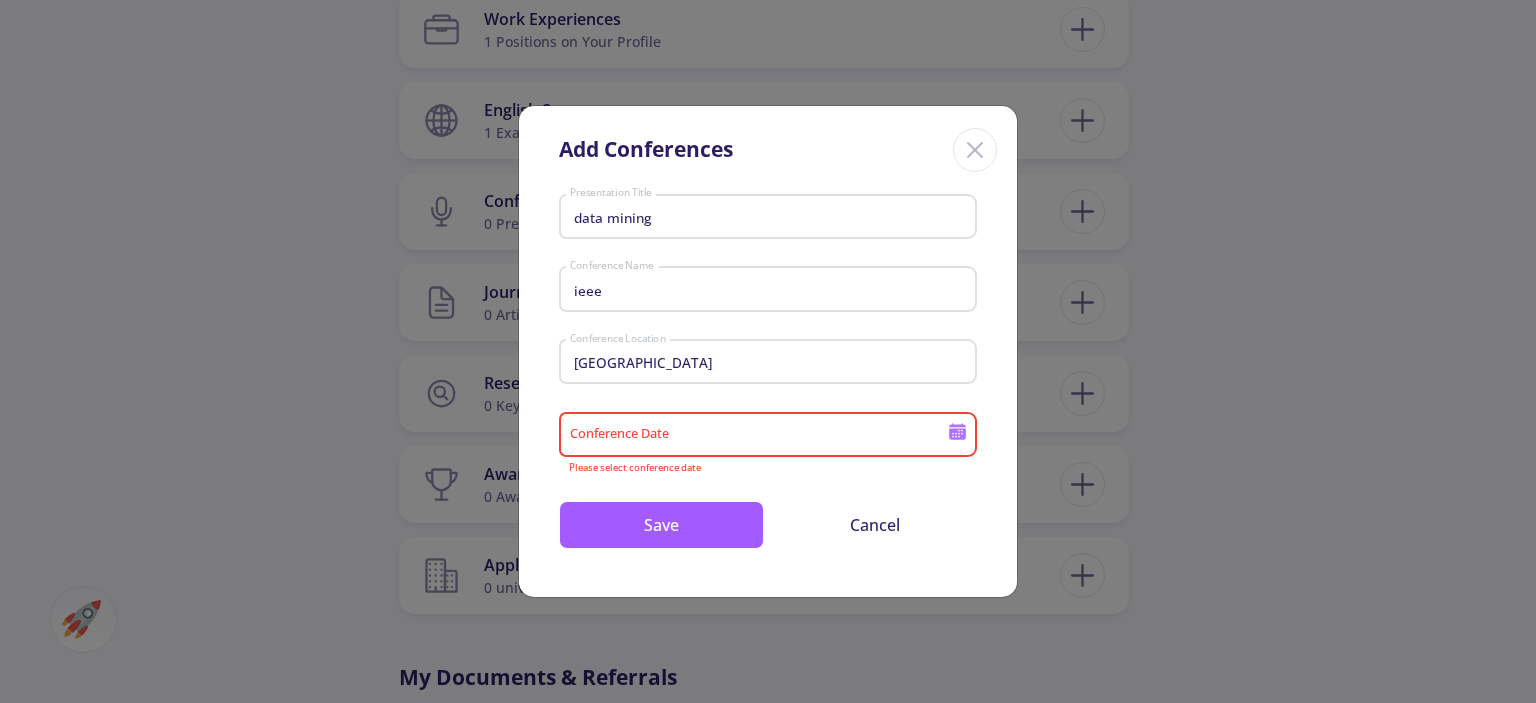 type on "2025" 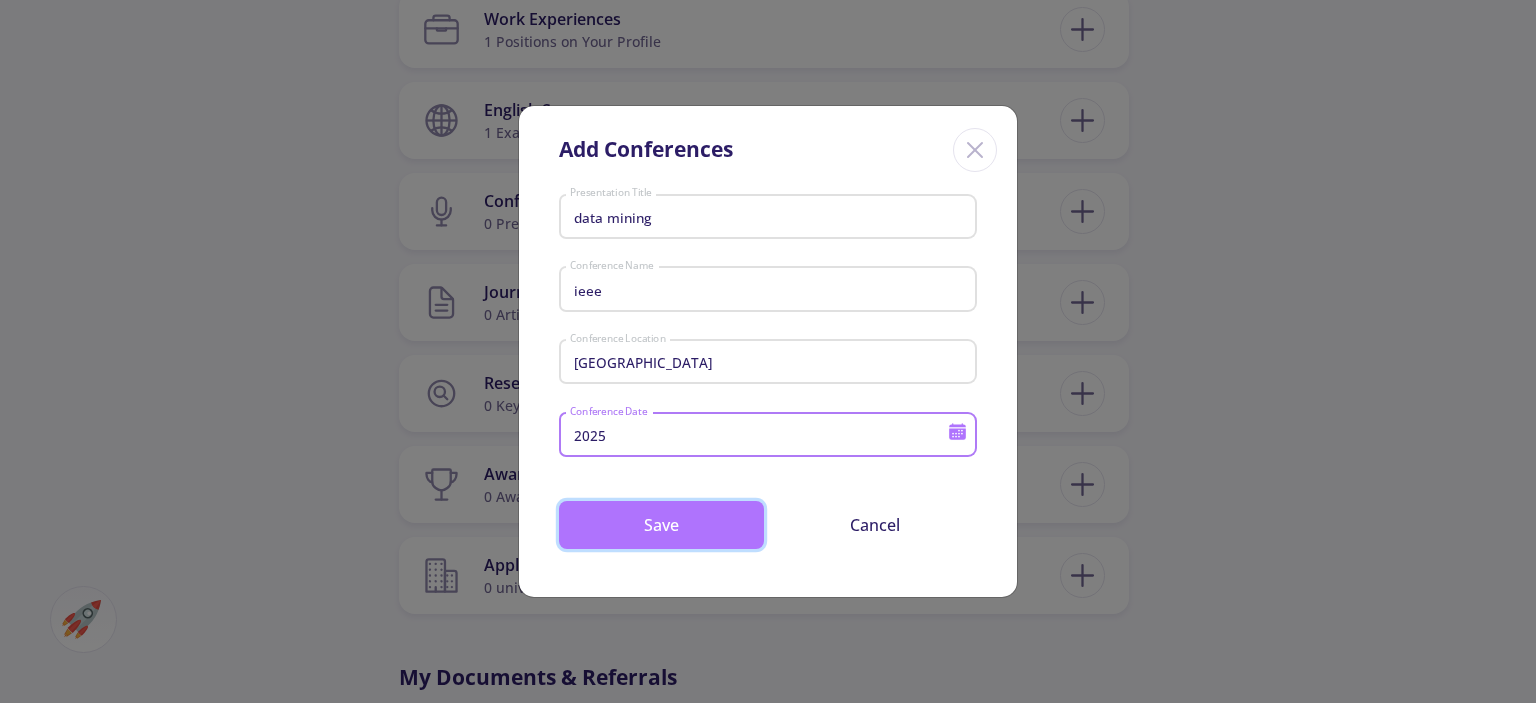 click on "Save" at bounding box center (661, 525) 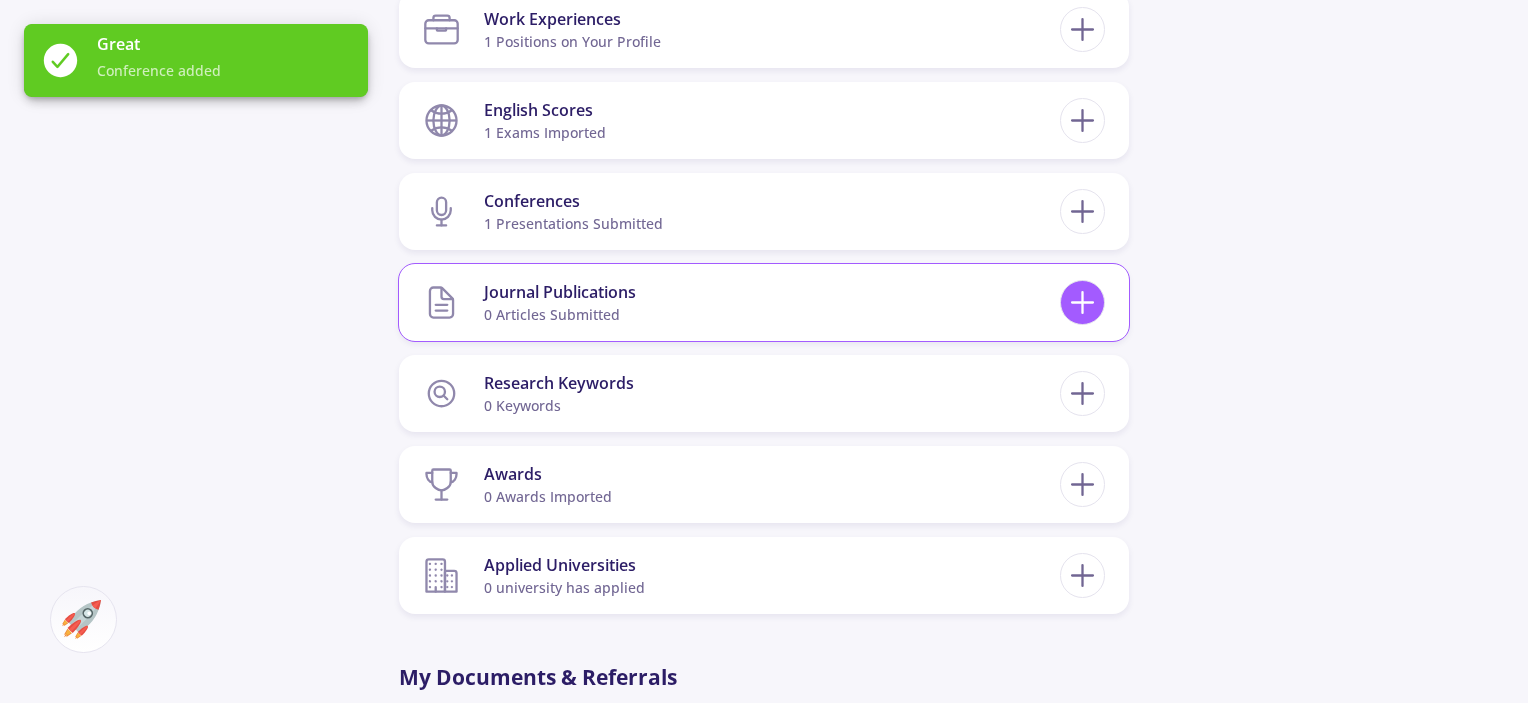 click 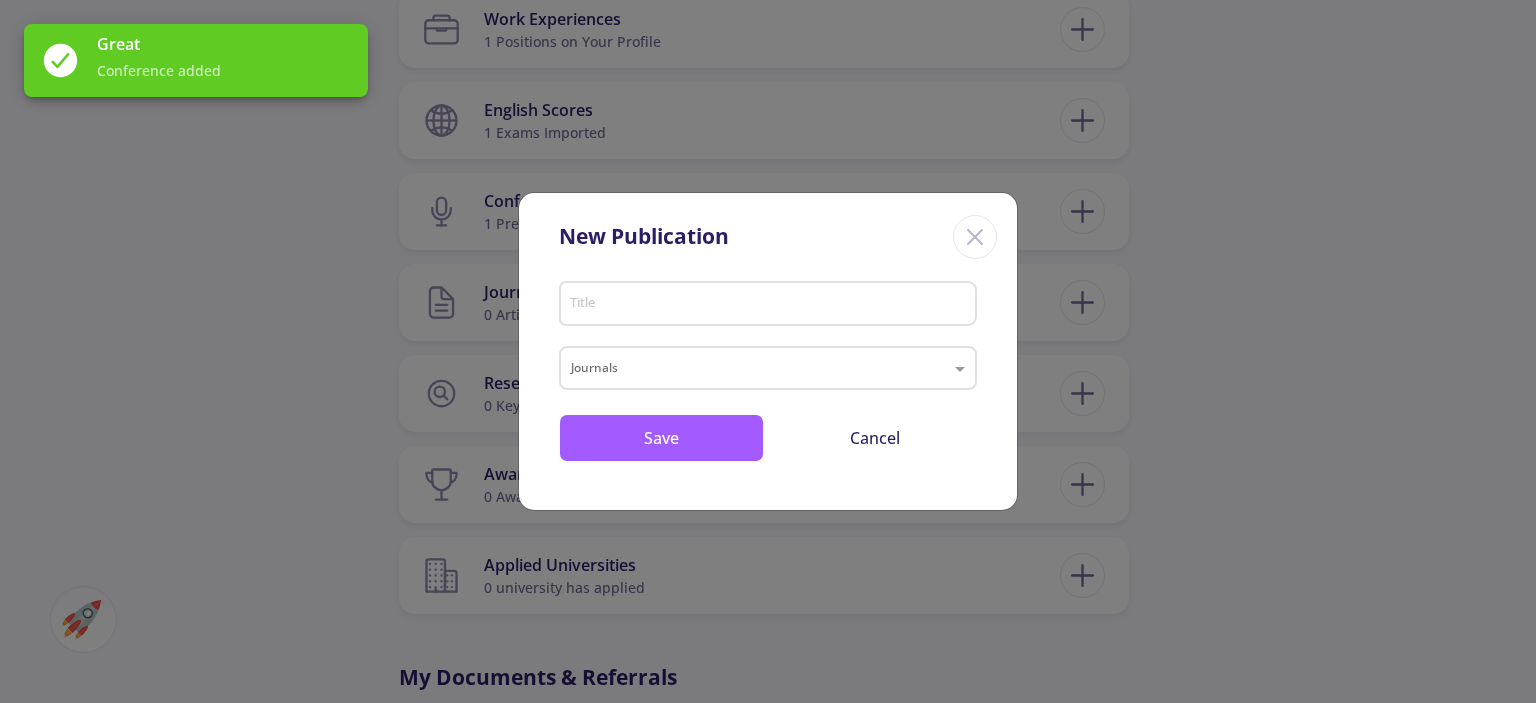click on "Title" at bounding box center [771, 305] 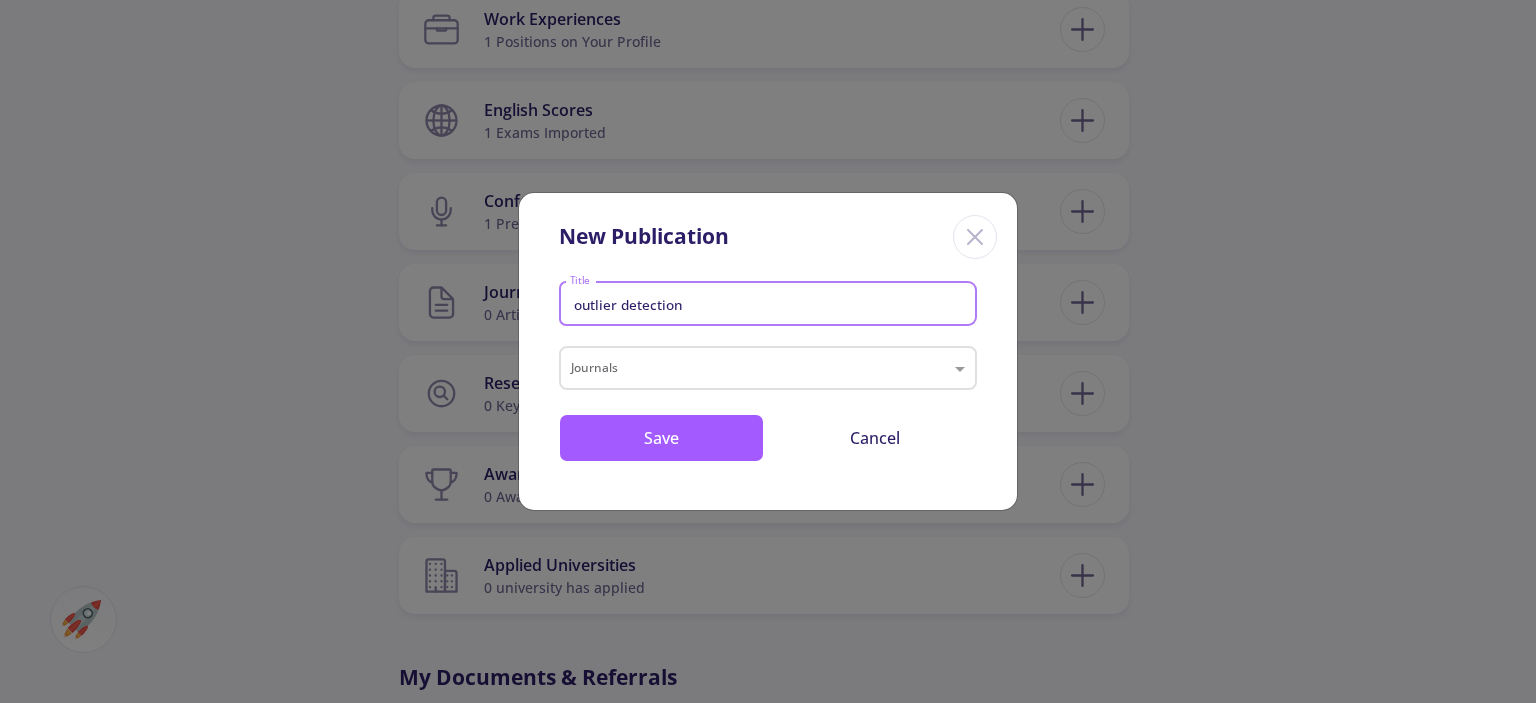 type on "outlier detection" 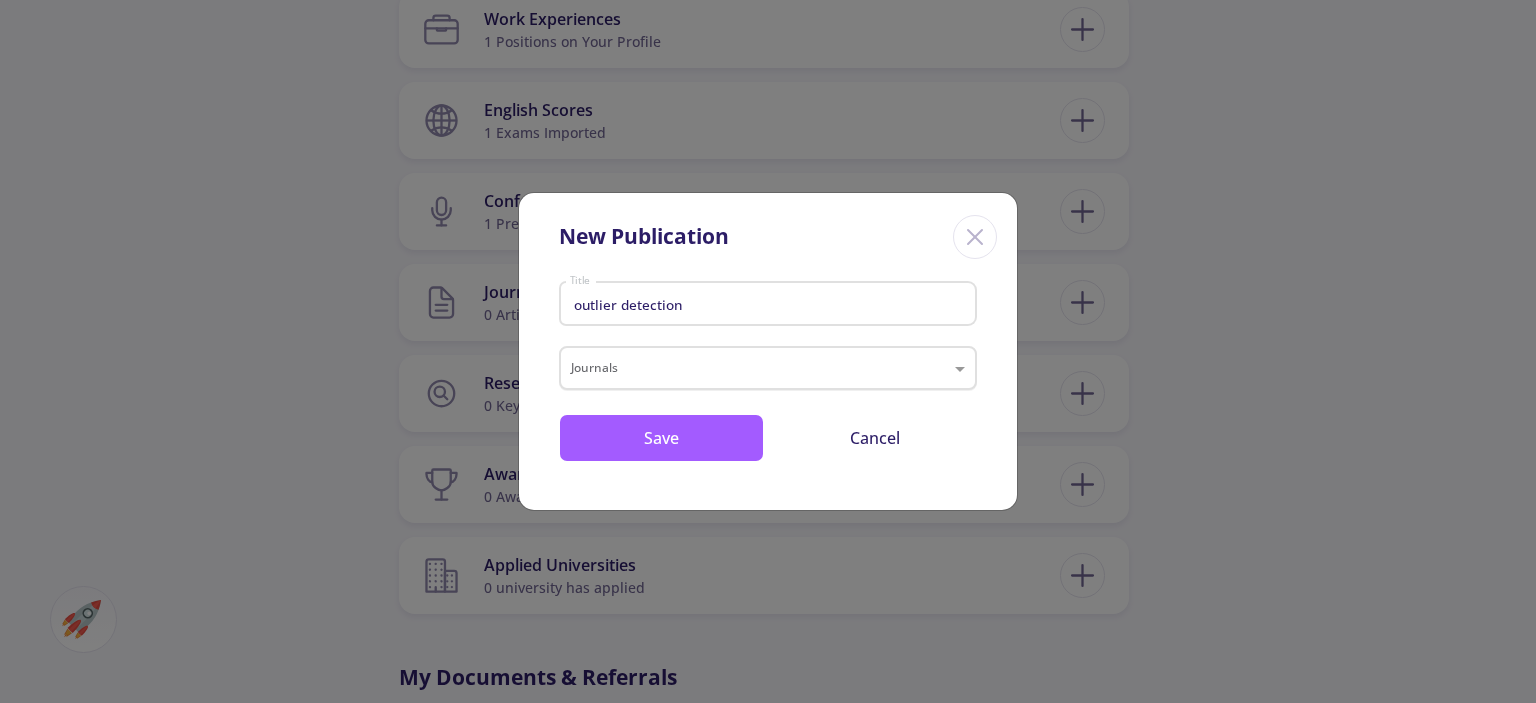 click 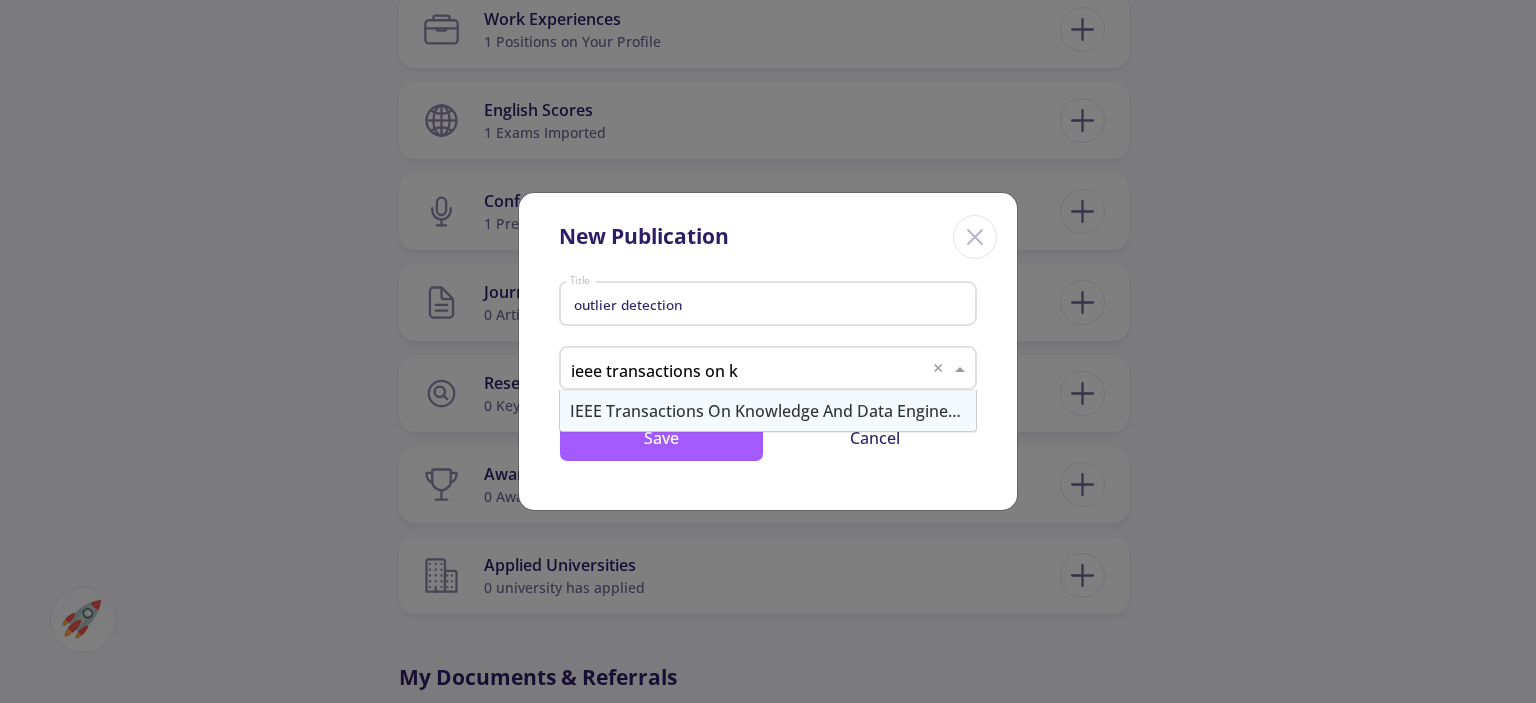 type on "ieee transactions on kn" 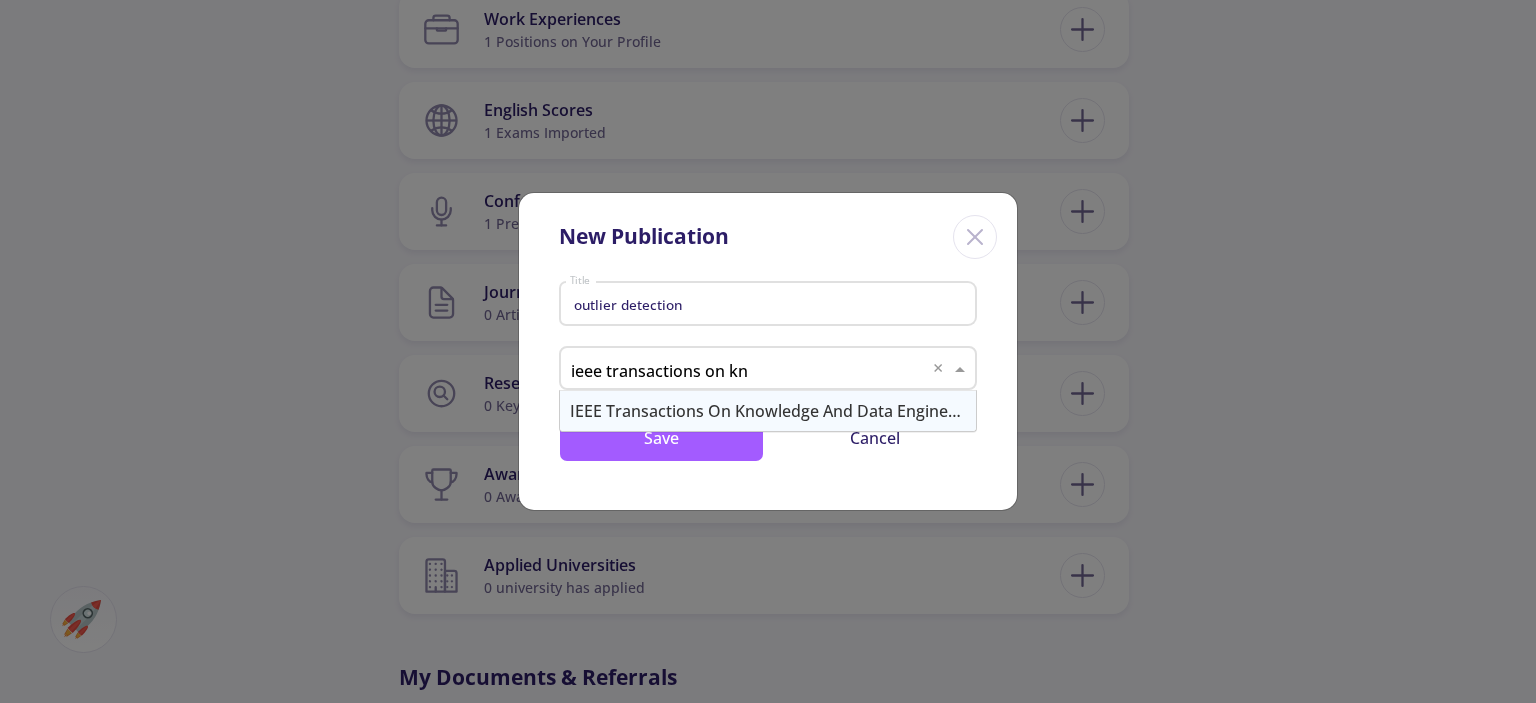 click on "IEEE Transactions on Knowledge and Data Engineering" at bounding box center (768, 411) 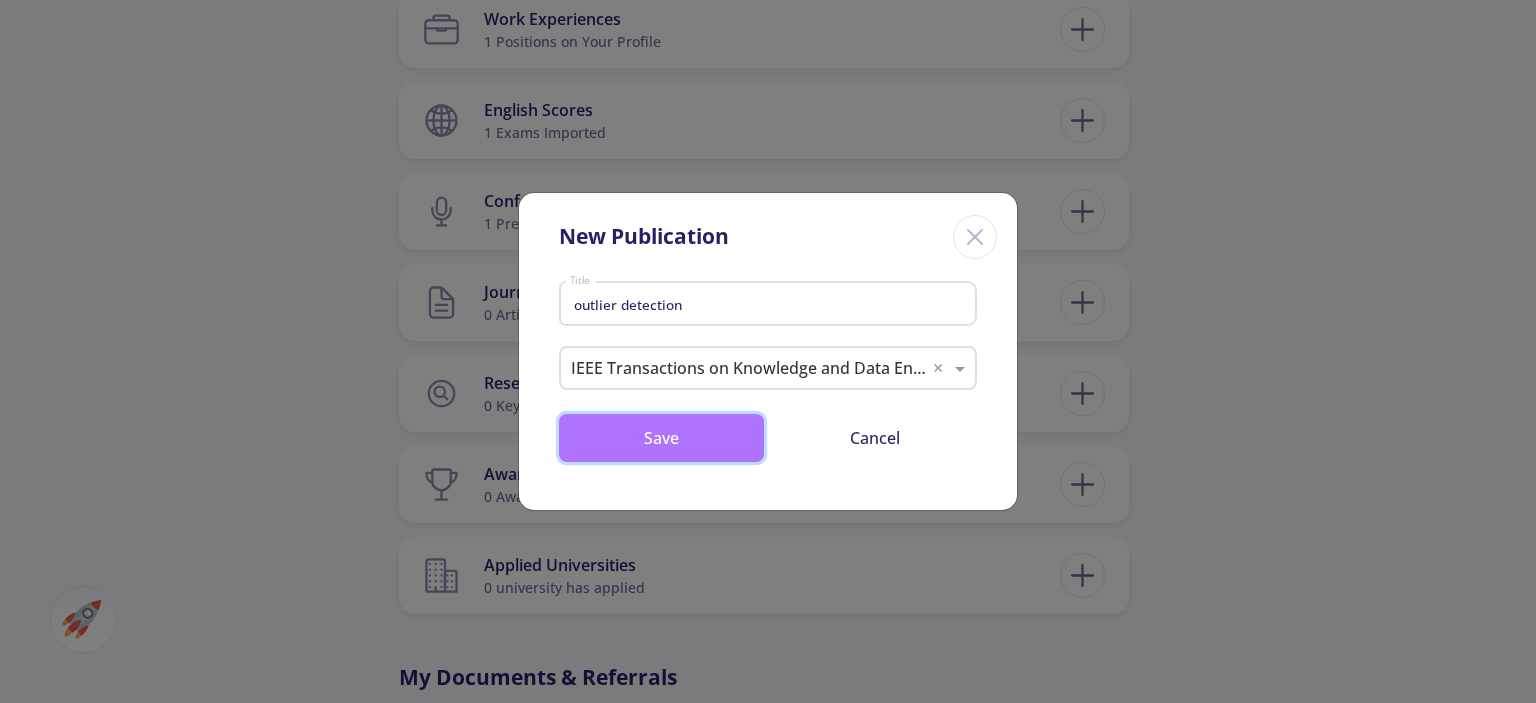 click on "Save" at bounding box center (661, 438) 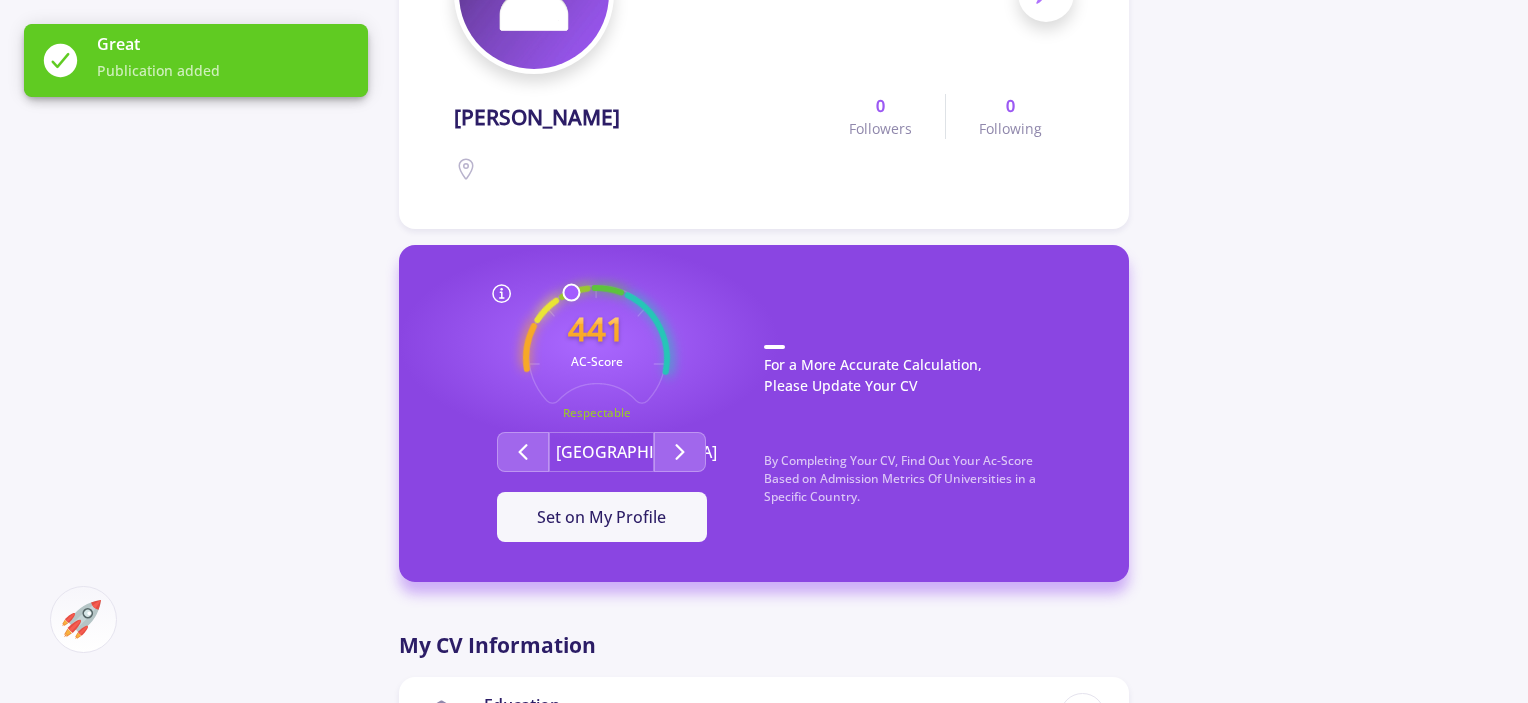 scroll, scrollTop: 306, scrollLeft: 0, axis: vertical 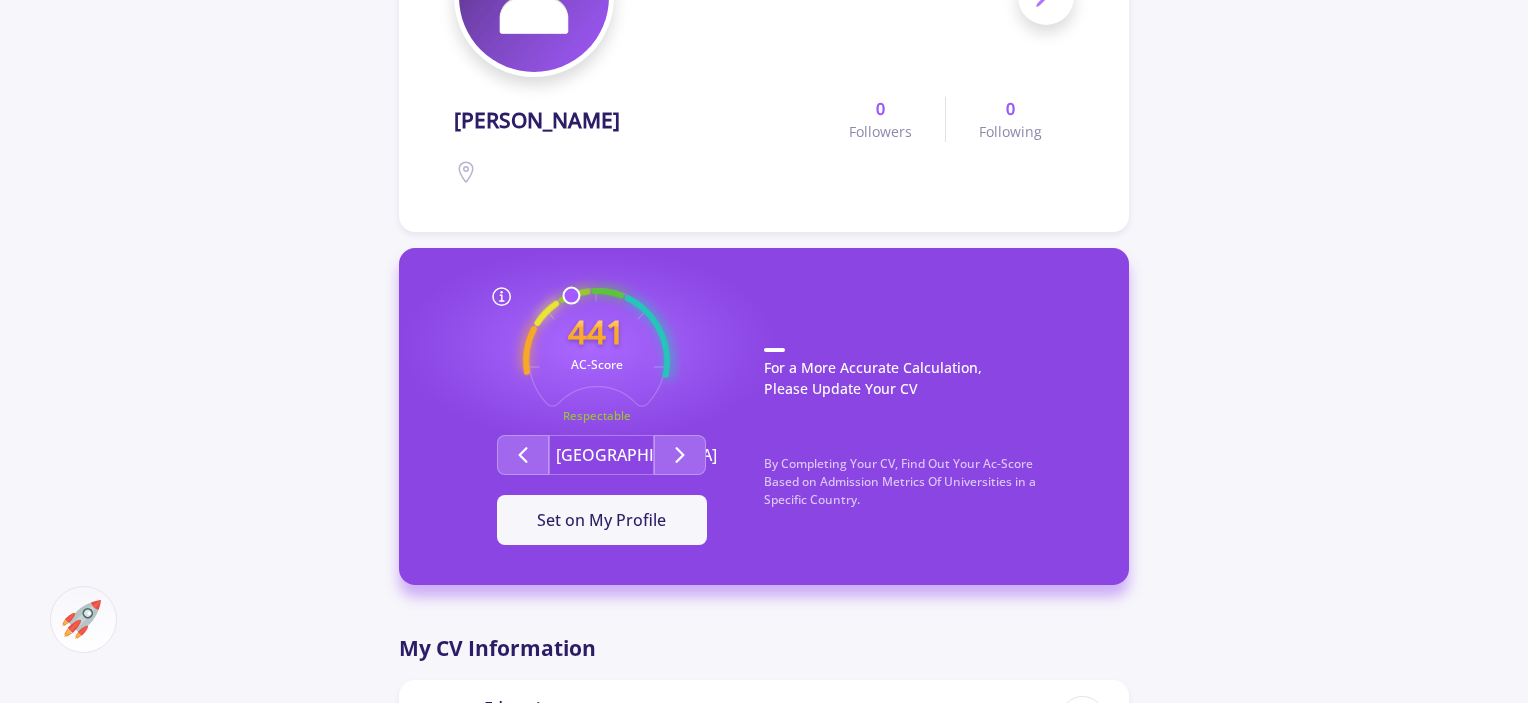 click on "[PERSON_NAME] 0 Followers 0 Following
441 AC-Score Respectable  By Completing Your CV, Find Out Your Ac-Score Based on Admission Metrics of Universities in a Specific Country.  Canada Set on My Profile For a More Accurate Calculation, Please Update Your CV By Completing Your CV, Find Out Your Ac-Score Based on Admission Metrics Of Universities in a Specific Country. What is AC-Score?  Ac-Score is a Number Between 150-850 Representing Your Entire Academic Activities. This Number Not Only Gives You a Vision of Your Strengths and Weaknesses in Your Academic Background but Also Helps You Compare Yourself with Other Competitors in This Domain.   OK  My CV Information Education 2 Degrees on Your Profile Computer Engineering Bachelor's [DATE] [GEOGRAPHIC_DATA] 87 98" 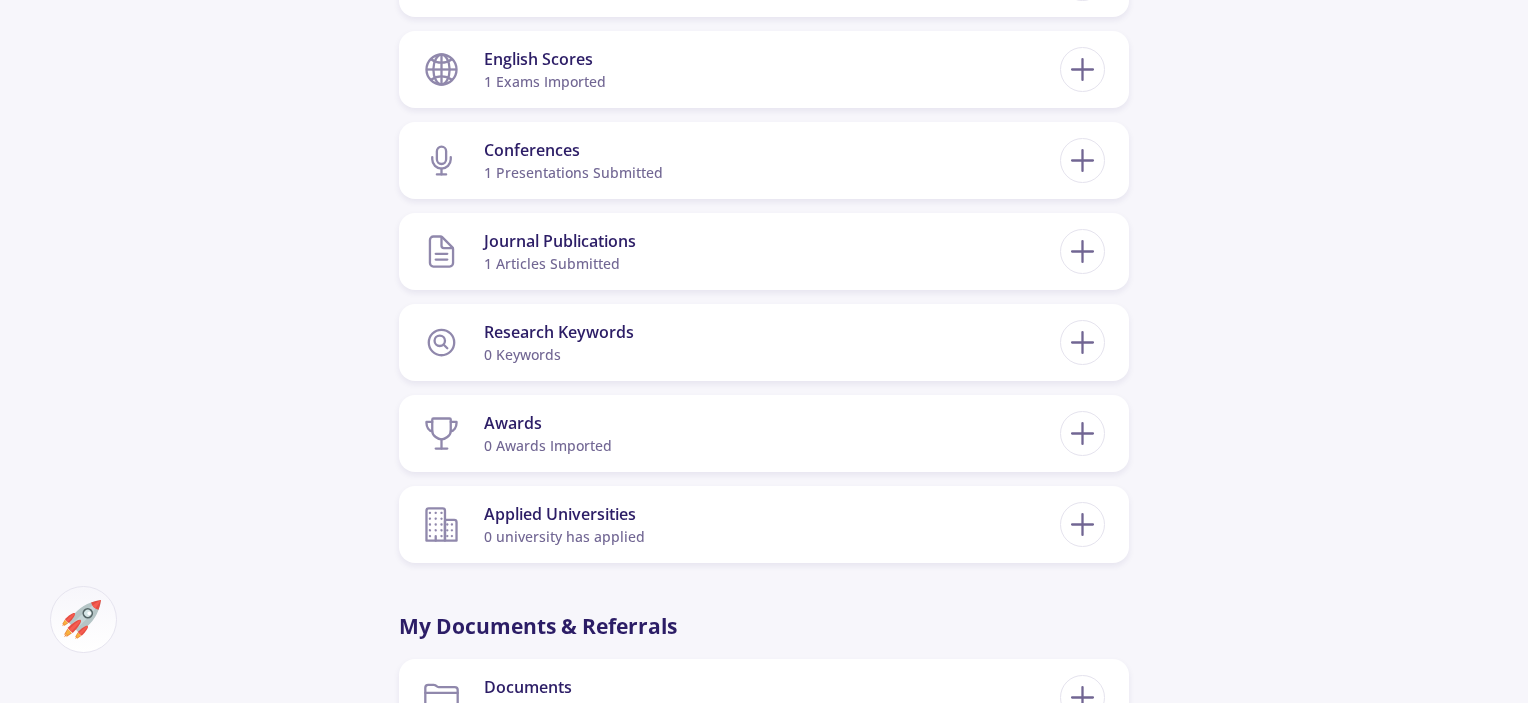 scroll, scrollTop: 1089, scrollLeft: 0, axis: vertical 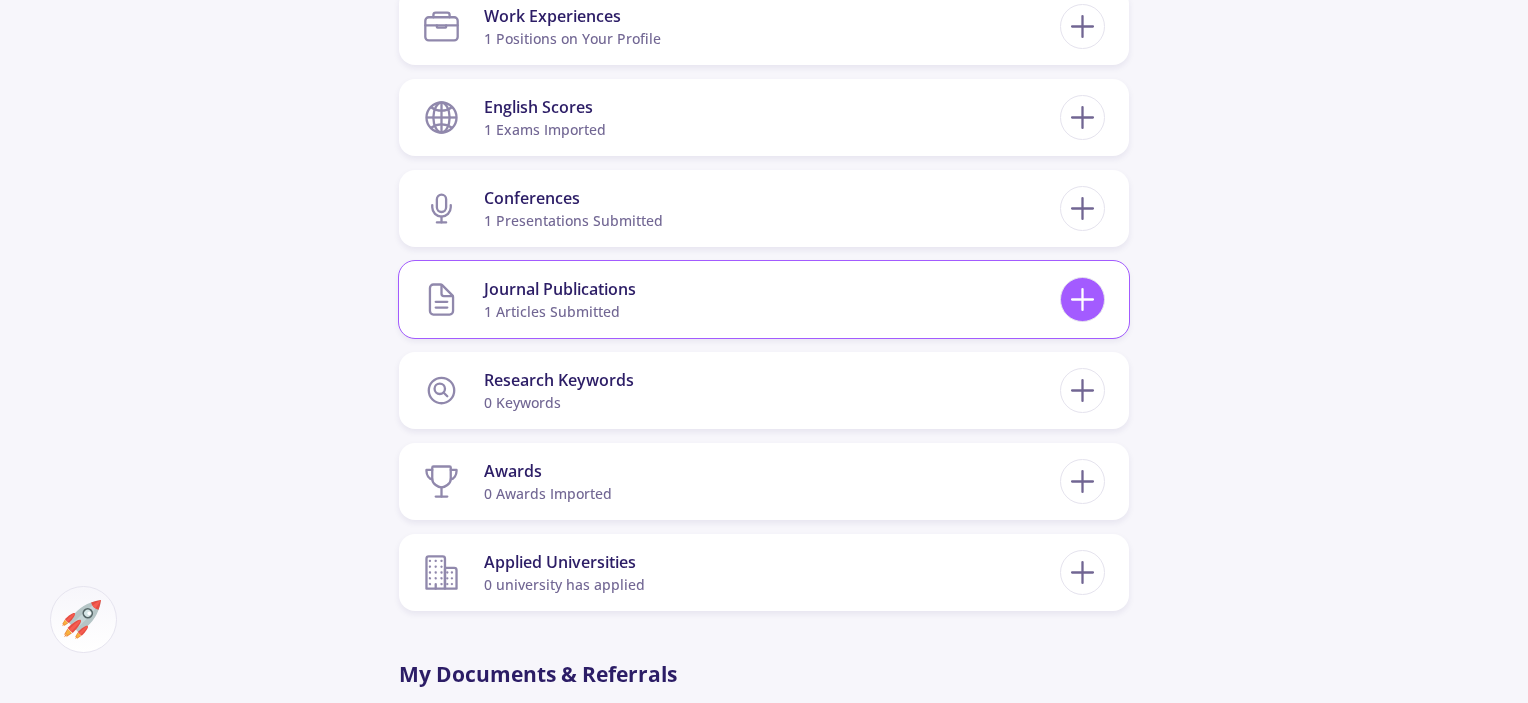 click 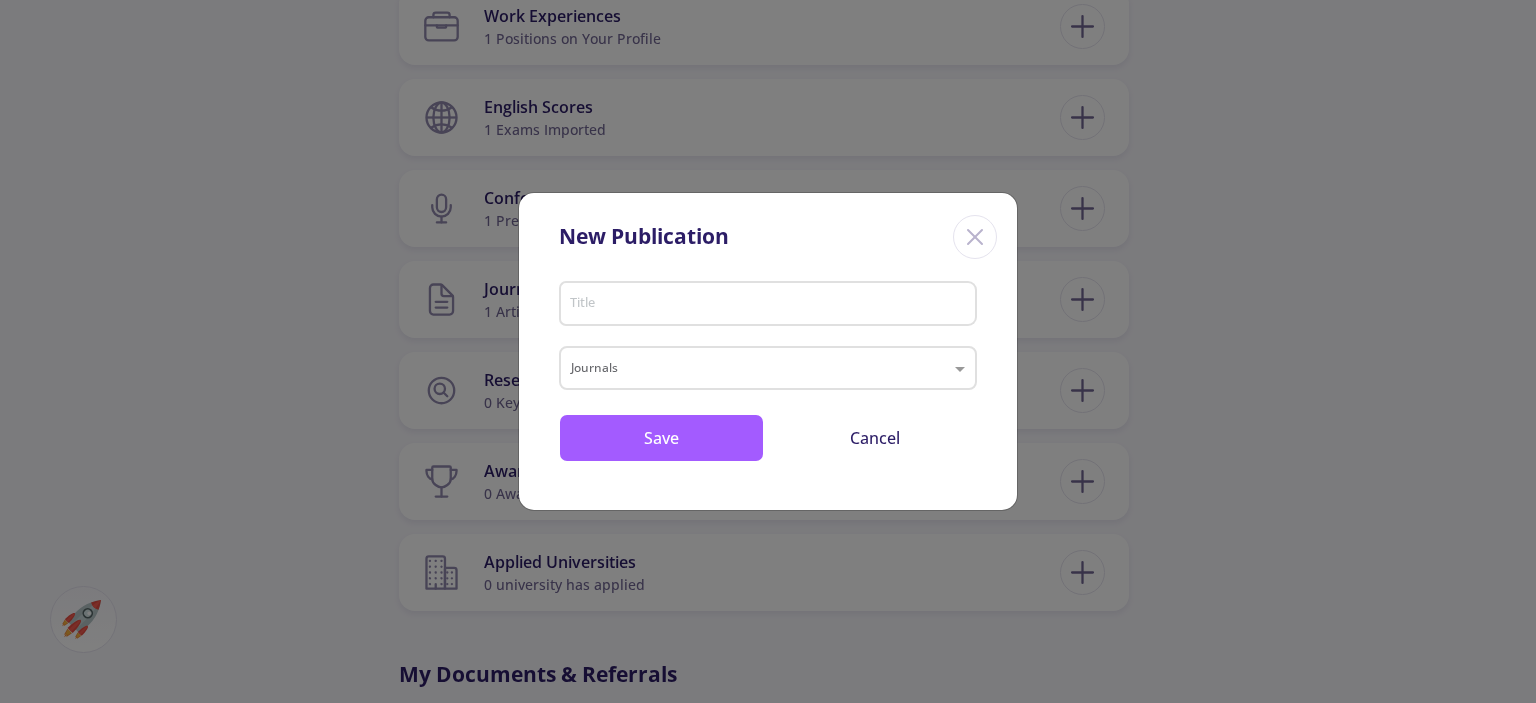click on "Title" at bounding box center (768, 300) 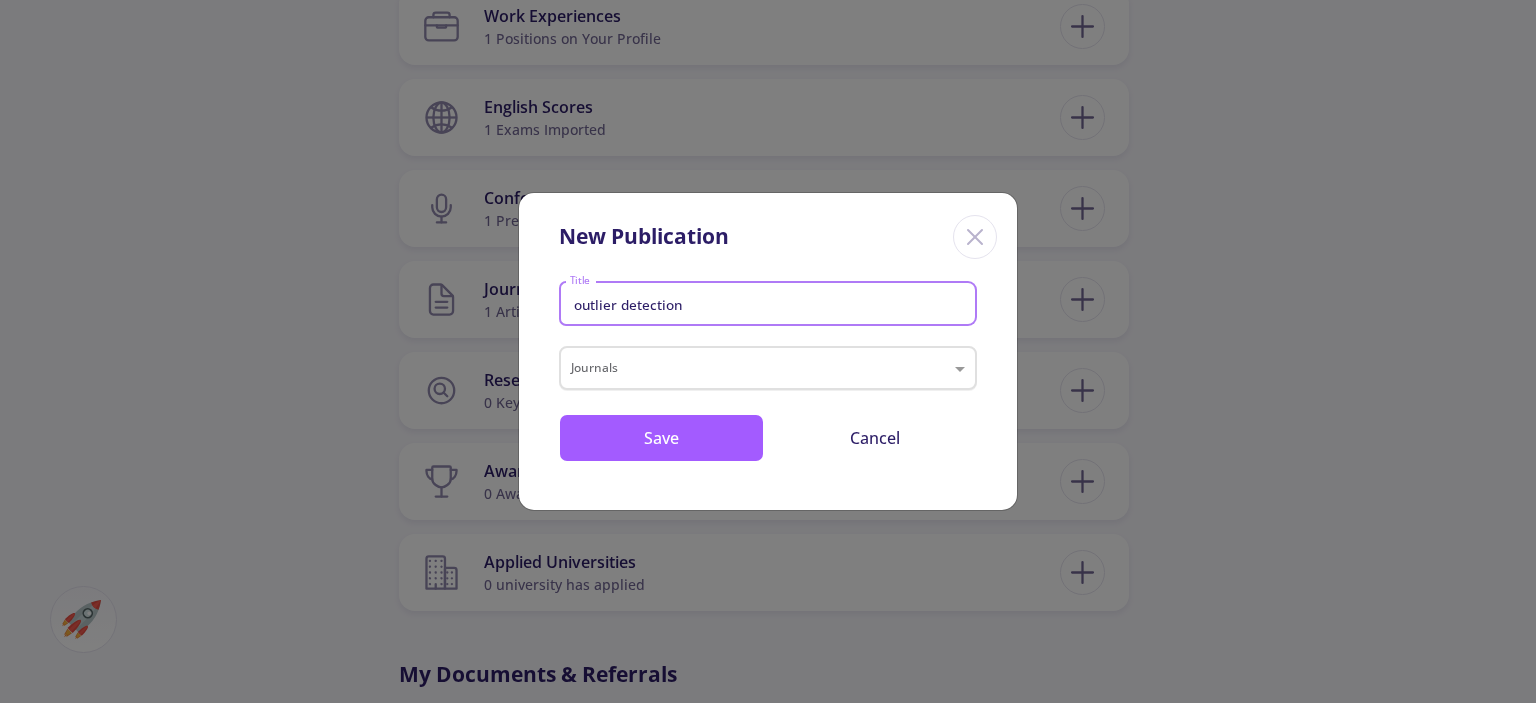 type on "outlier detection" 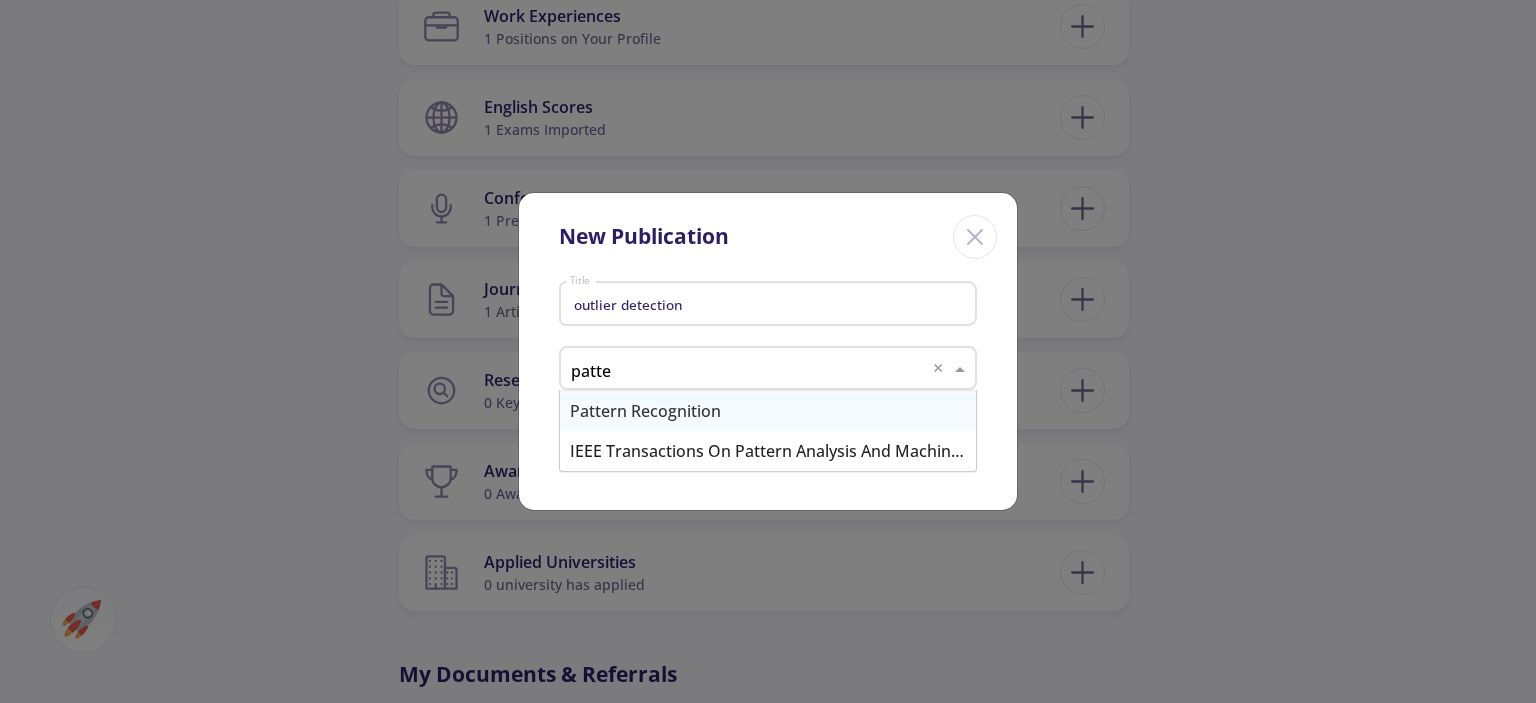 type on "patter" 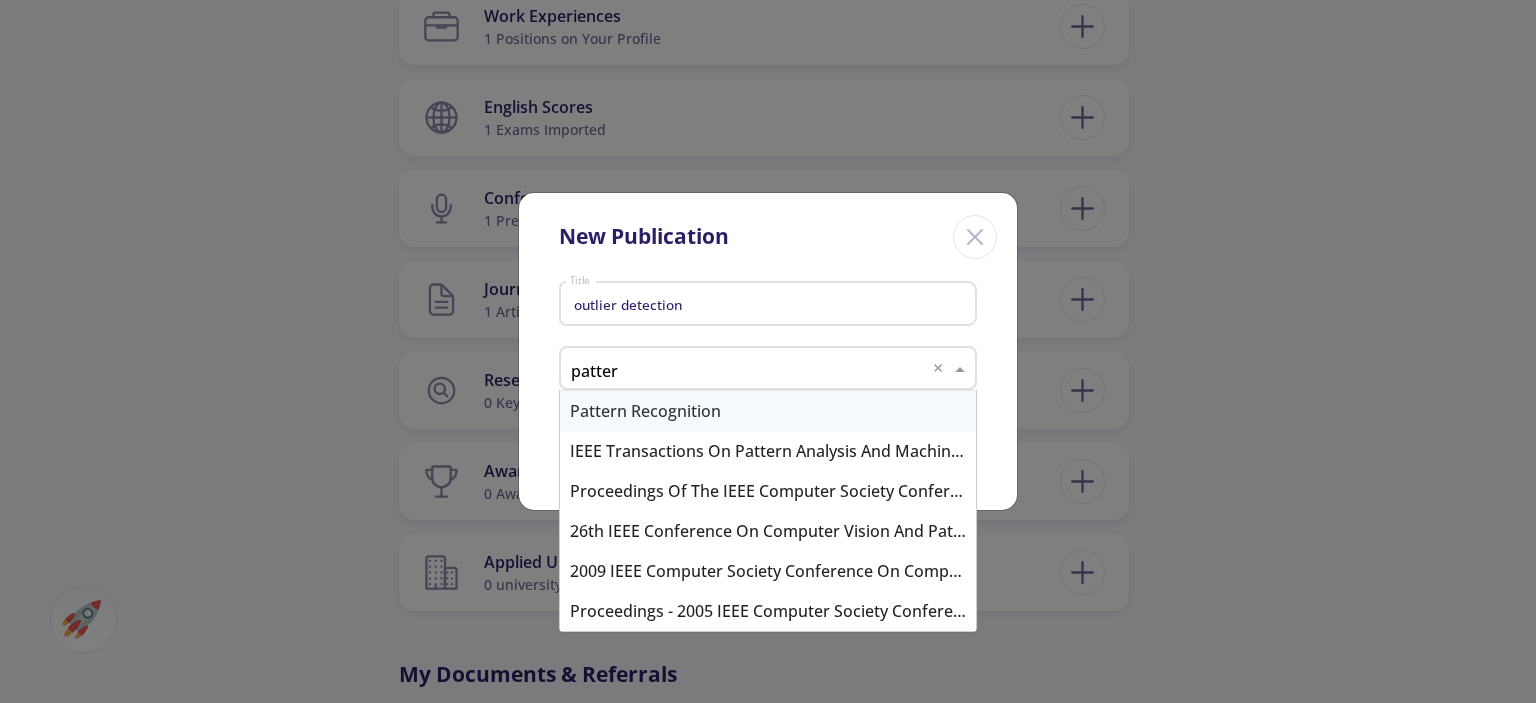 click on "Pattern Recognition" at bounding box center (768, 411) 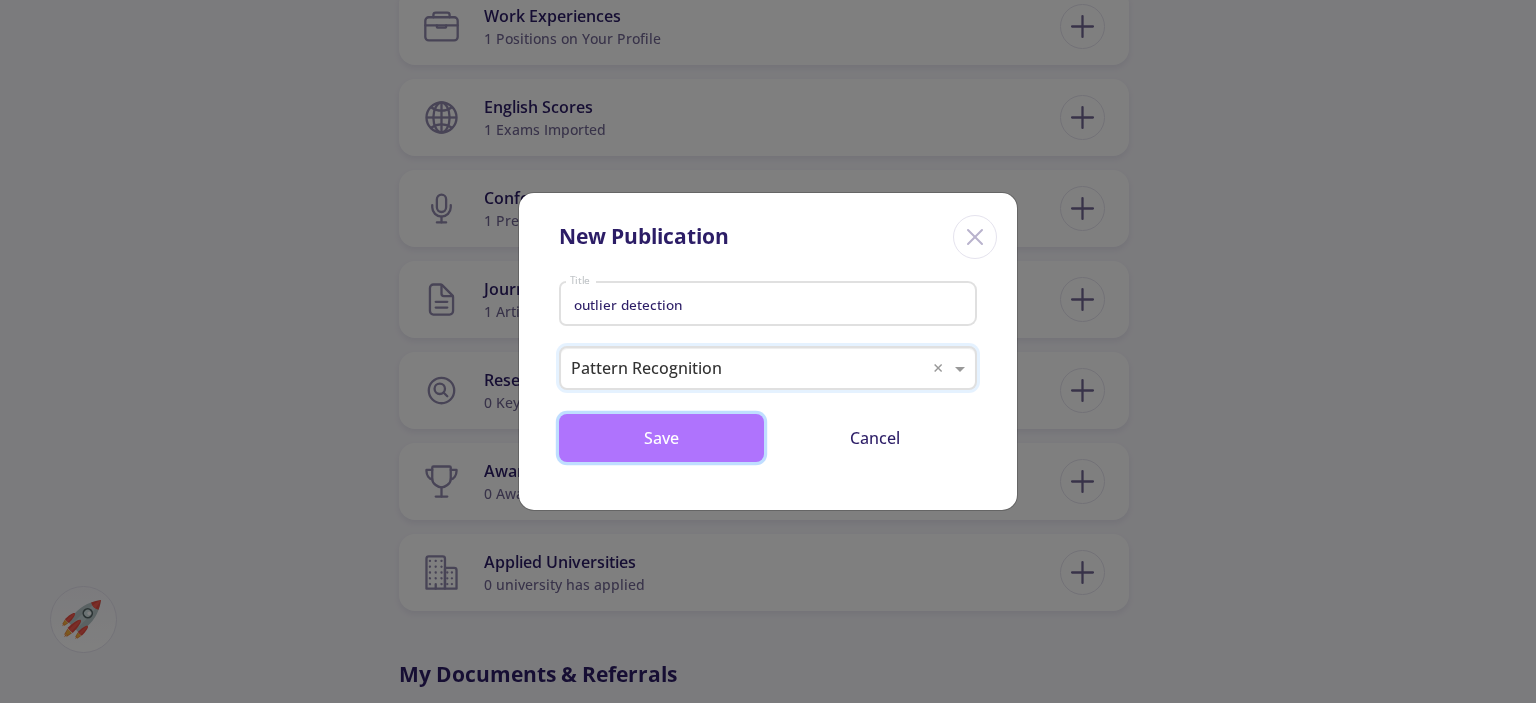 click on "Save" at bounding box center (661, 438) 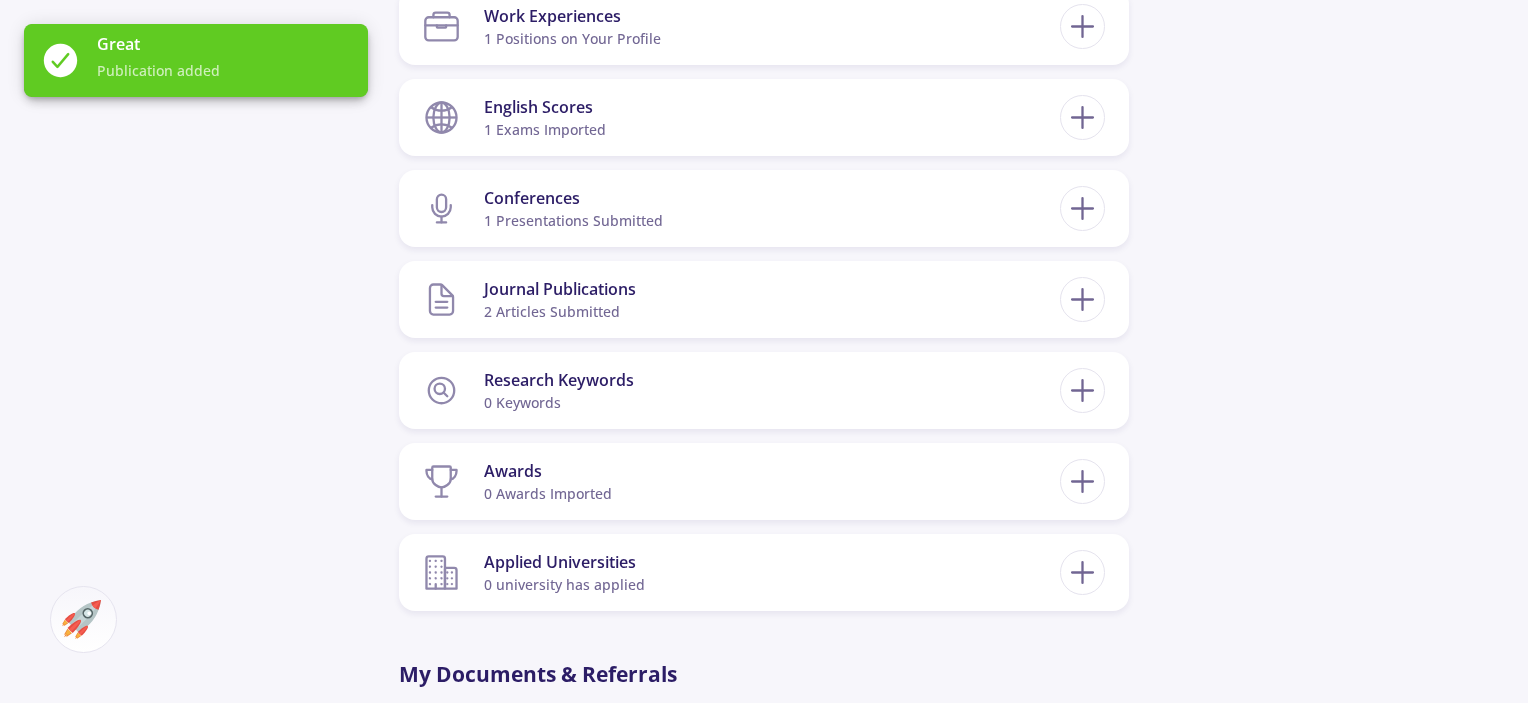 scroll, scrollTop: 0, scrollLeft: 0, axis: both 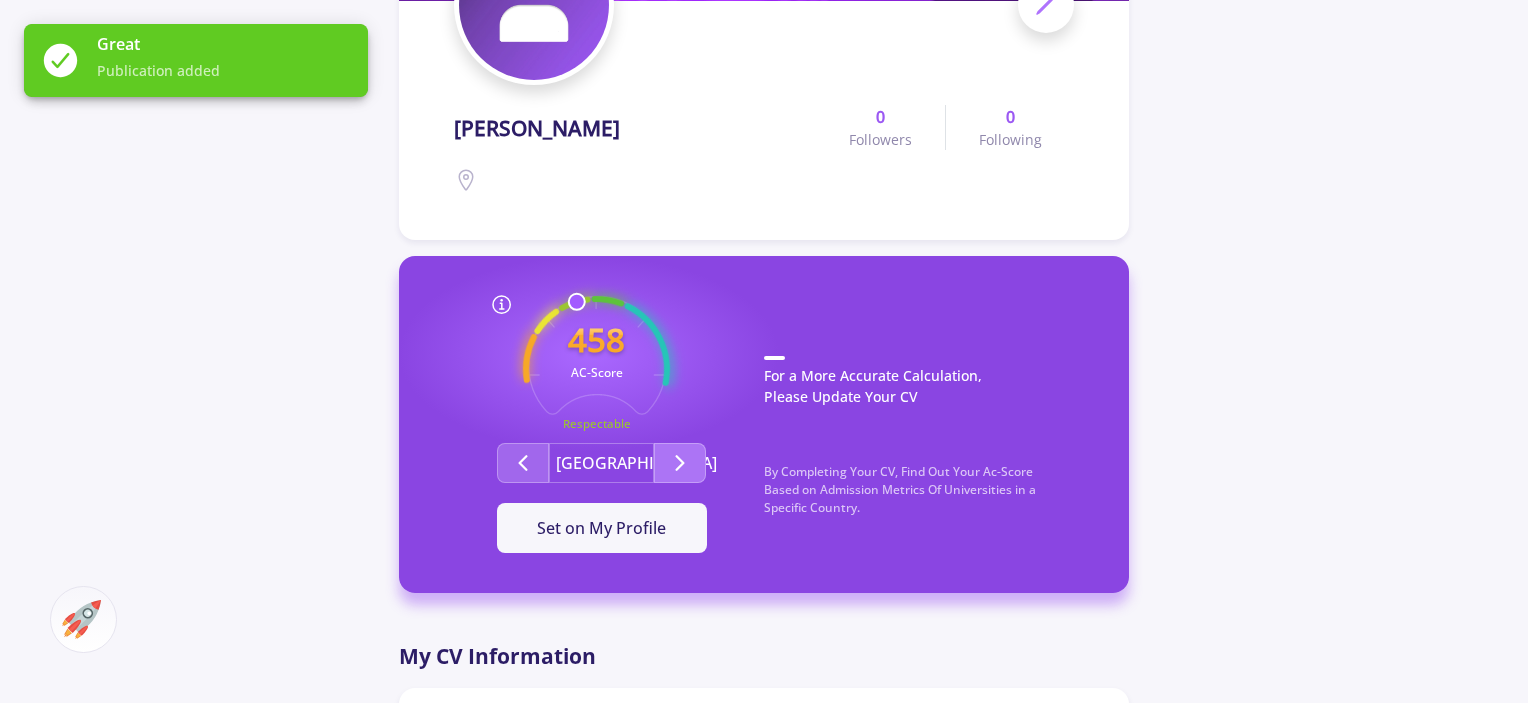 click 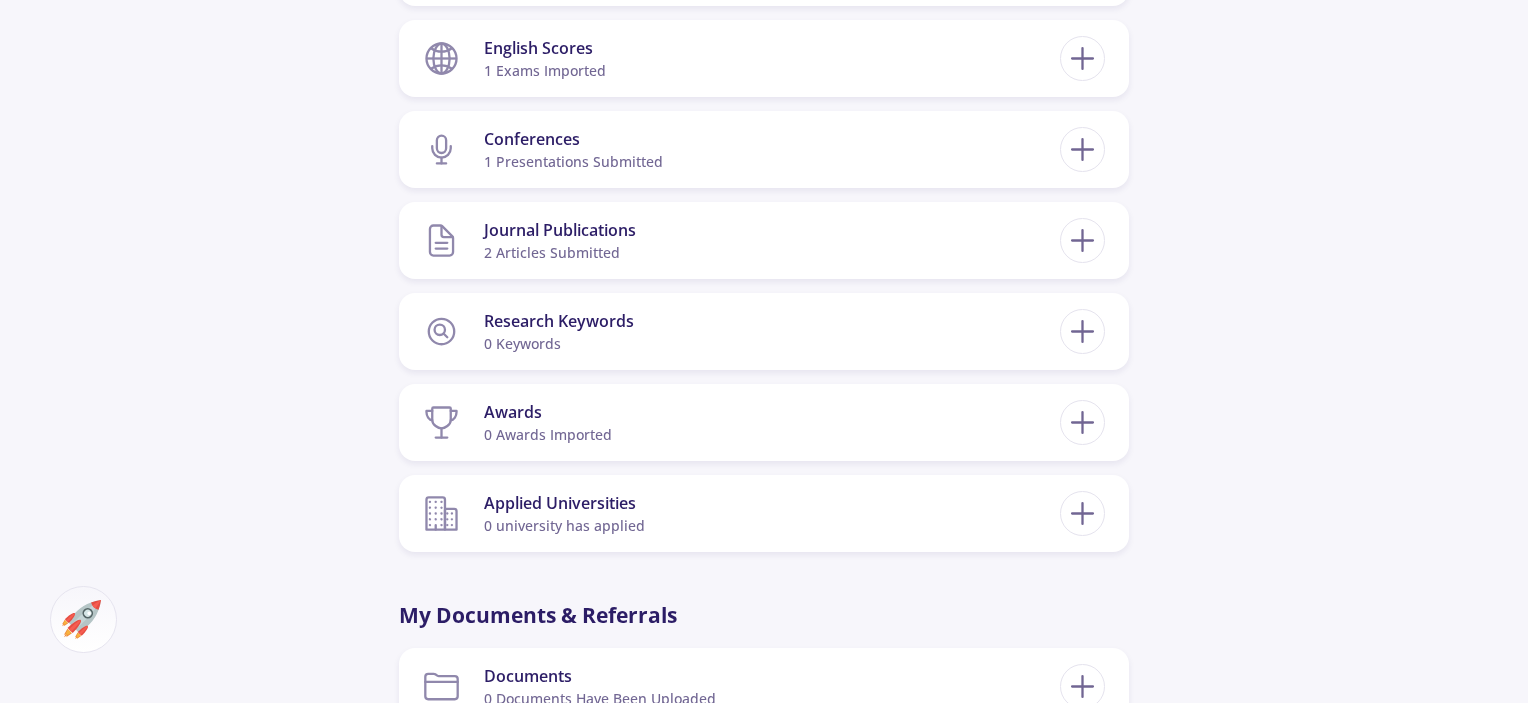 scroll, scrollTop: 1155, scrollLeft: 0, axis: vertical 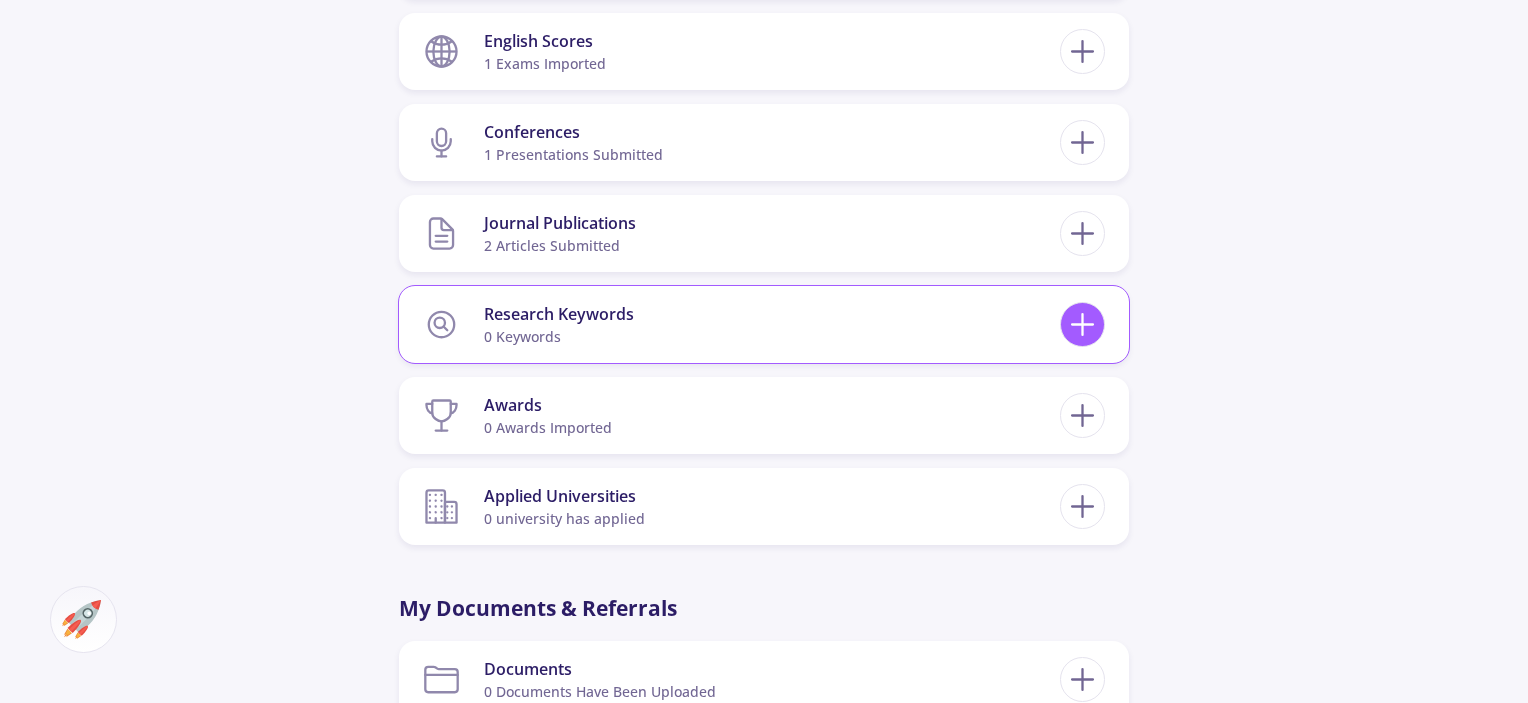 click 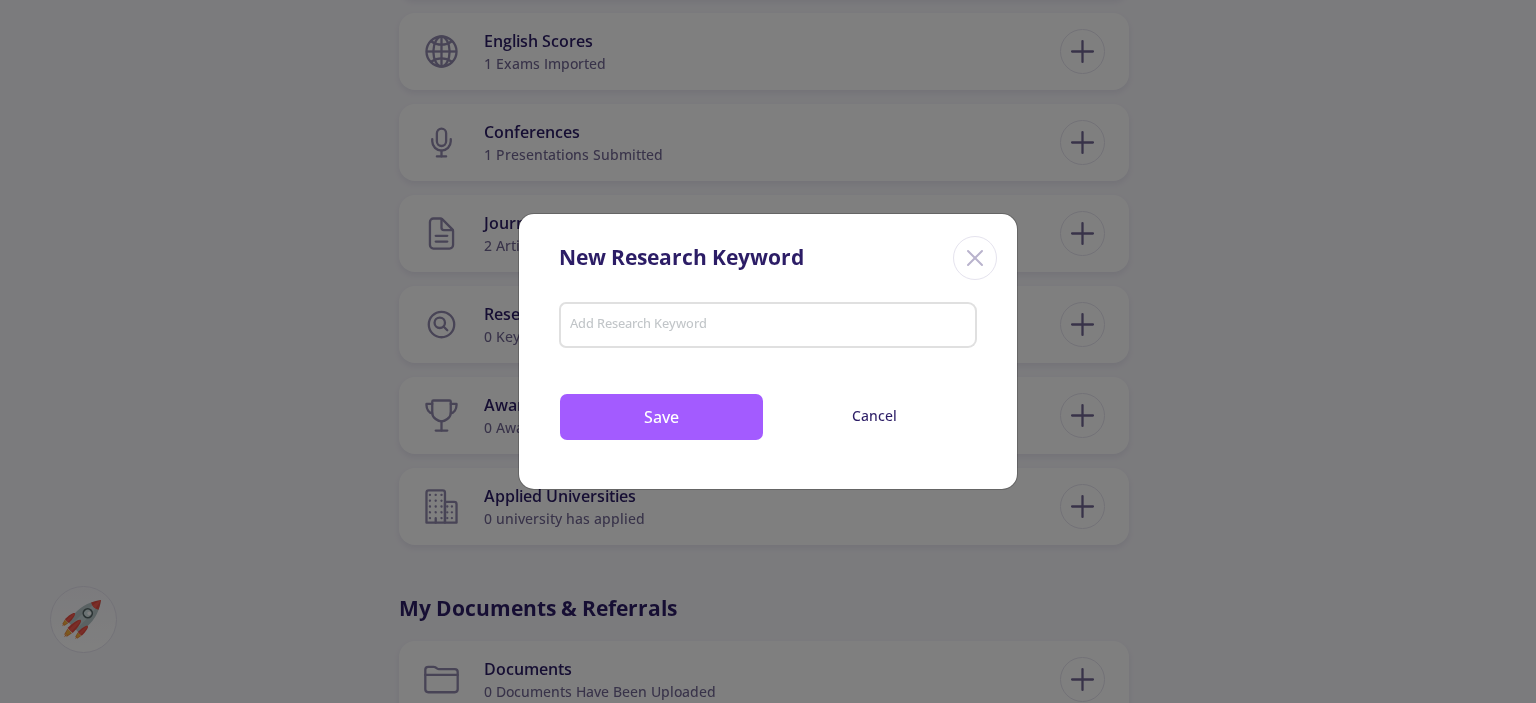 click on "Add Research Keyword" at bounding box center (768, 321) 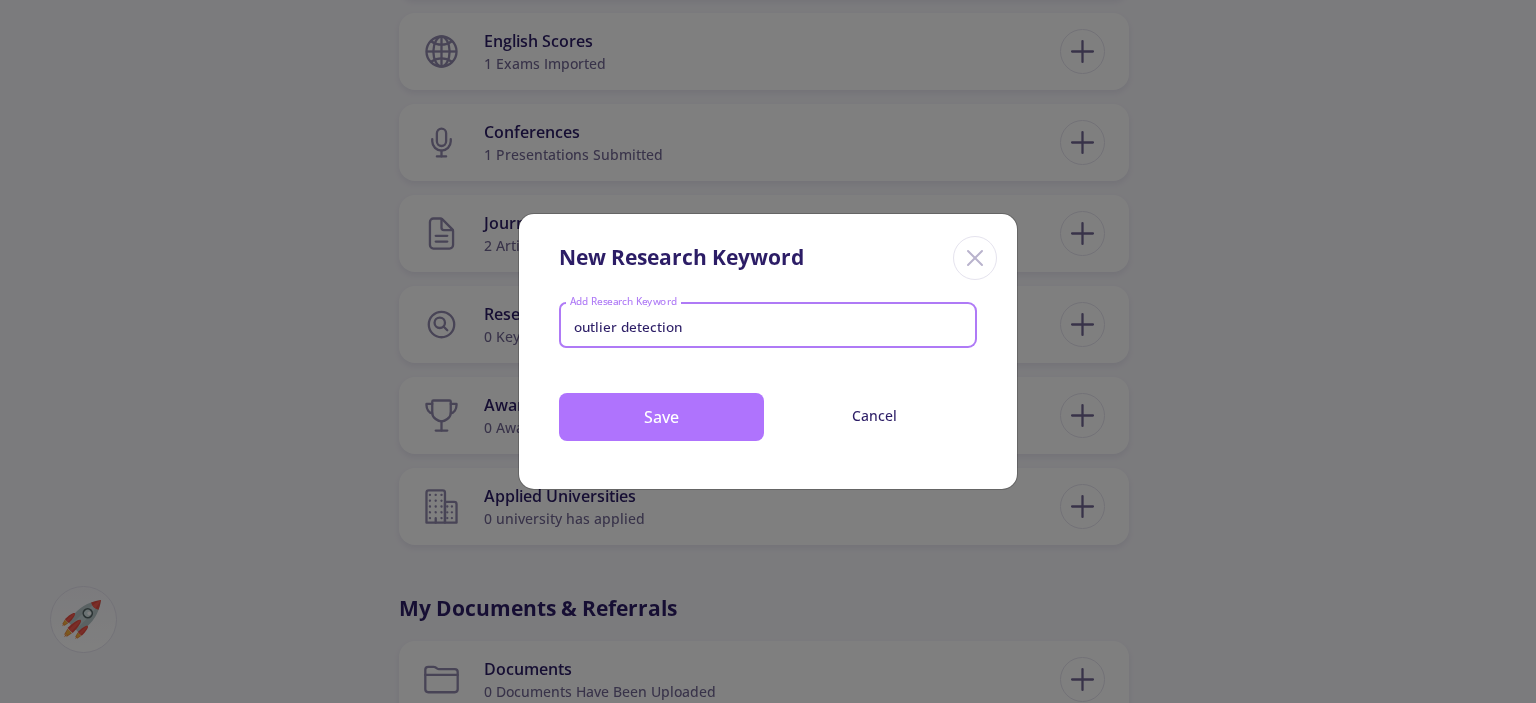 type on "outlier detection" 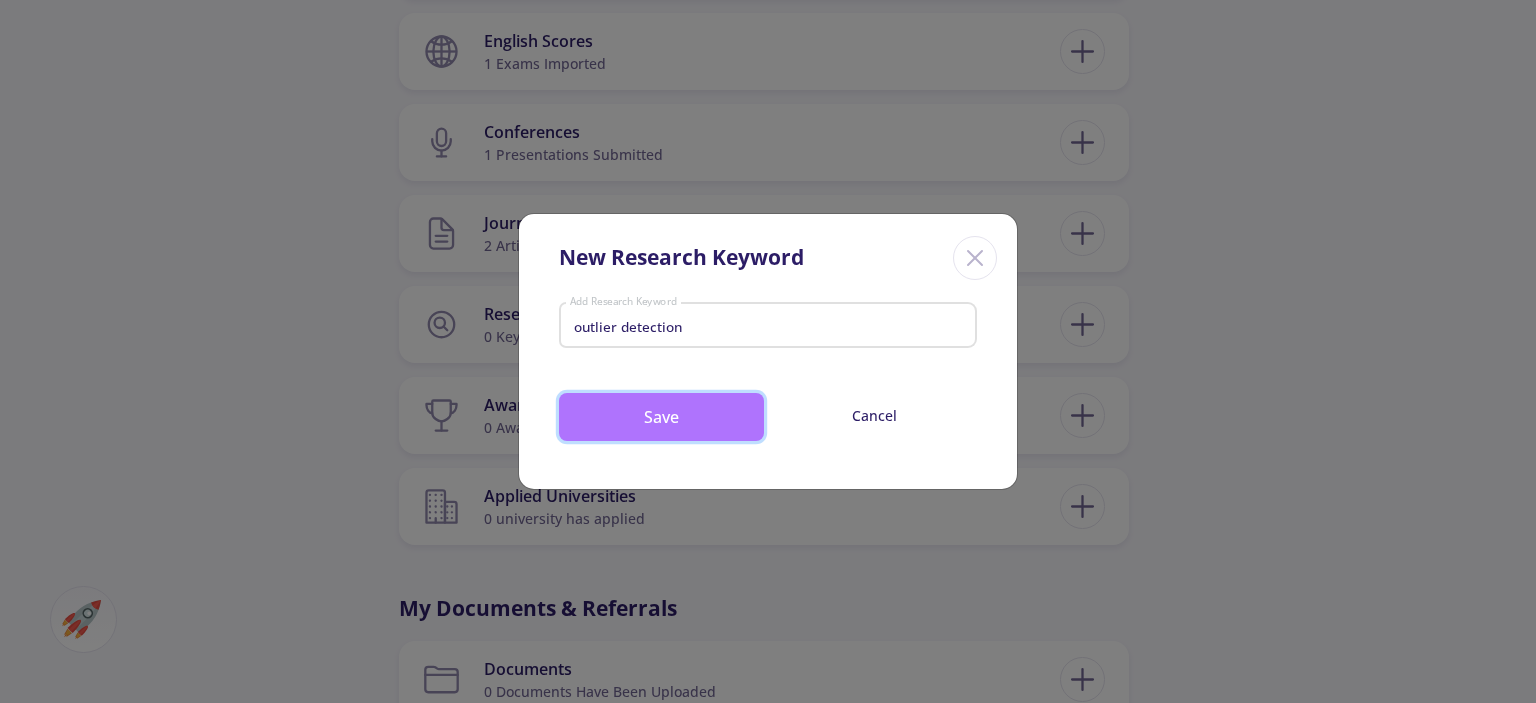 click on "Save" at bounding box center [661, 417] 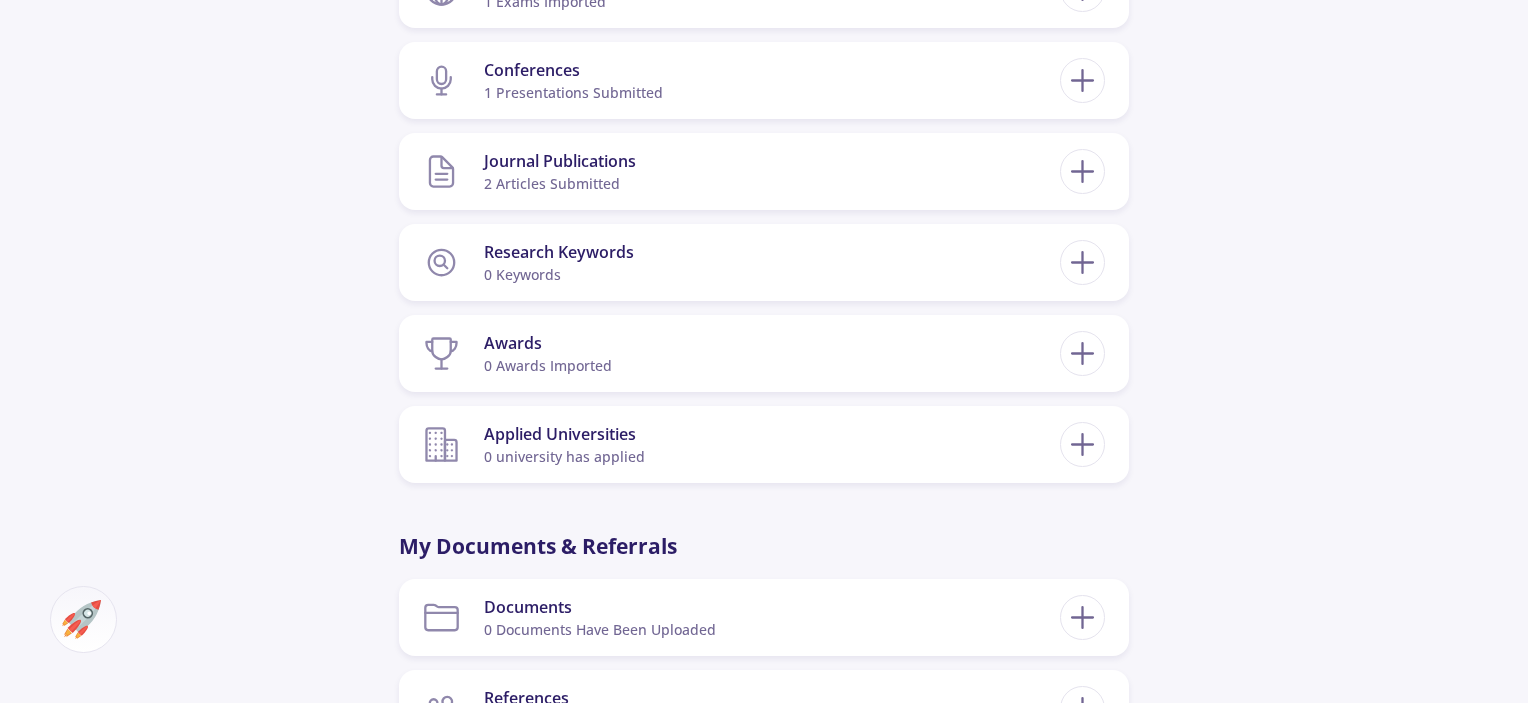 scroll, scrollTop: 1258, scrollLeft: 0, axis: vertical 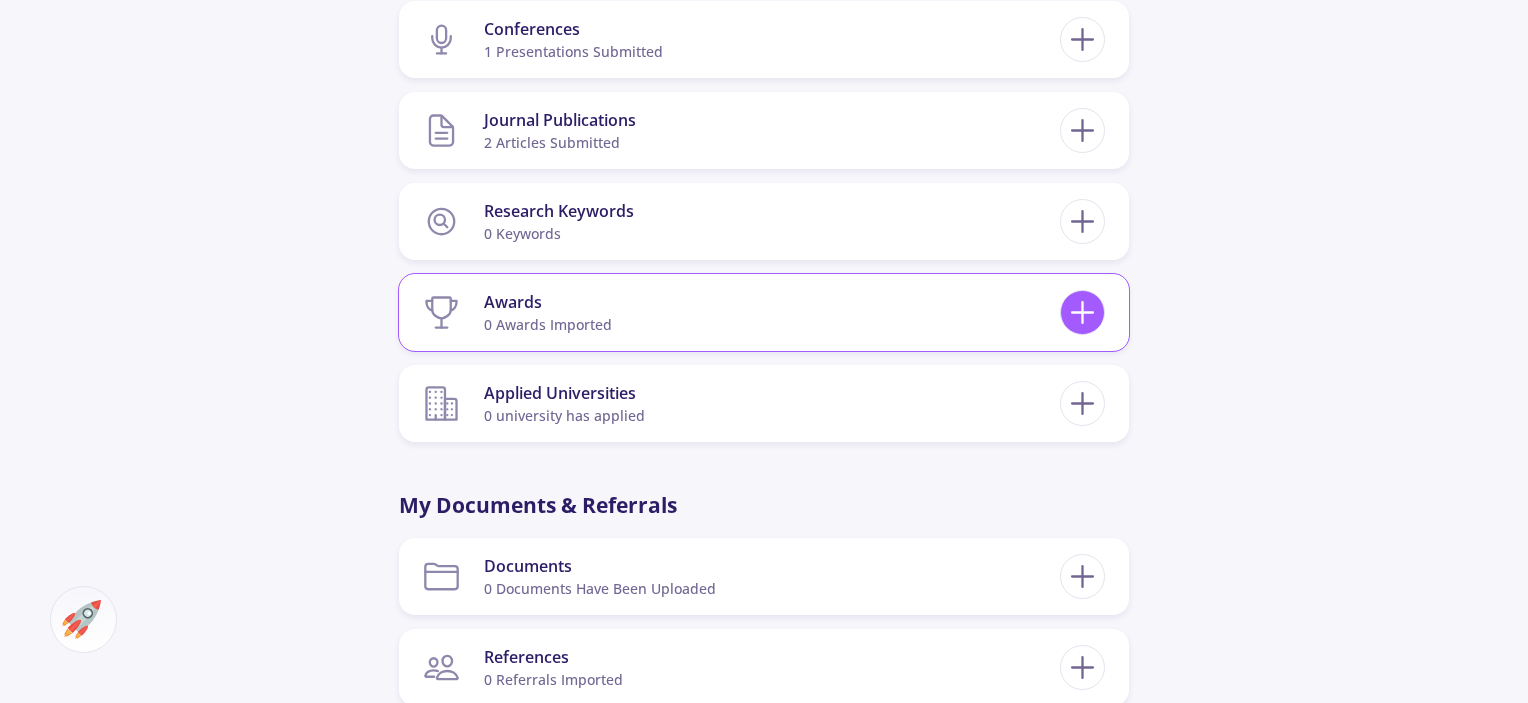 click 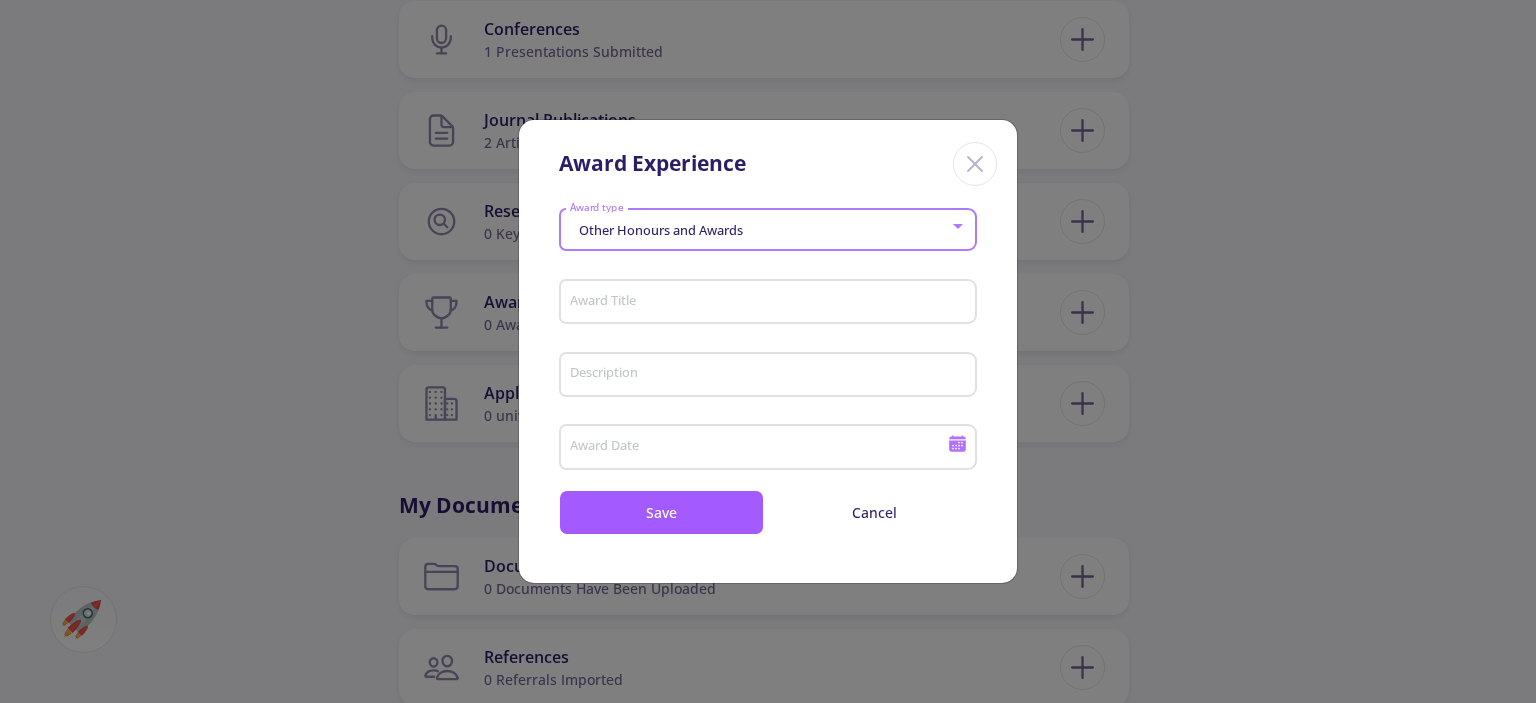 click on "Other Honours and Awards" at bounding box center [759, 230] 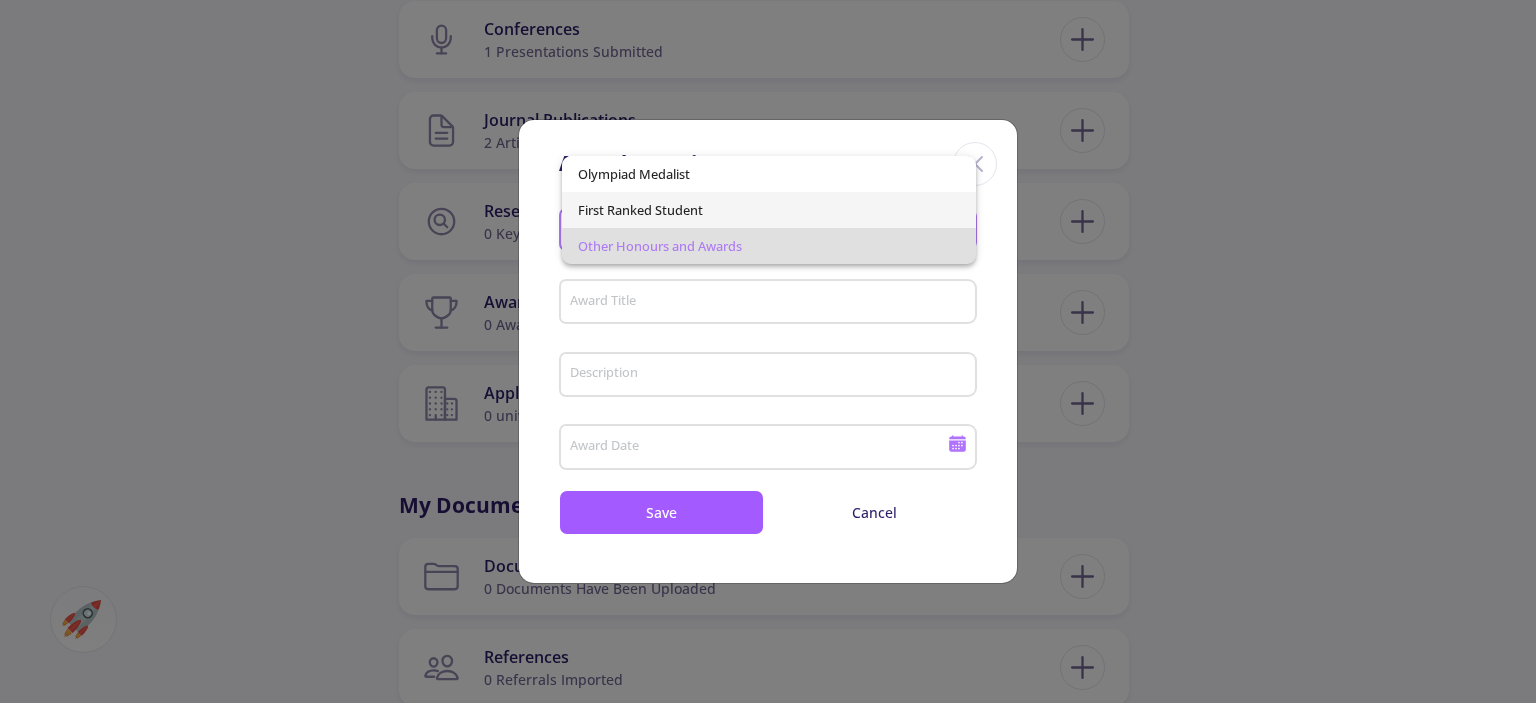click on "First Ranked Student" at bounding box center (768, 210) 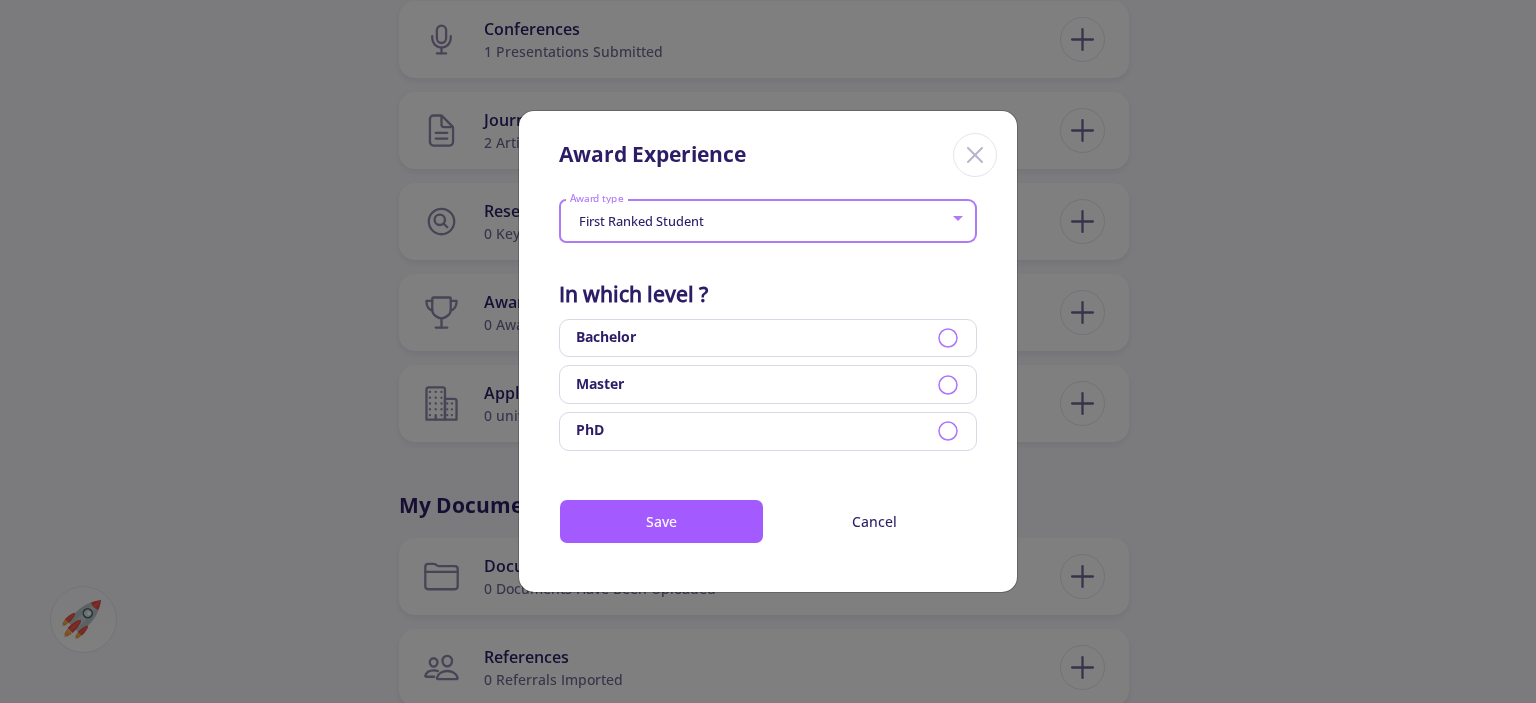 click on "Master" 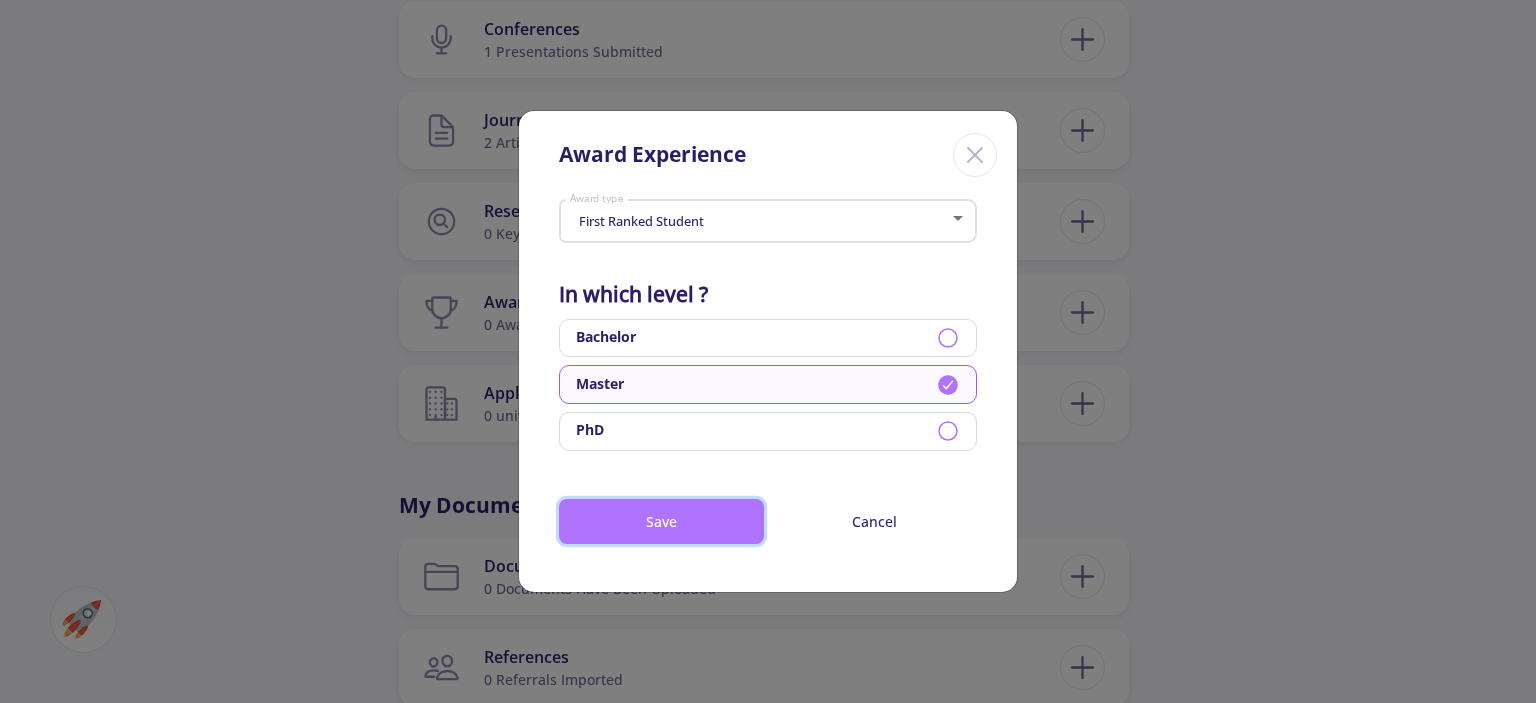 click on "Save" 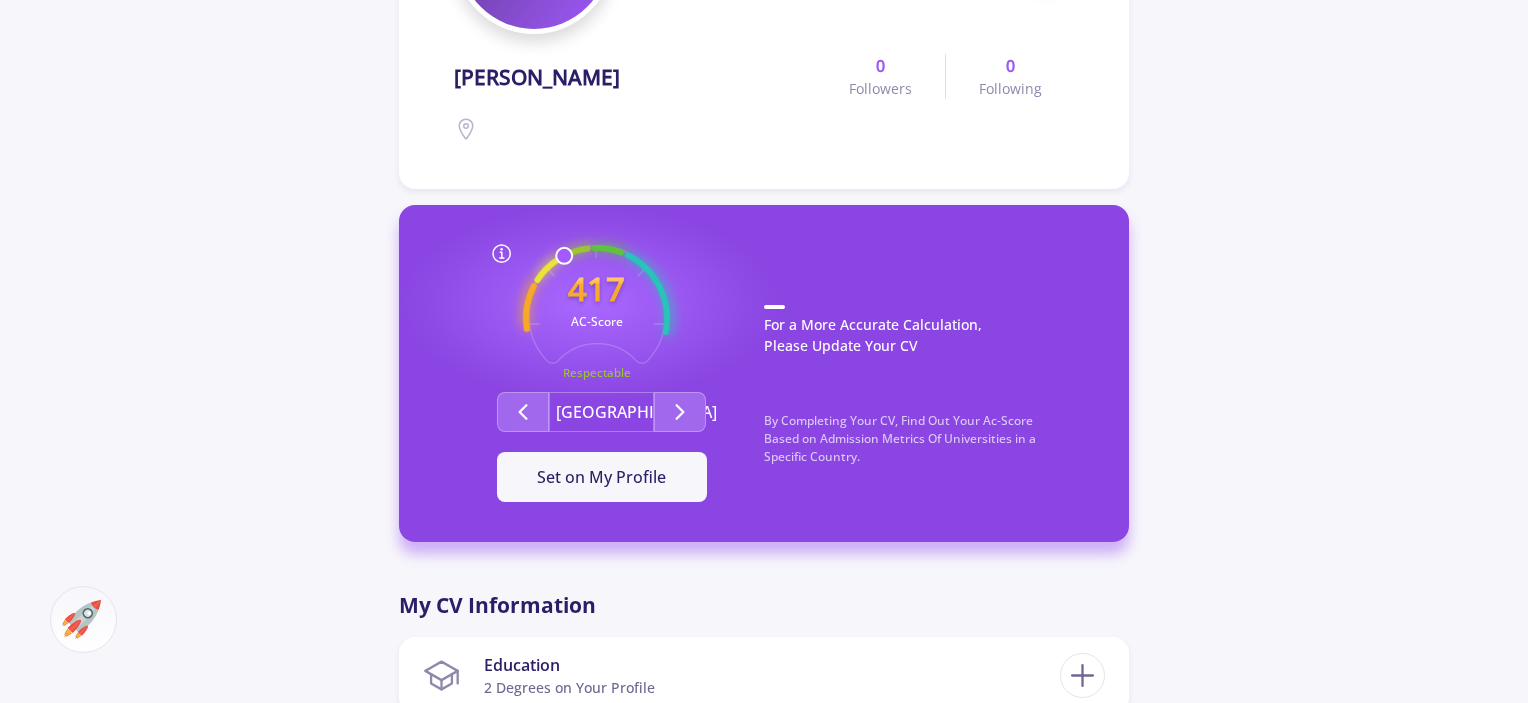 scroll, scrollTop: 378, scrollLeft: 0, axis: vertical 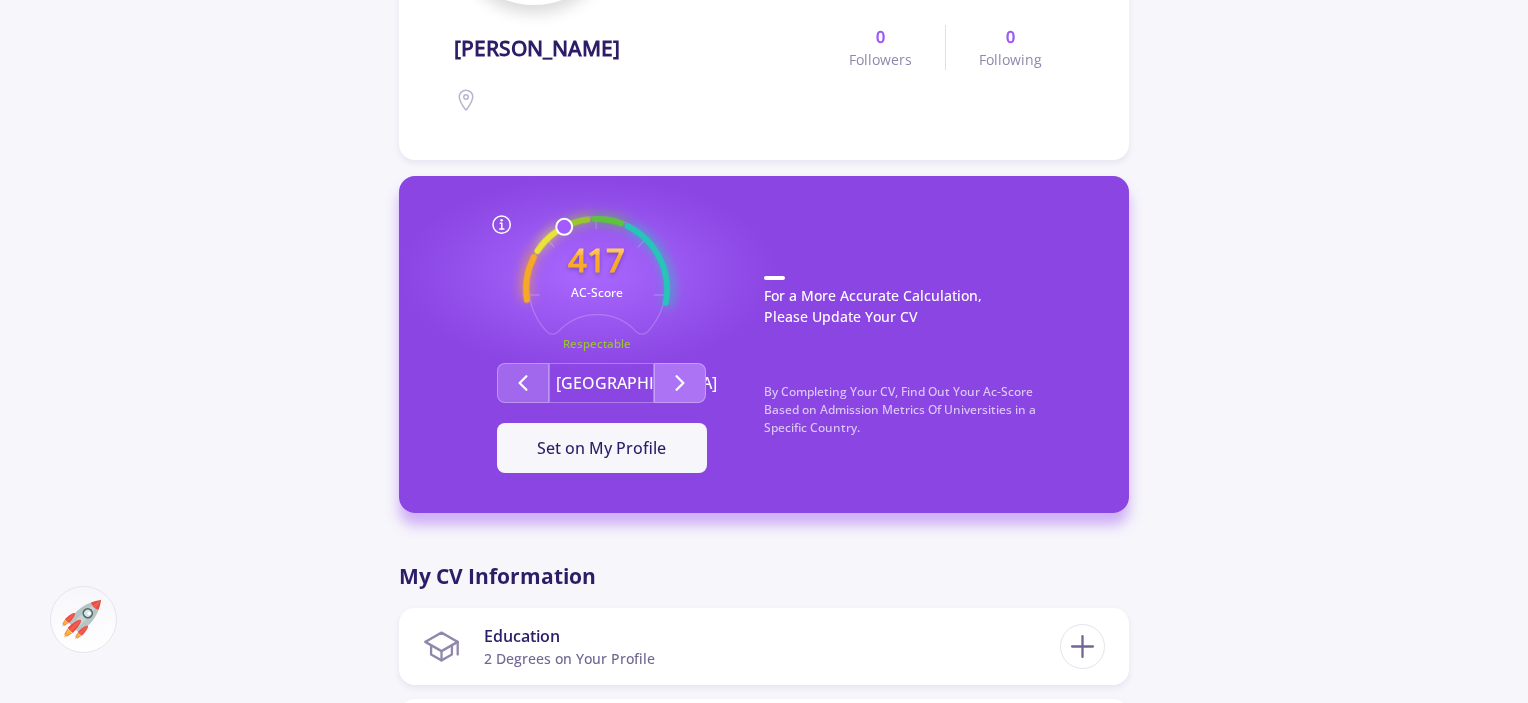 click 